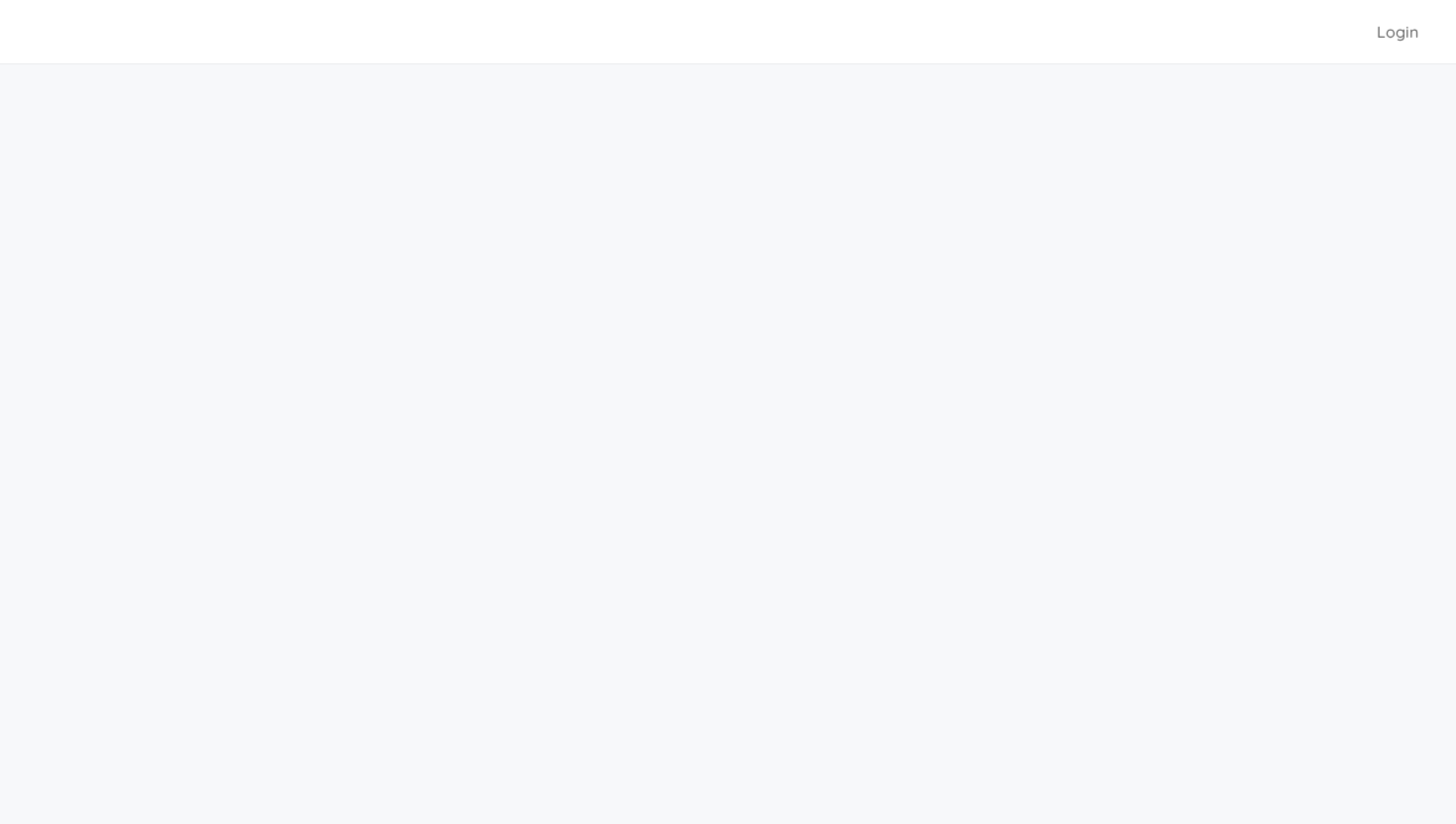 scroll, scrollTop: 0, scrollLeft: 0, axis: both 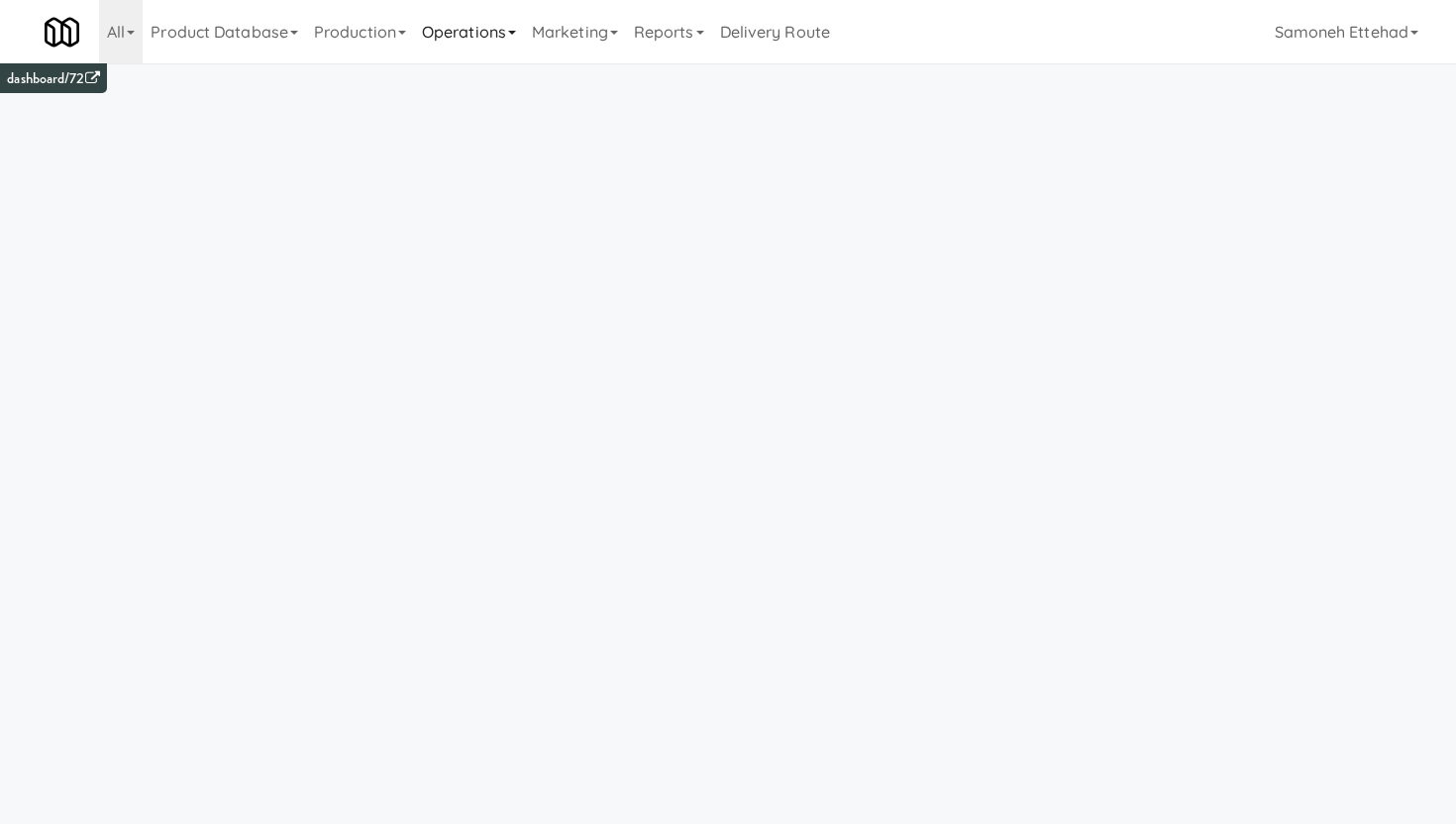 click on "Operations" at bounding box center (468, 32) 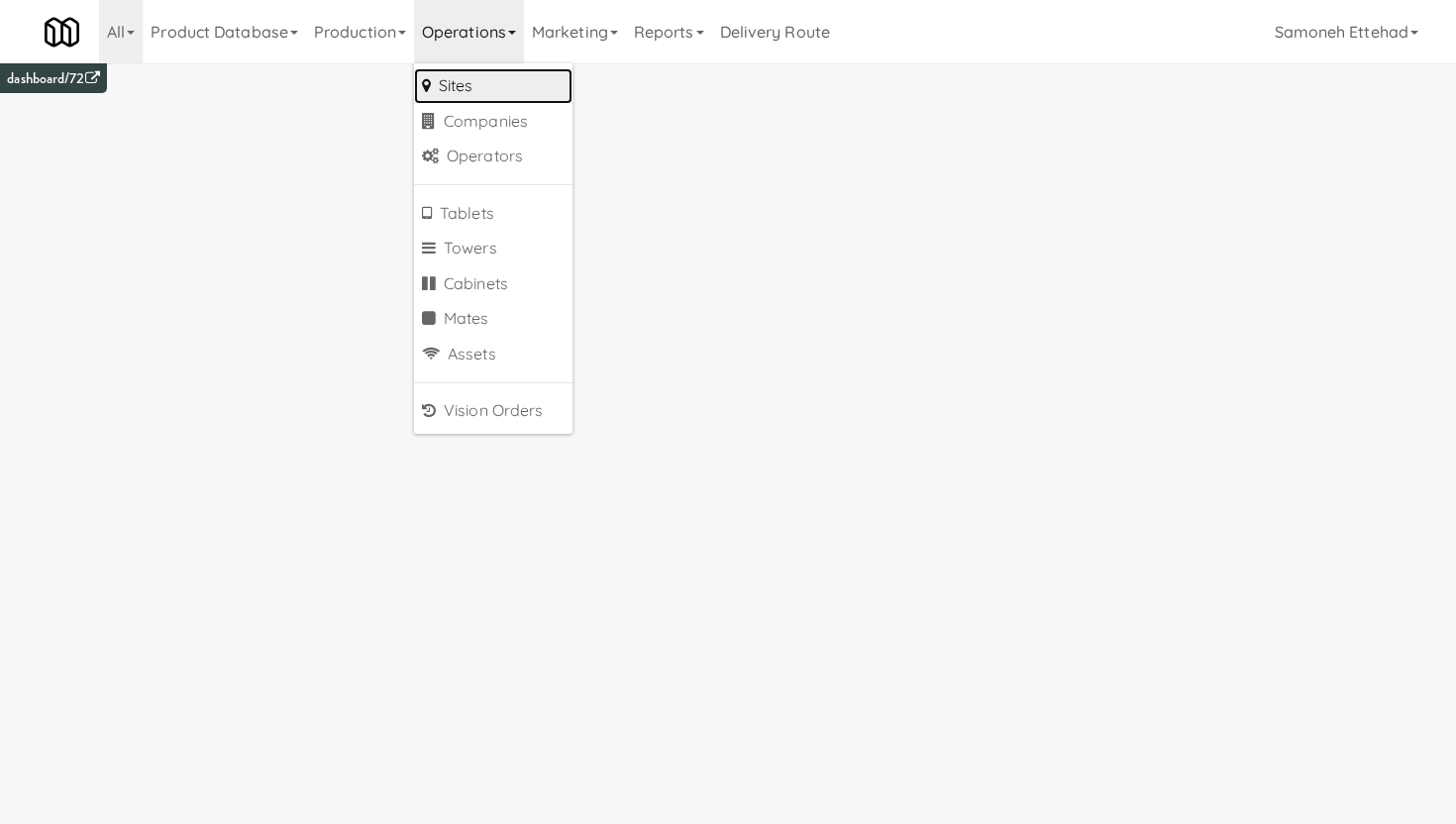 click on "Sites" at bounding box center (493, 86) 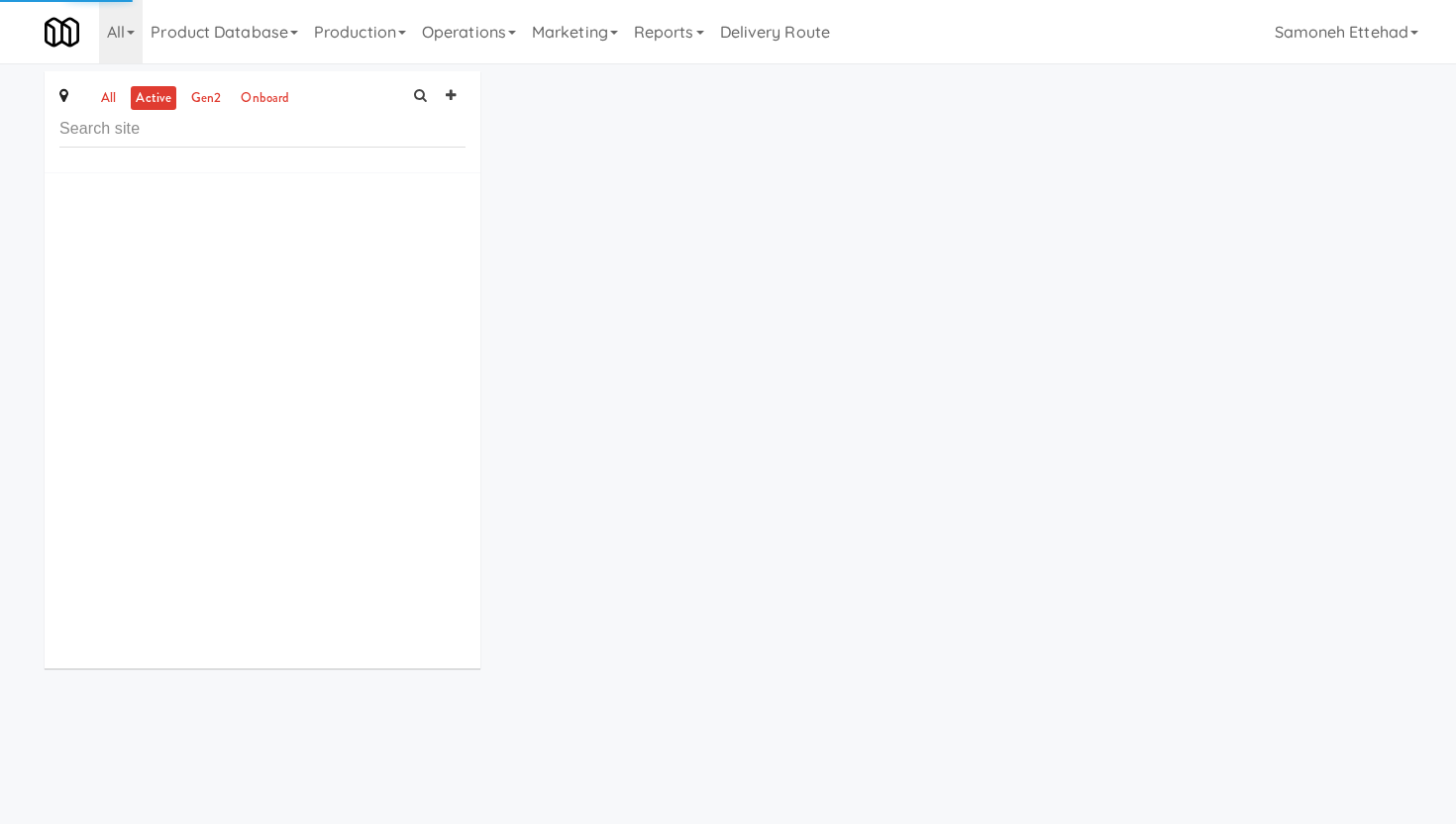 click at bounding box center [262, 129] 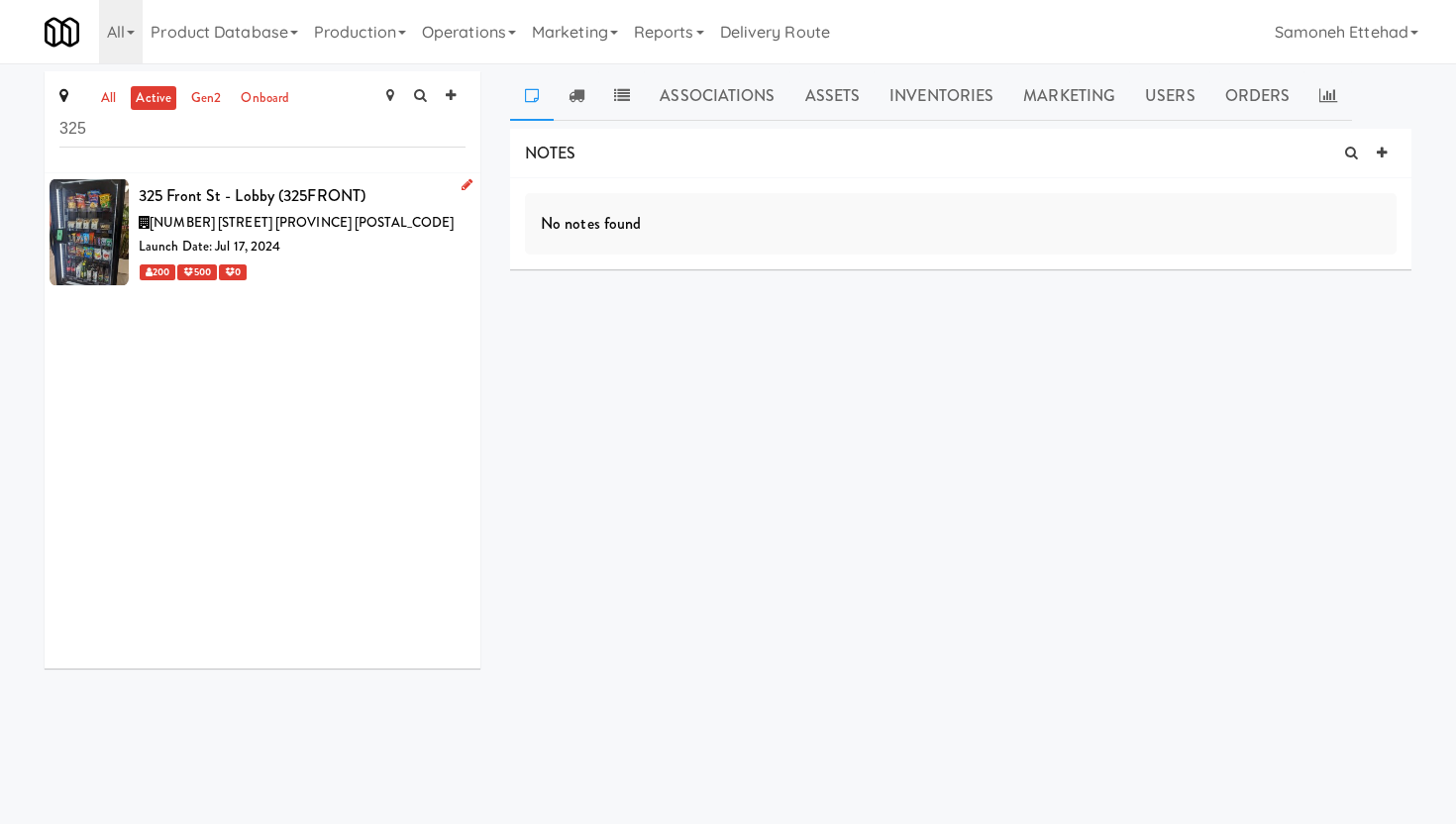 type on "325" 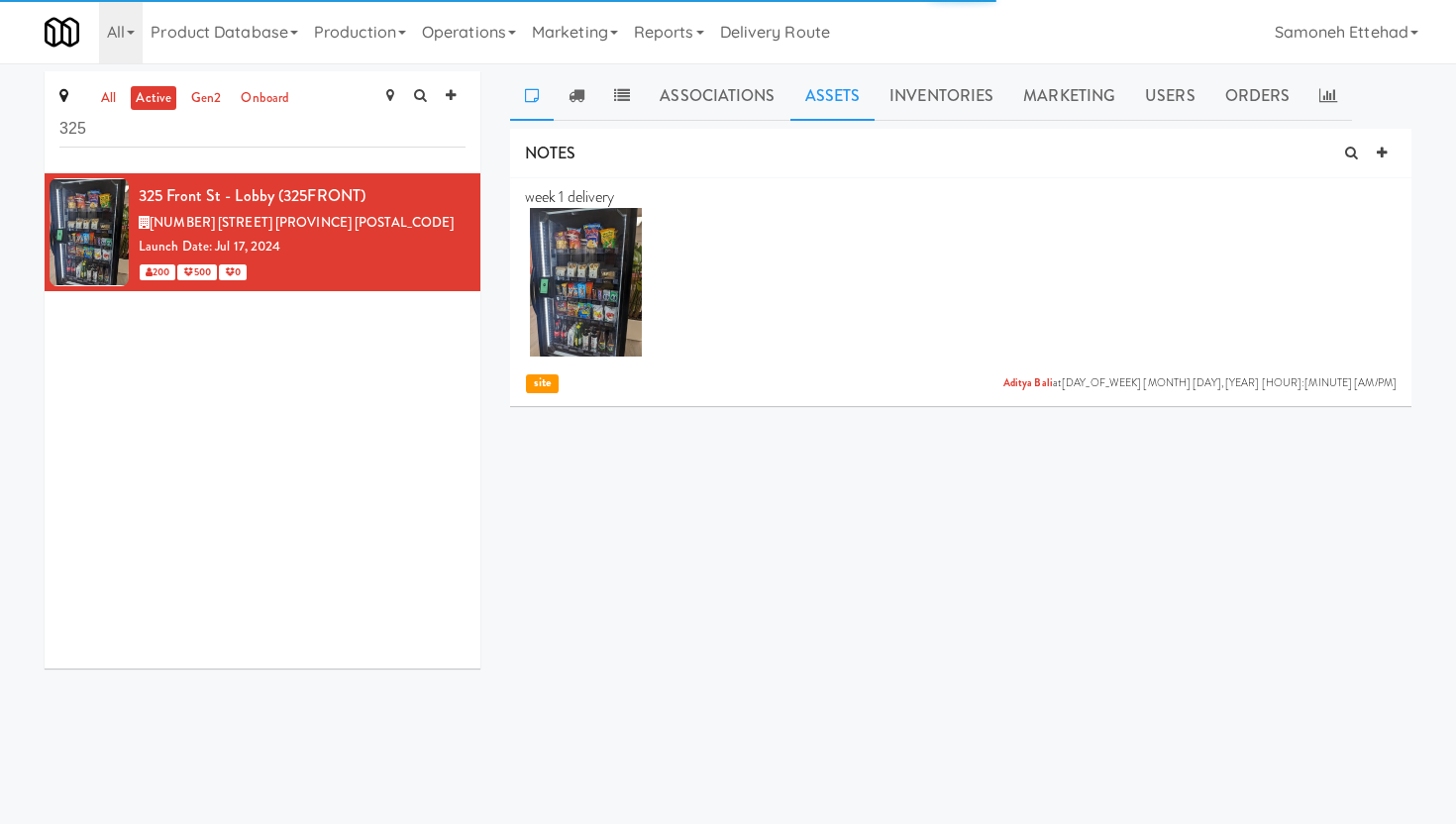 click on "Assets" at bounding box center [833, 96] 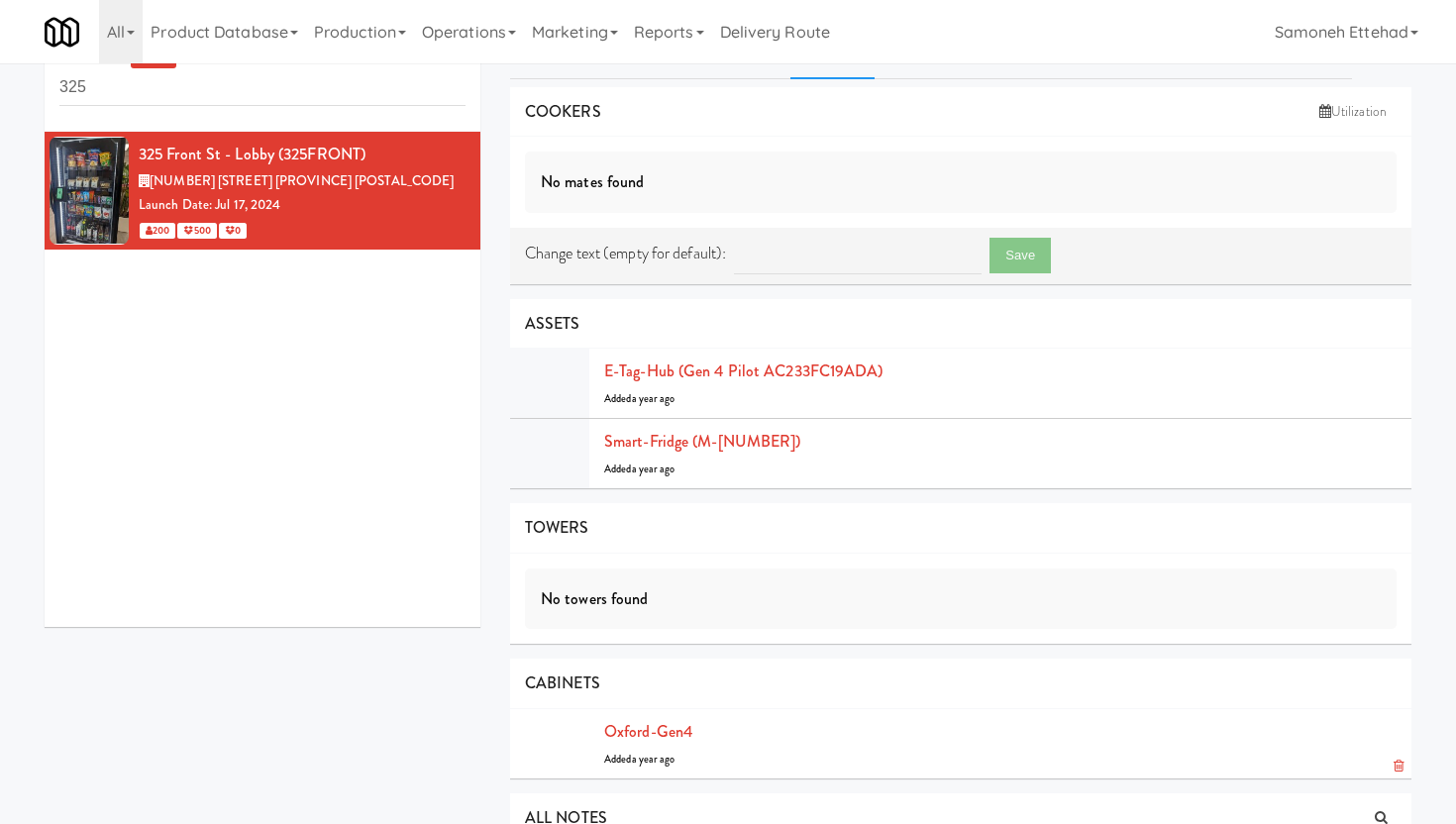 scroll, scrollTop: 65, scrollLeft: 0, axis: vertical 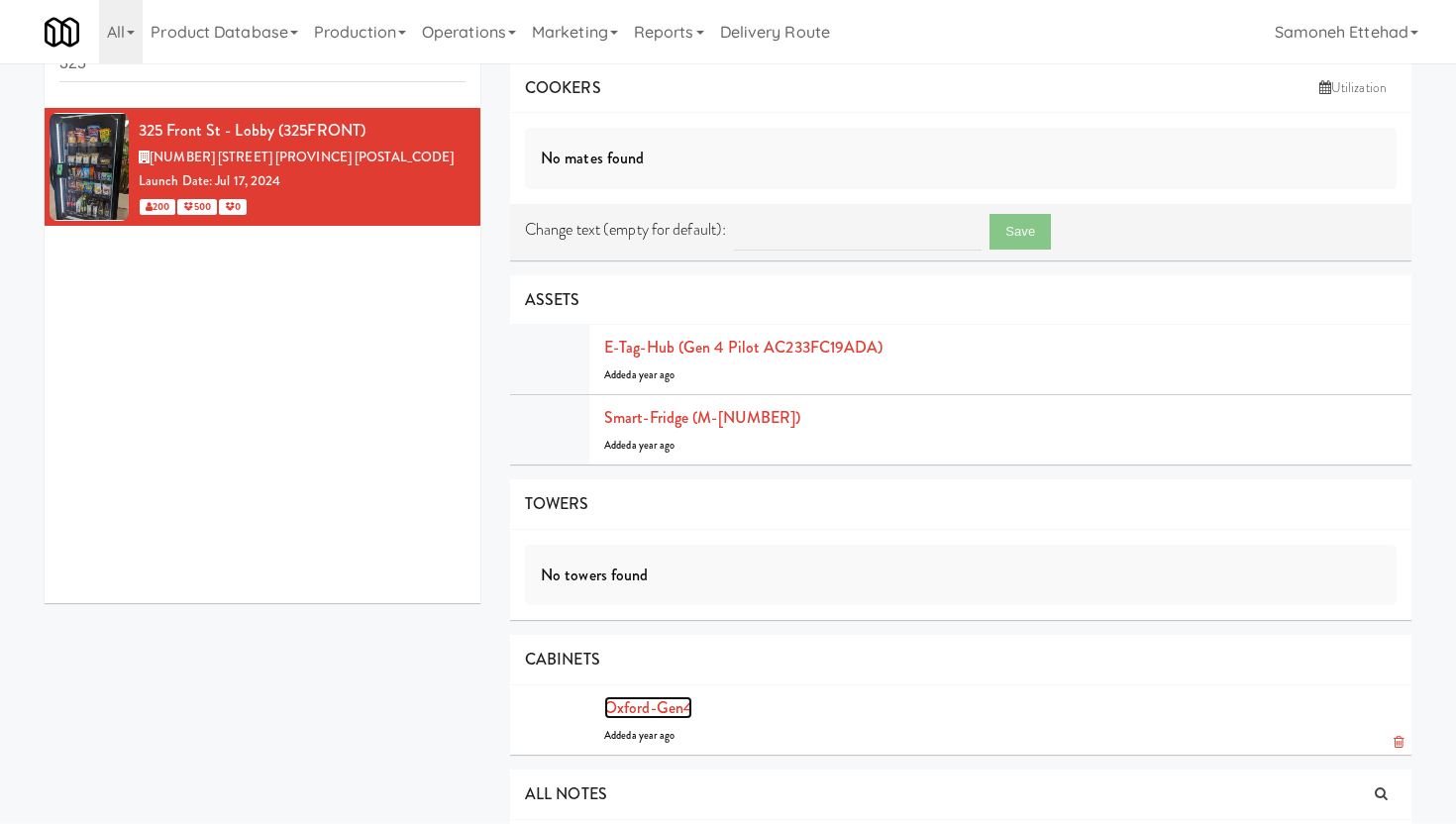 click on "Oxford-Gen4" at bounding box center (648, 707) 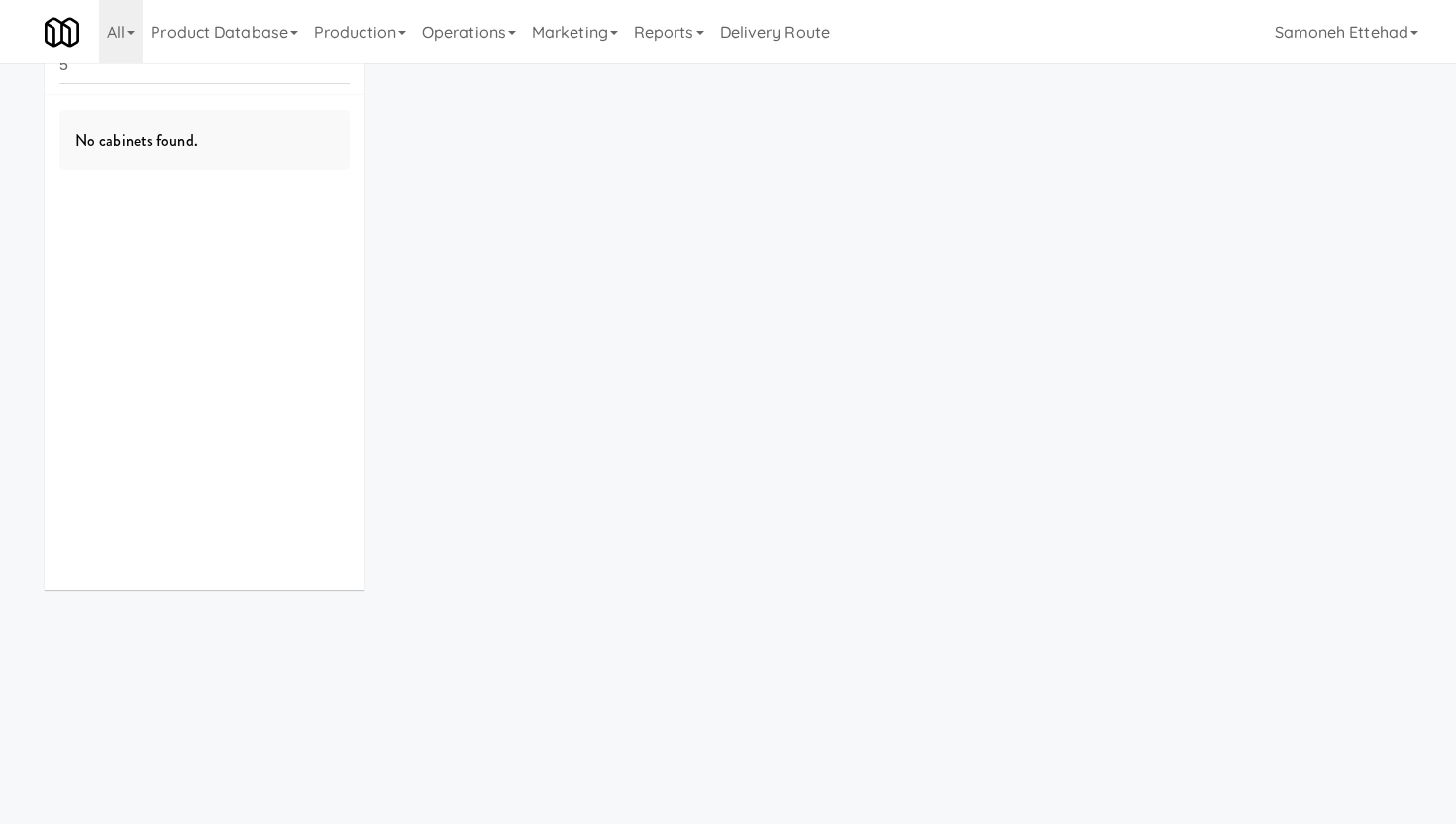 scroll, scrollTop: 63, scrollLeft: 0, axis: vertical 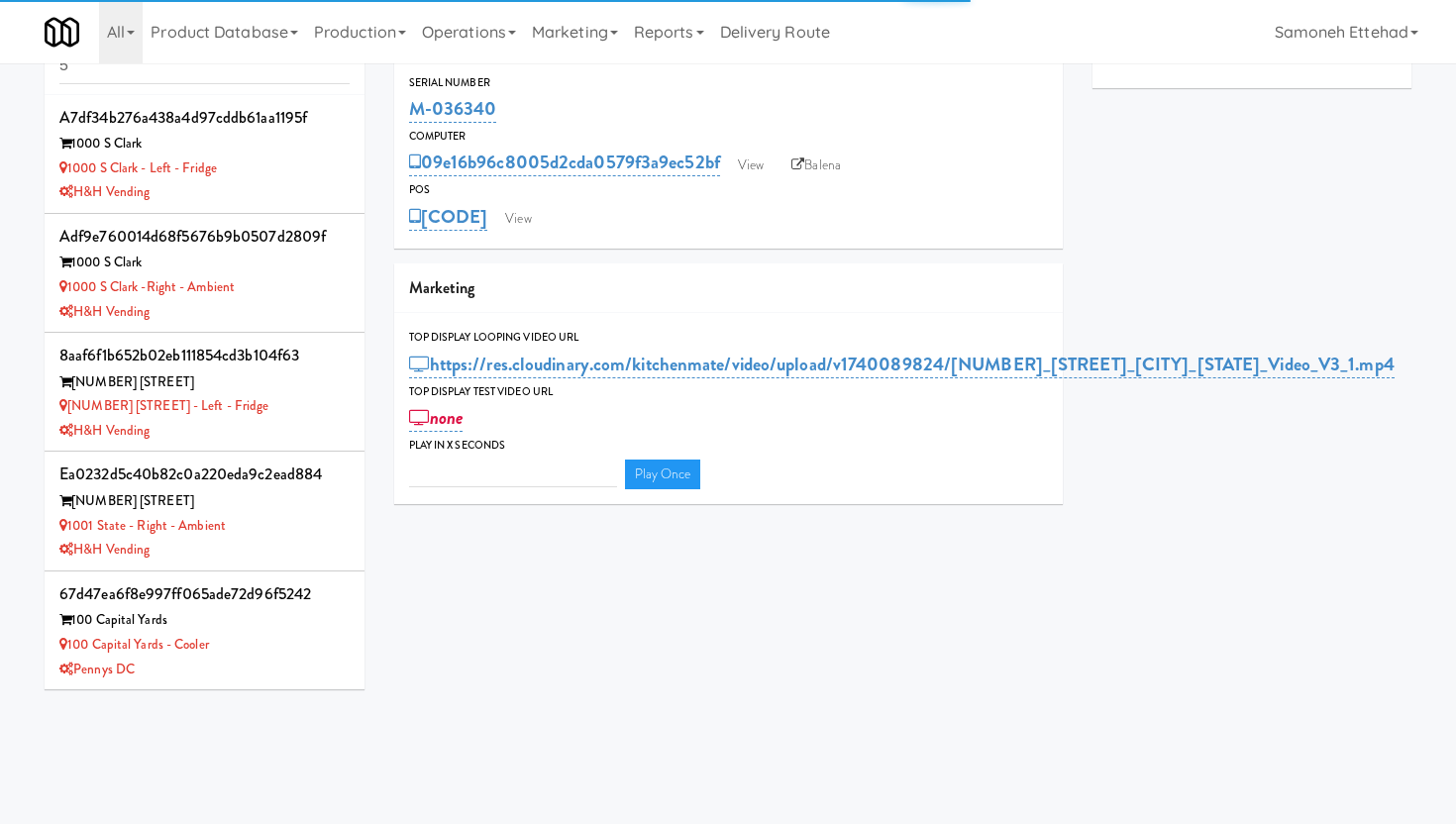 type on "3" 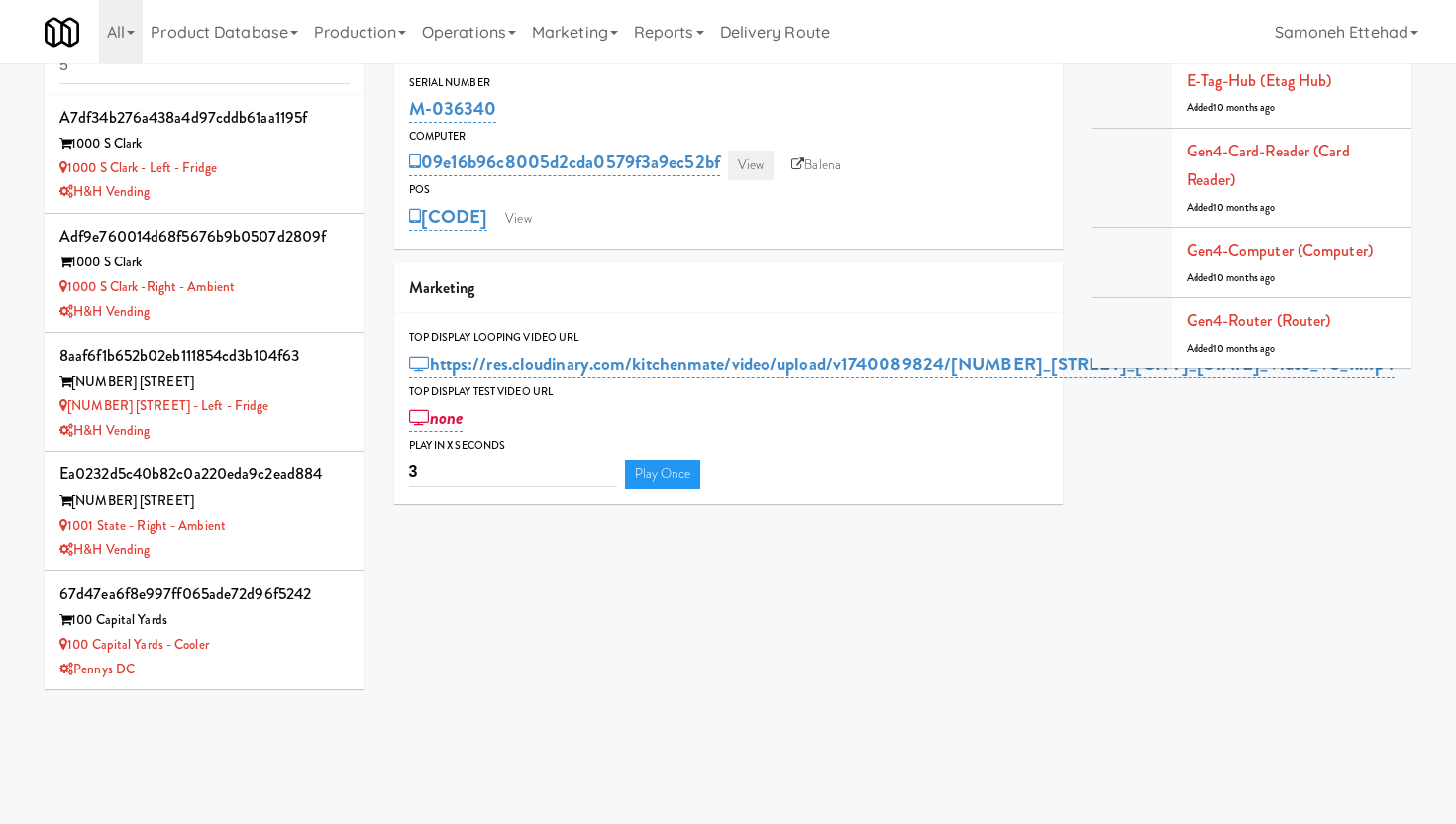 scroll, scrollTop: 0, scrollLeft: 0, axis: both 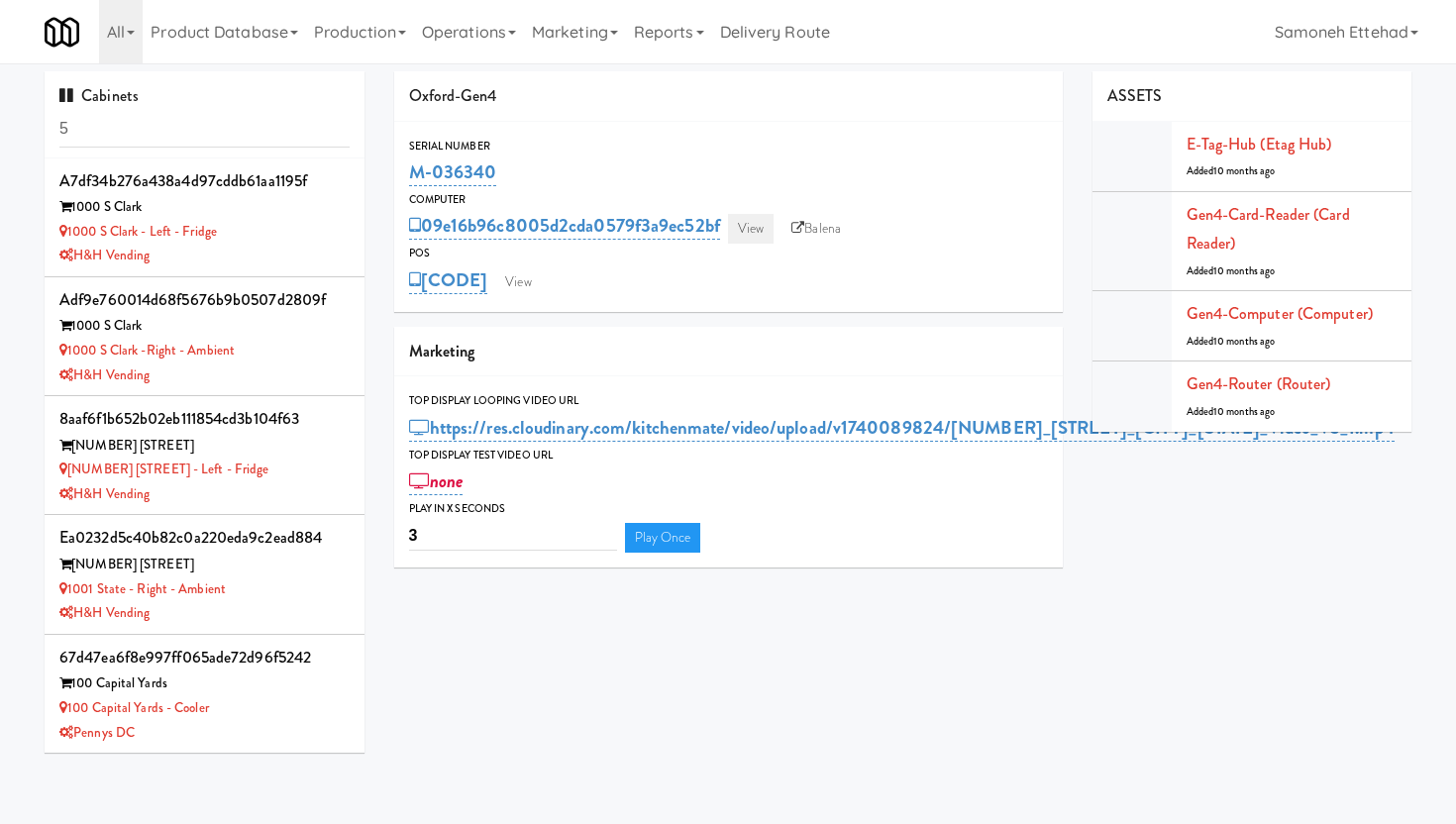 click on "View" at bounding box center [751, 229] 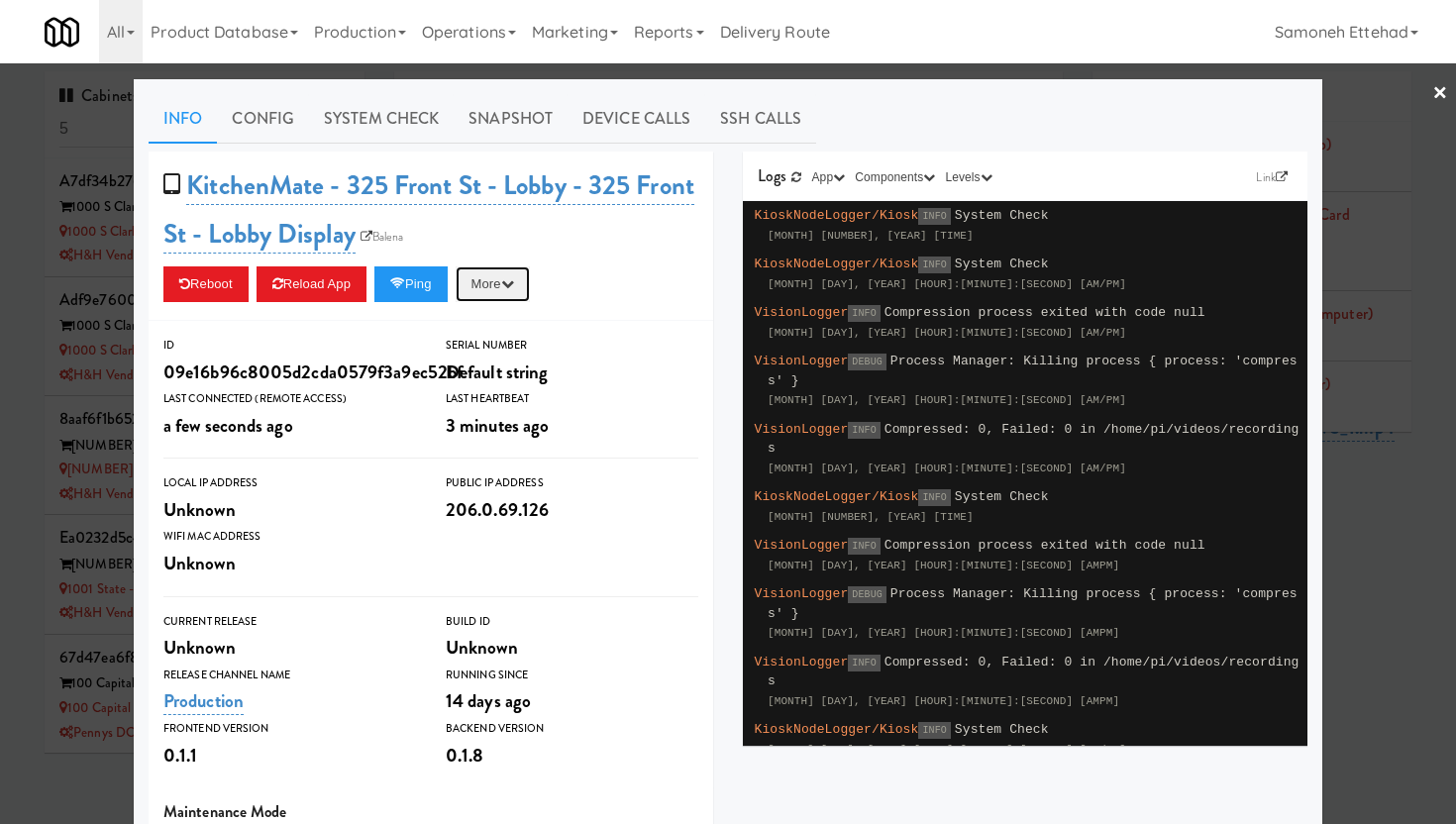 click at bounding box center [507, 283] 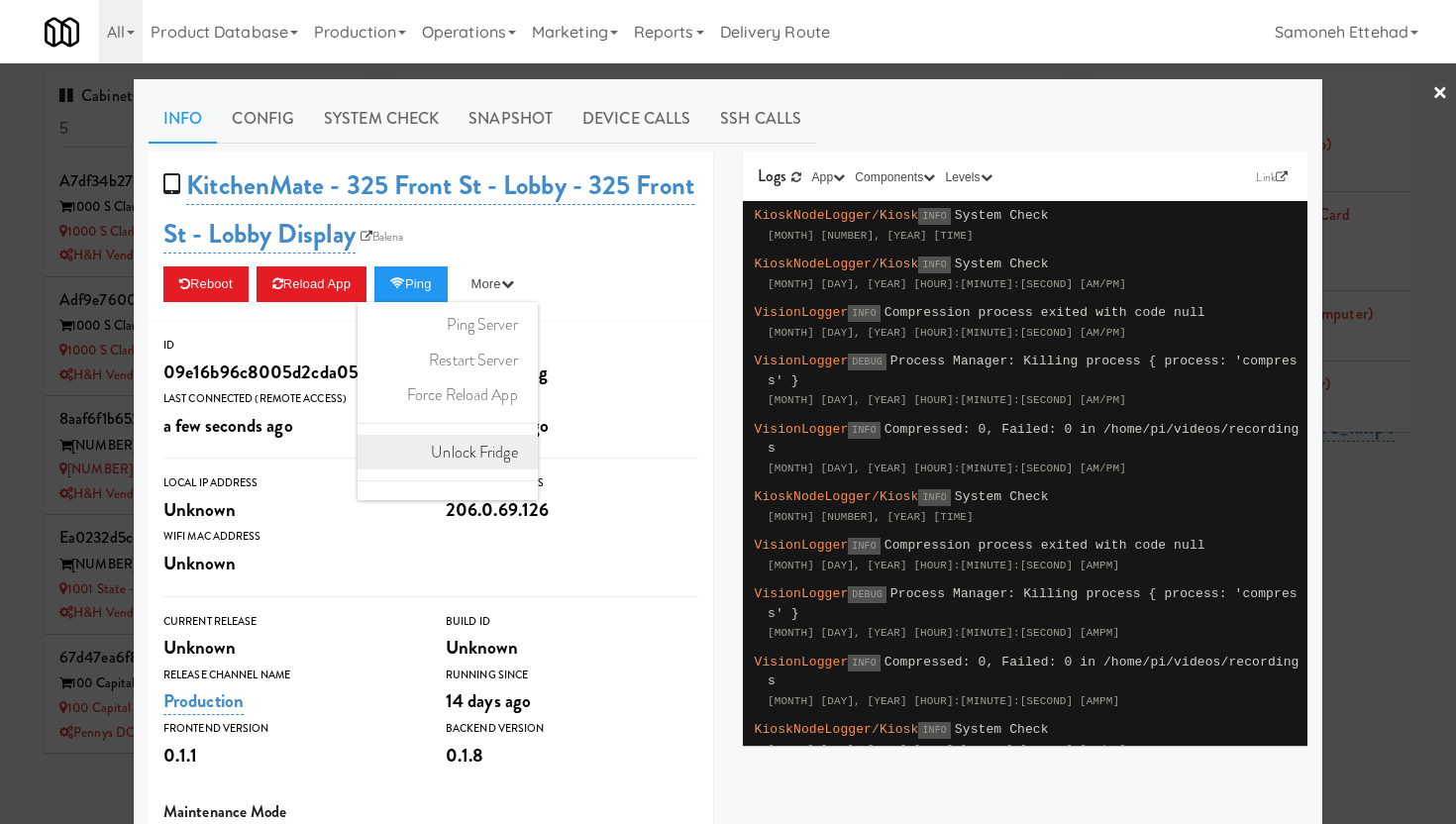 click on "Unlock Fridge" at bounding box center (448, 453) 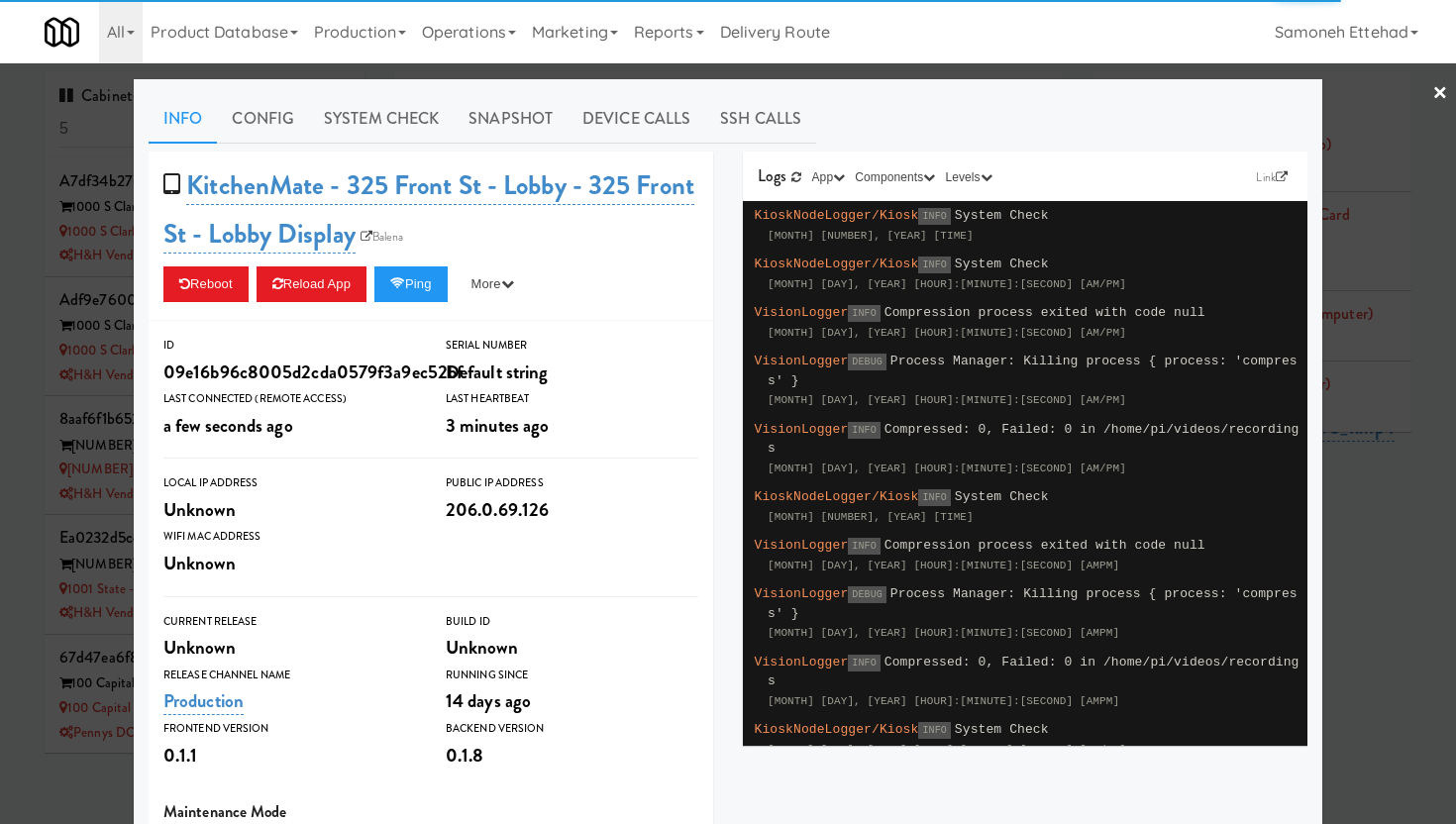 click on "×" at bounding box center (1440, 94) 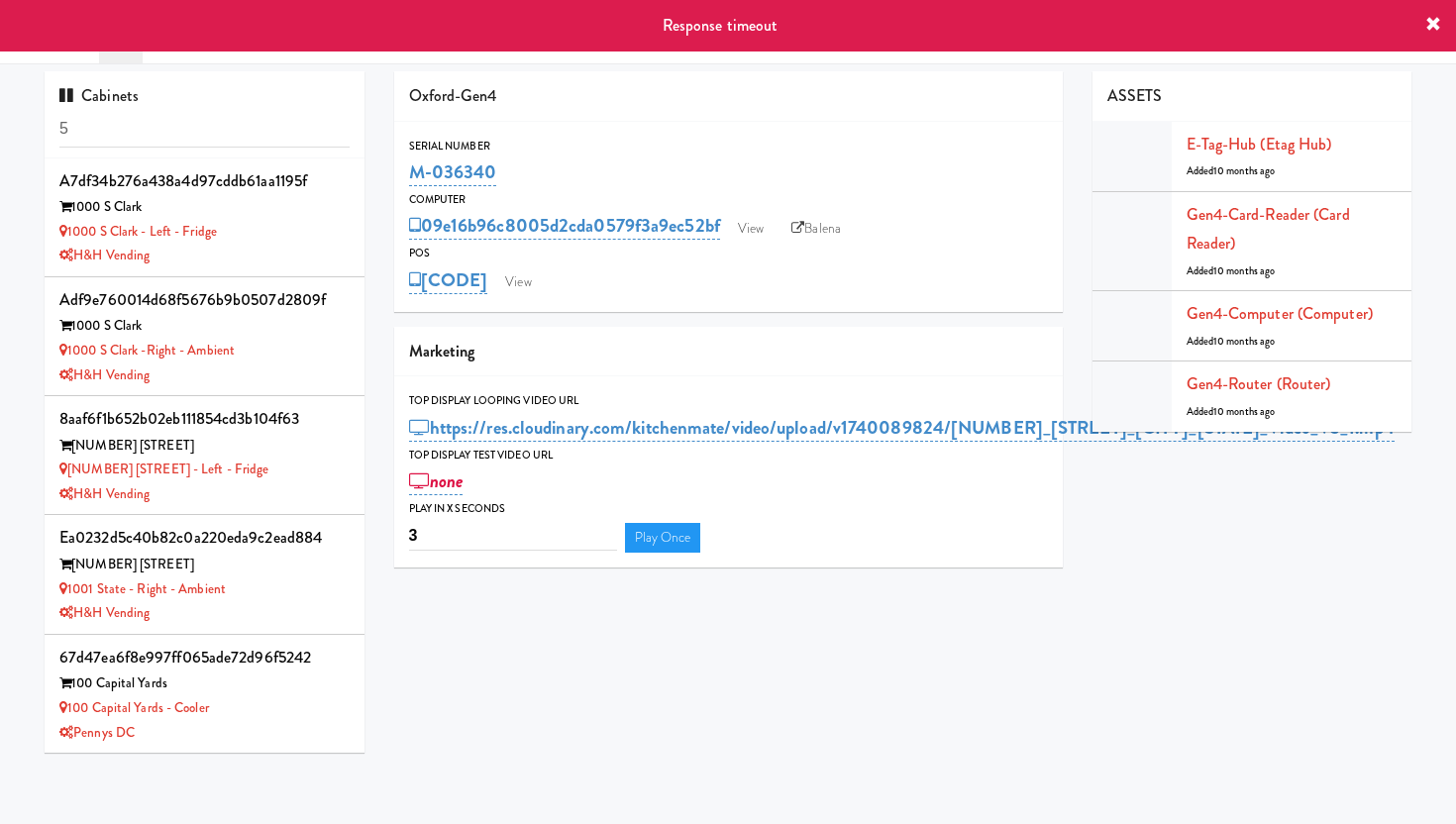 click at bounding box center [1433, 25] 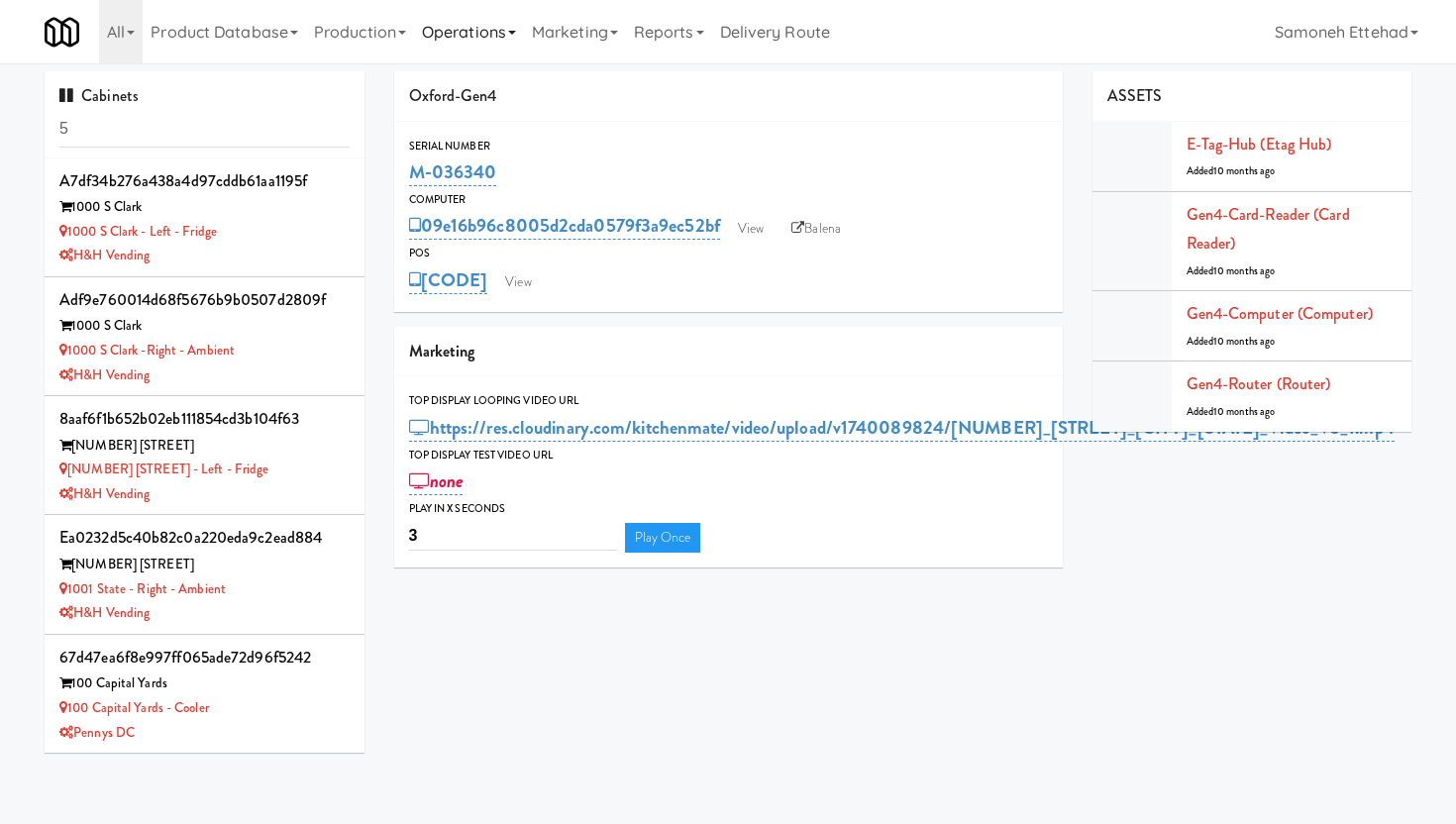click on "Operations" at bounding box center [468, 32] 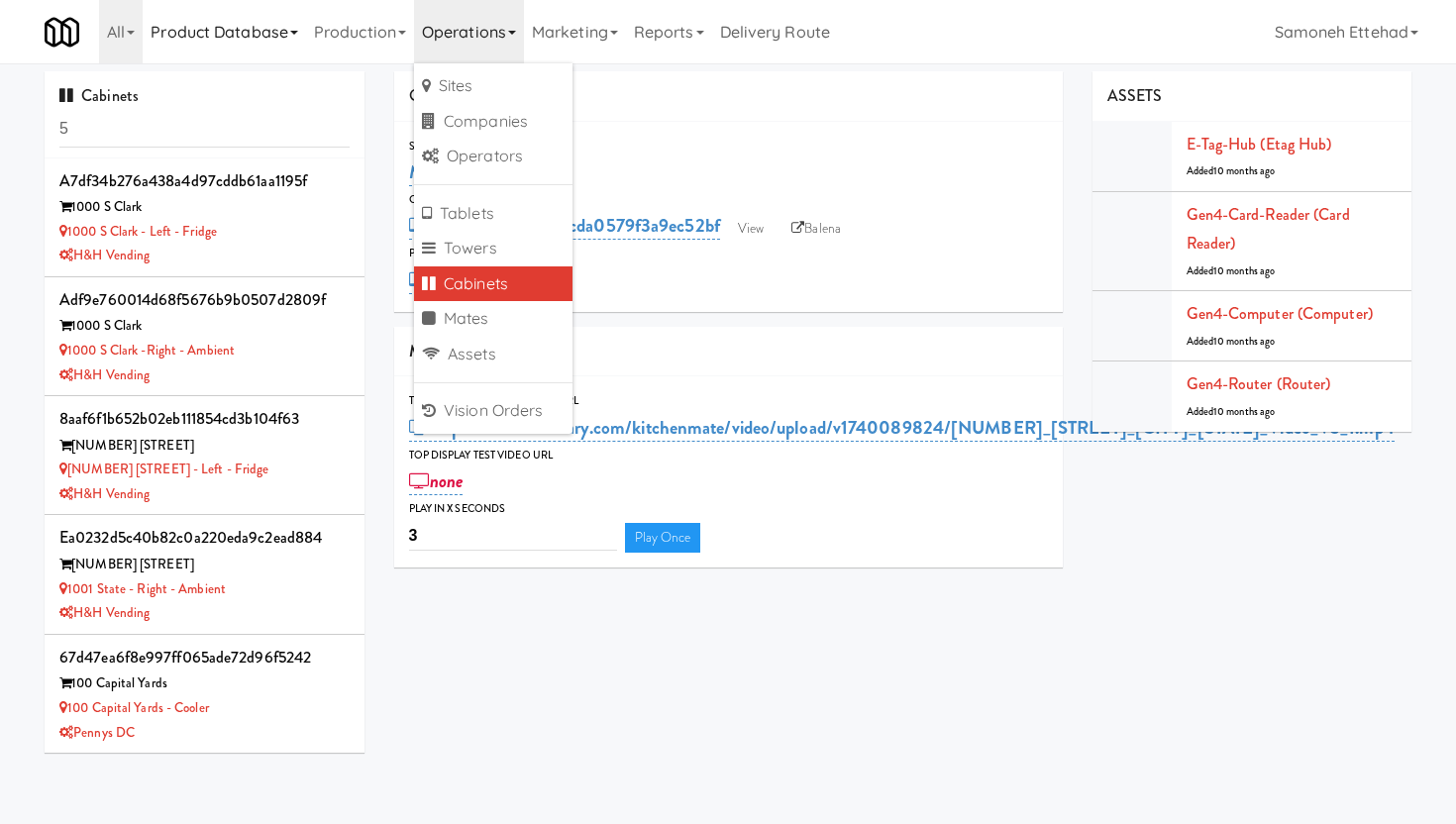 click on "Product Database" at bounding box center [224, 32] 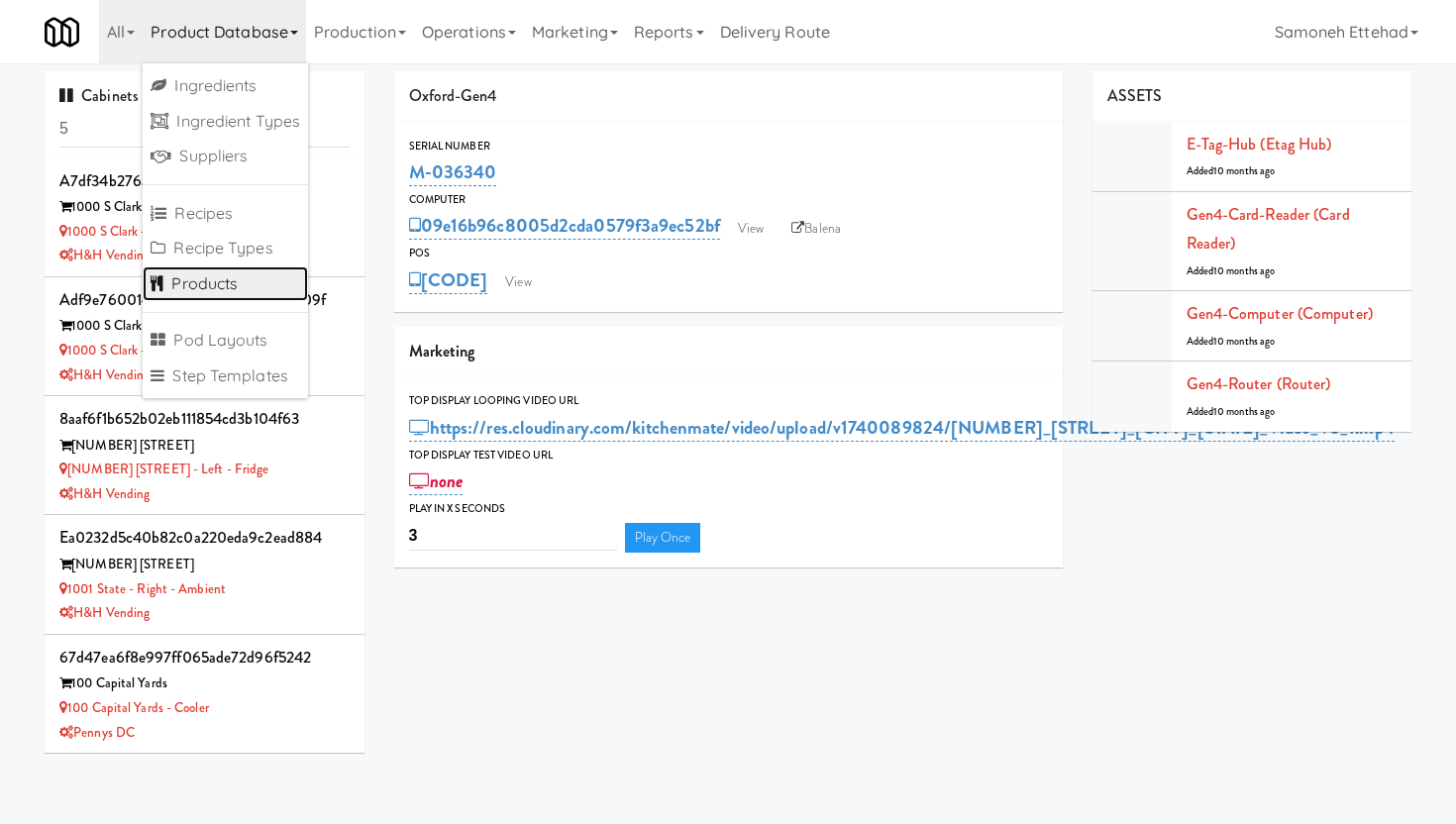 click on "Products" at bounding box center (225, 284) 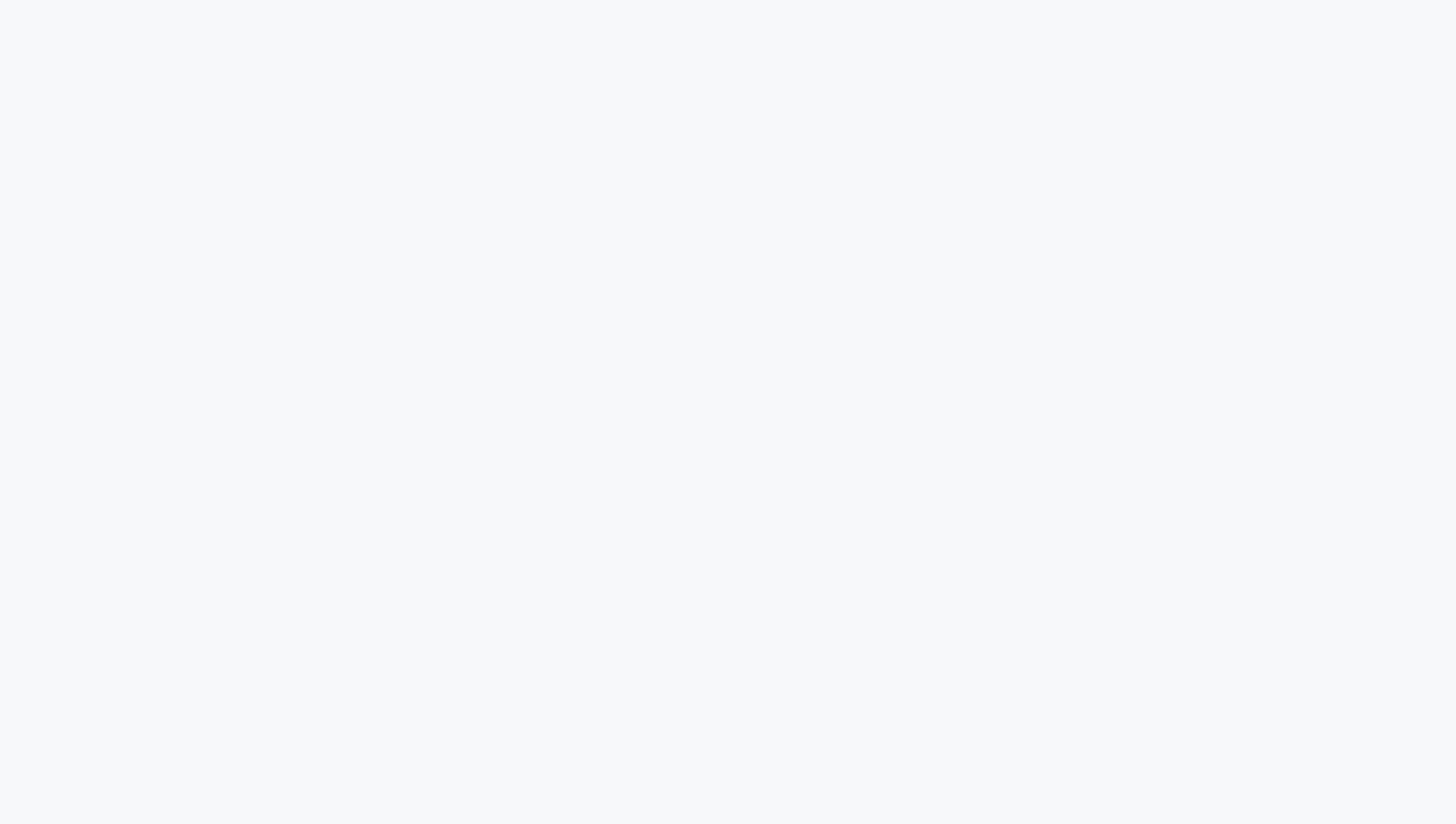 scroll, scrollTop: 0, scrollLeft: 0, axis: both 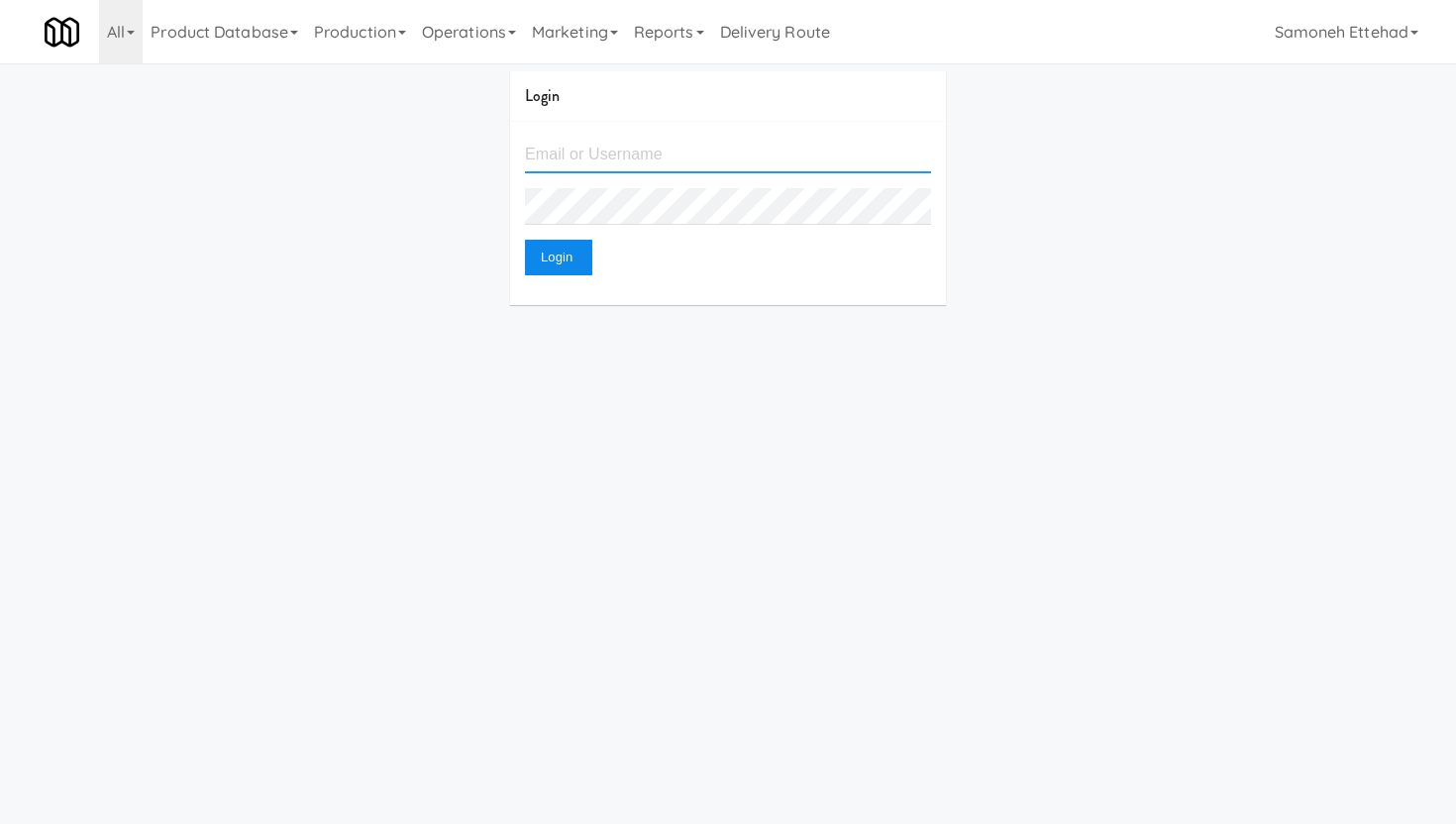 type on "[EMAIL]" 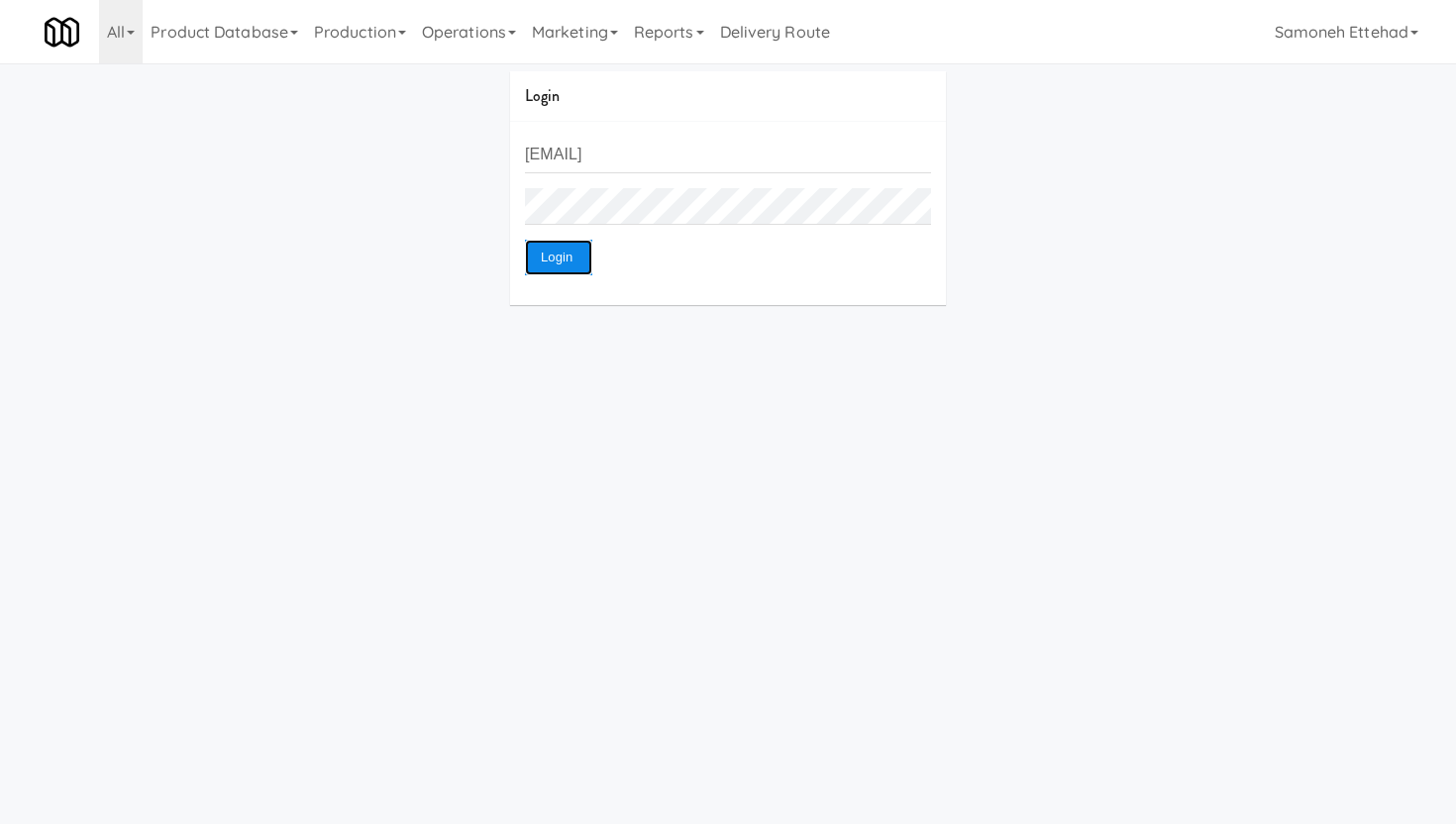 click on "Login" at bounding box center (559, 258) 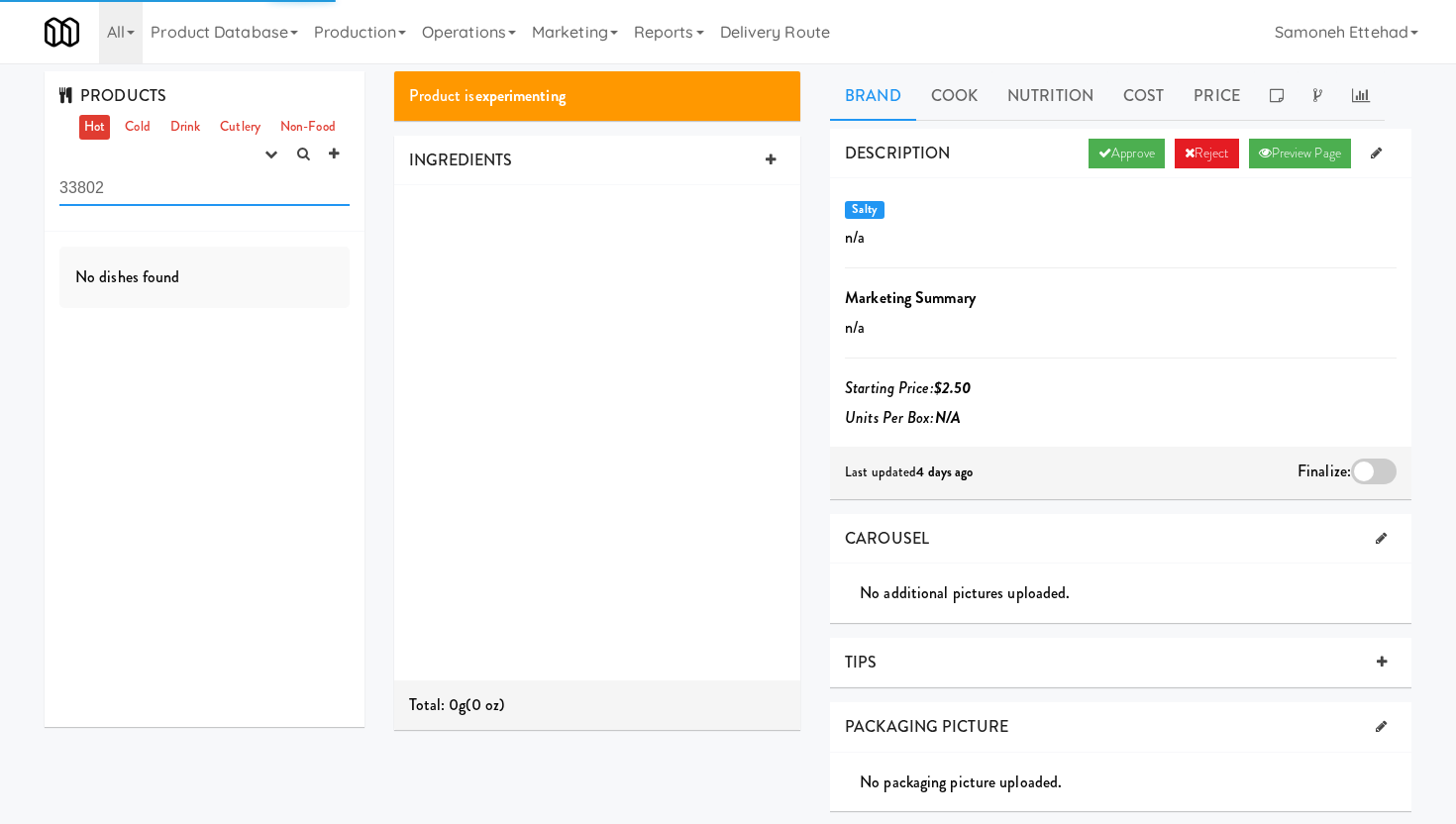 scroll, scrollTop: 0, scrollLeft: 0, axis: both 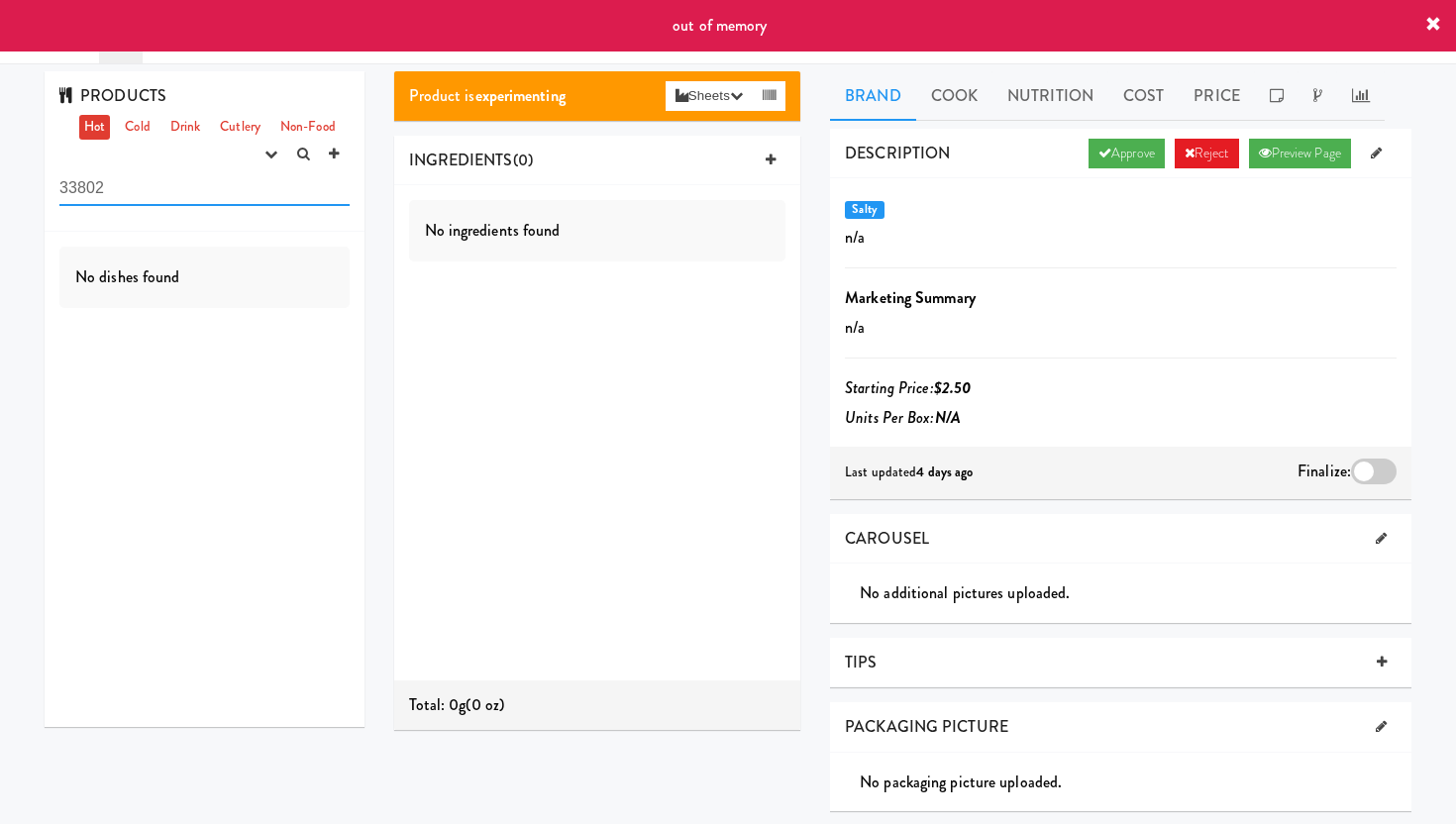 click on "33802" at bounding box center (204, 187) 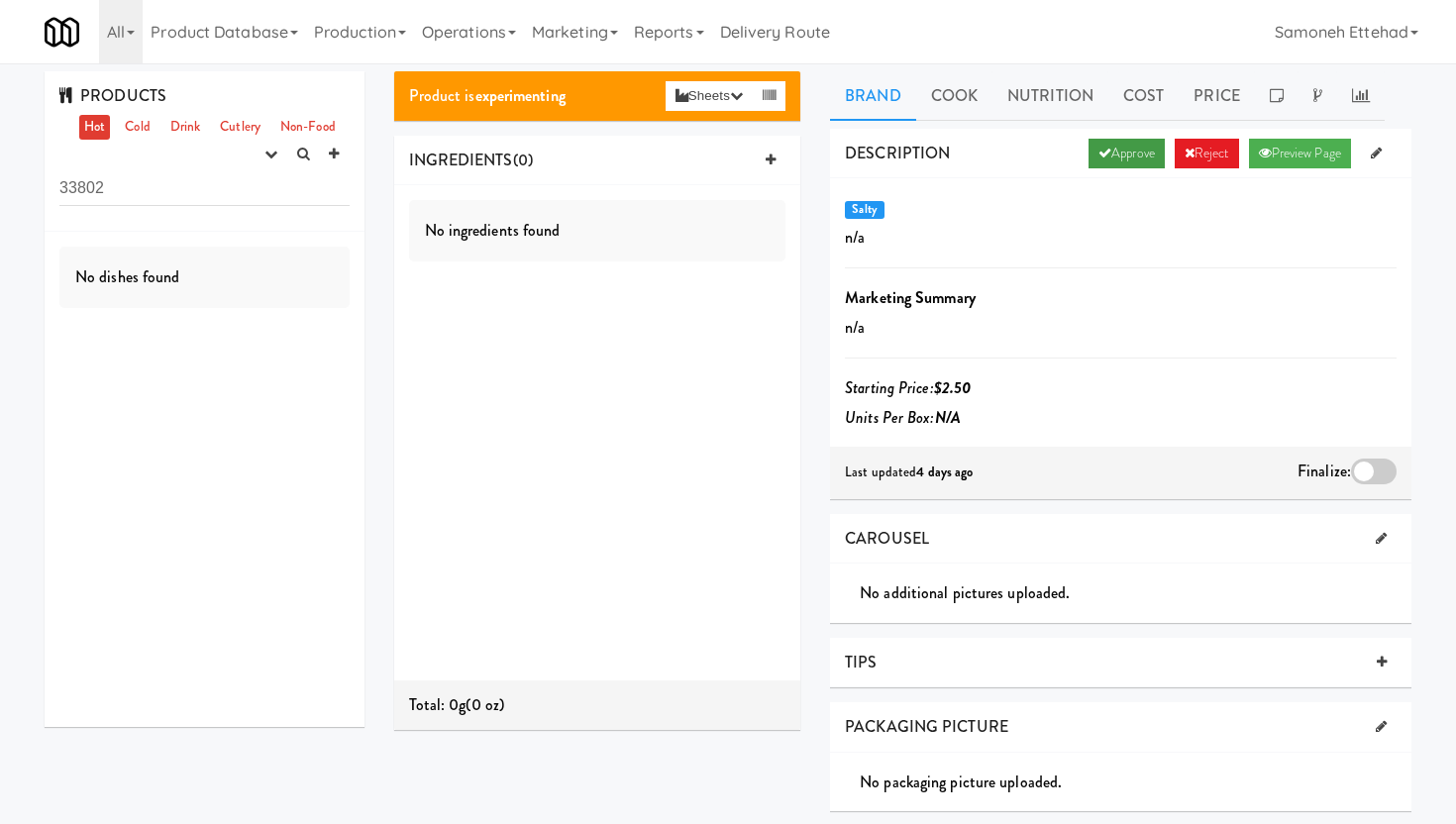 click on "Approve" at bounding box center [1126, 154] 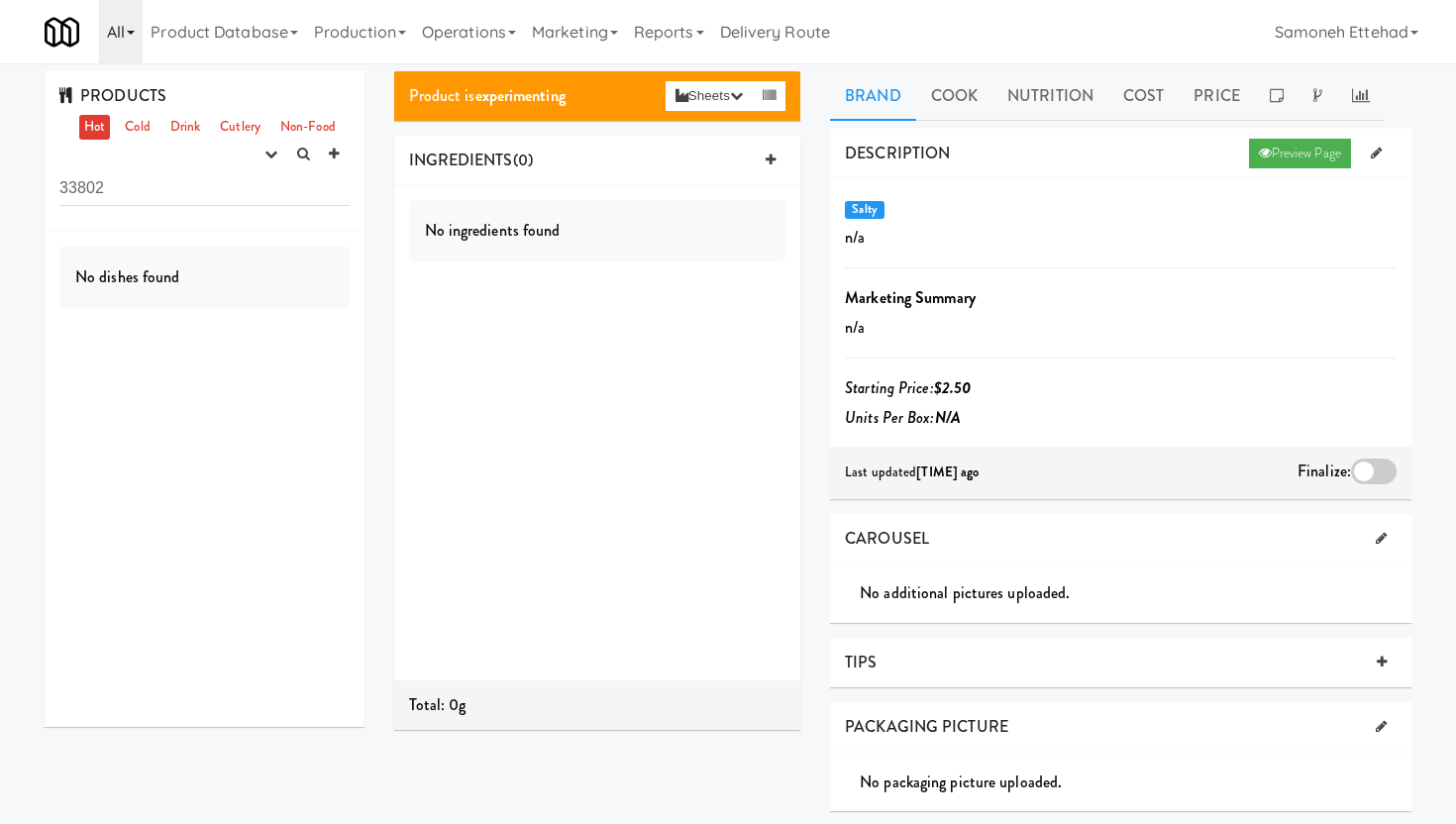 click on "All" at bounding box center (121, 32) 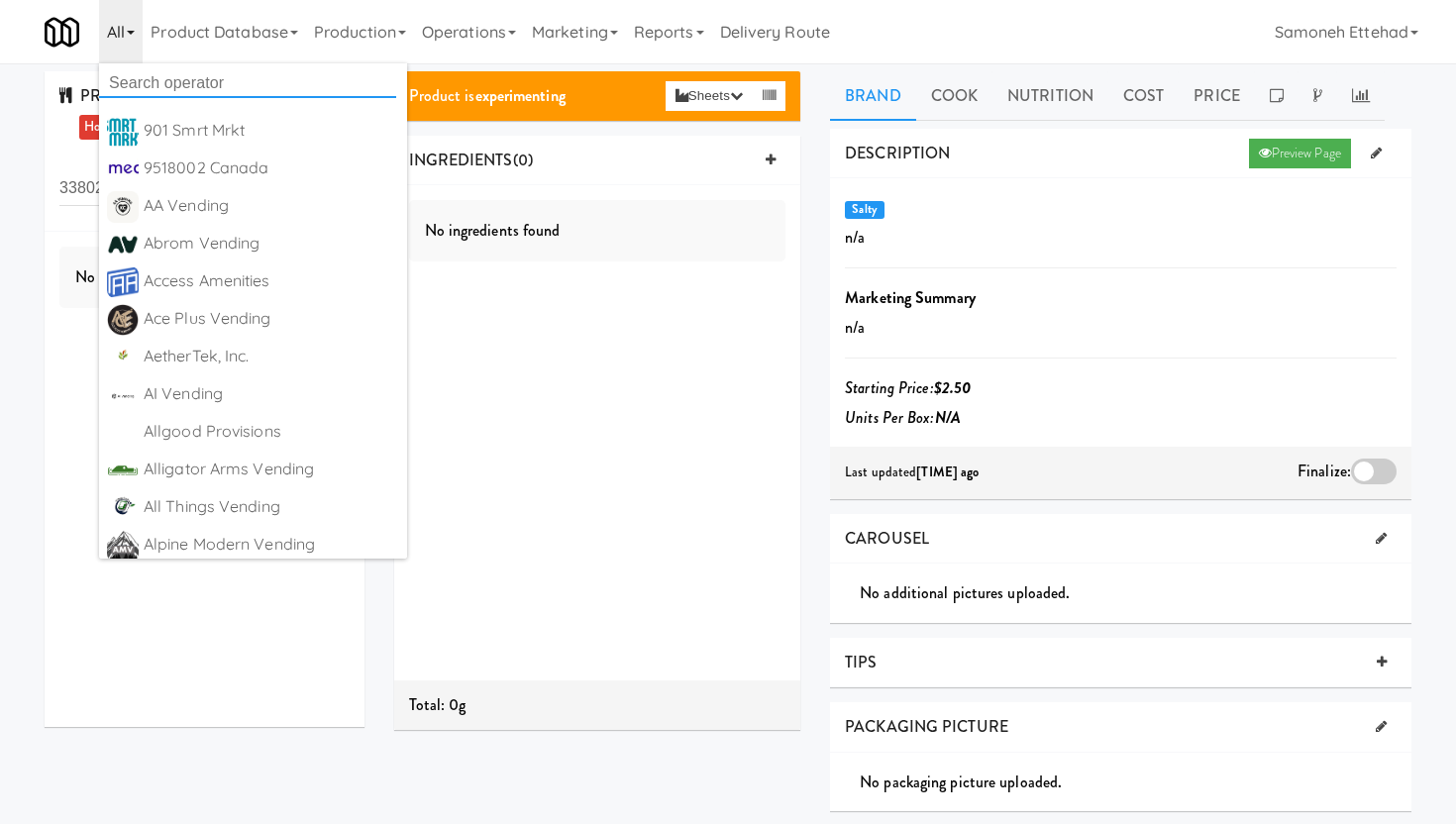 click at bounding box center (248, 83) 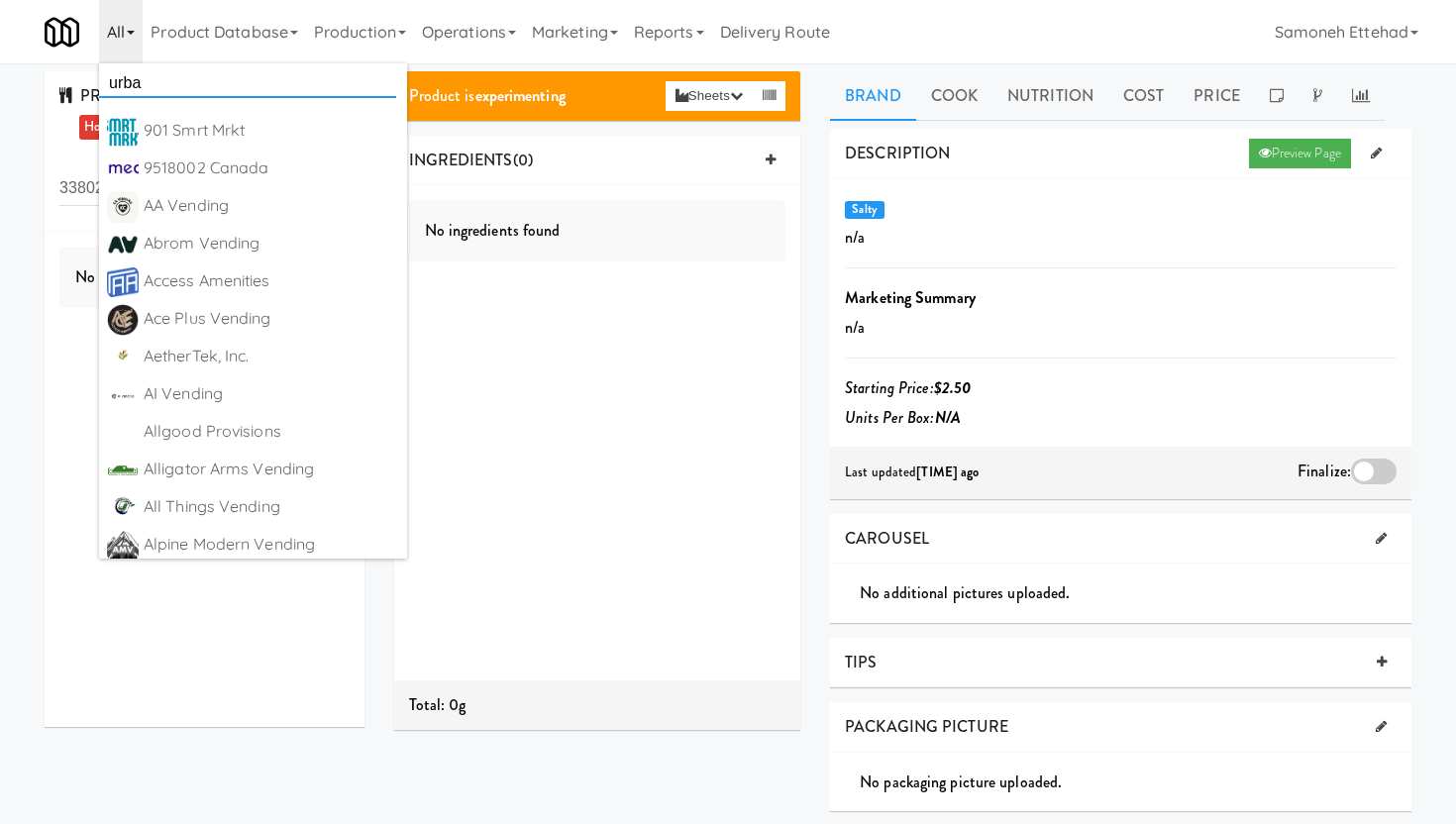 type on "urban" 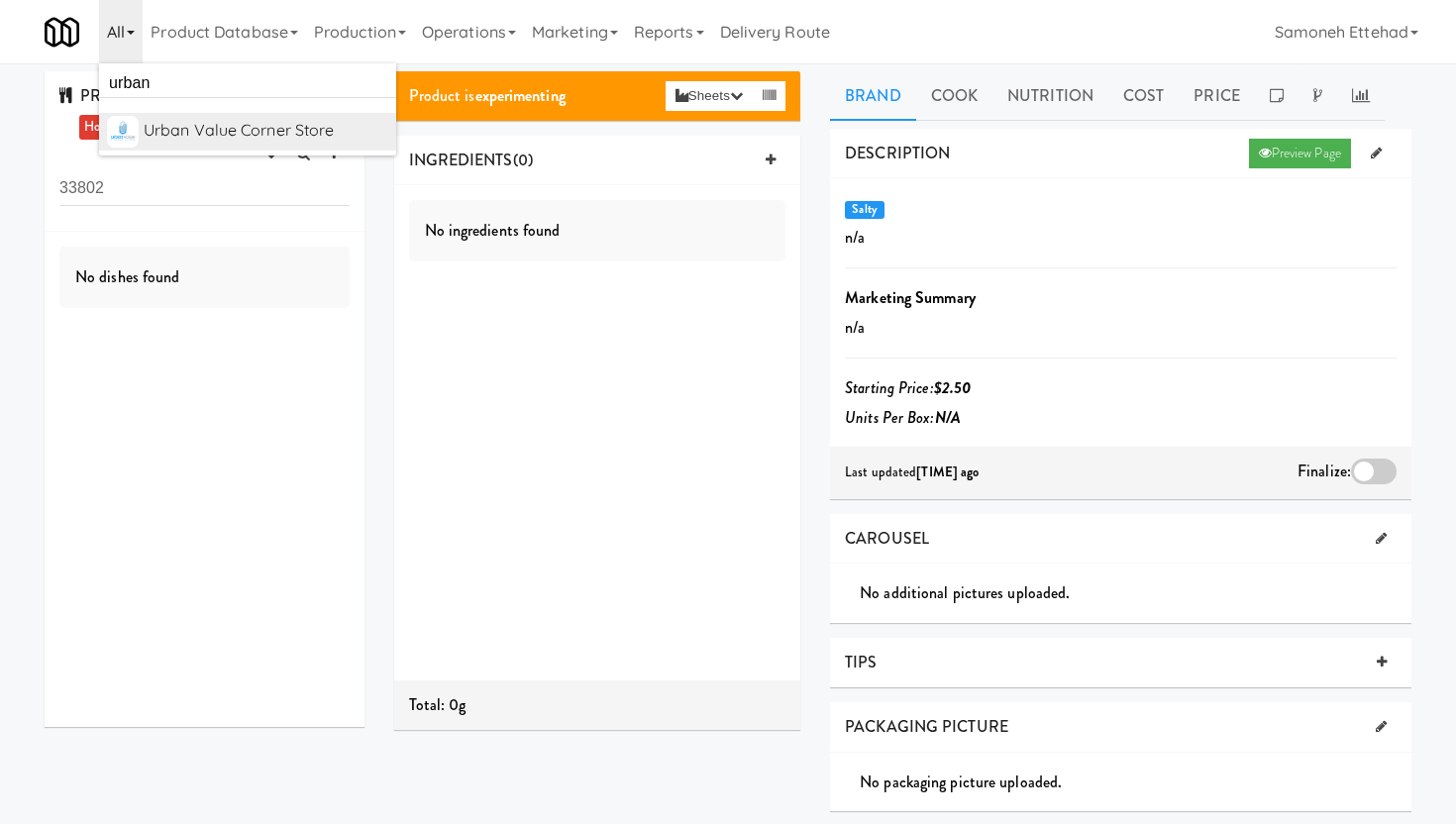 click on "Urban Value Corner Store" at bounding box center (265, 131) 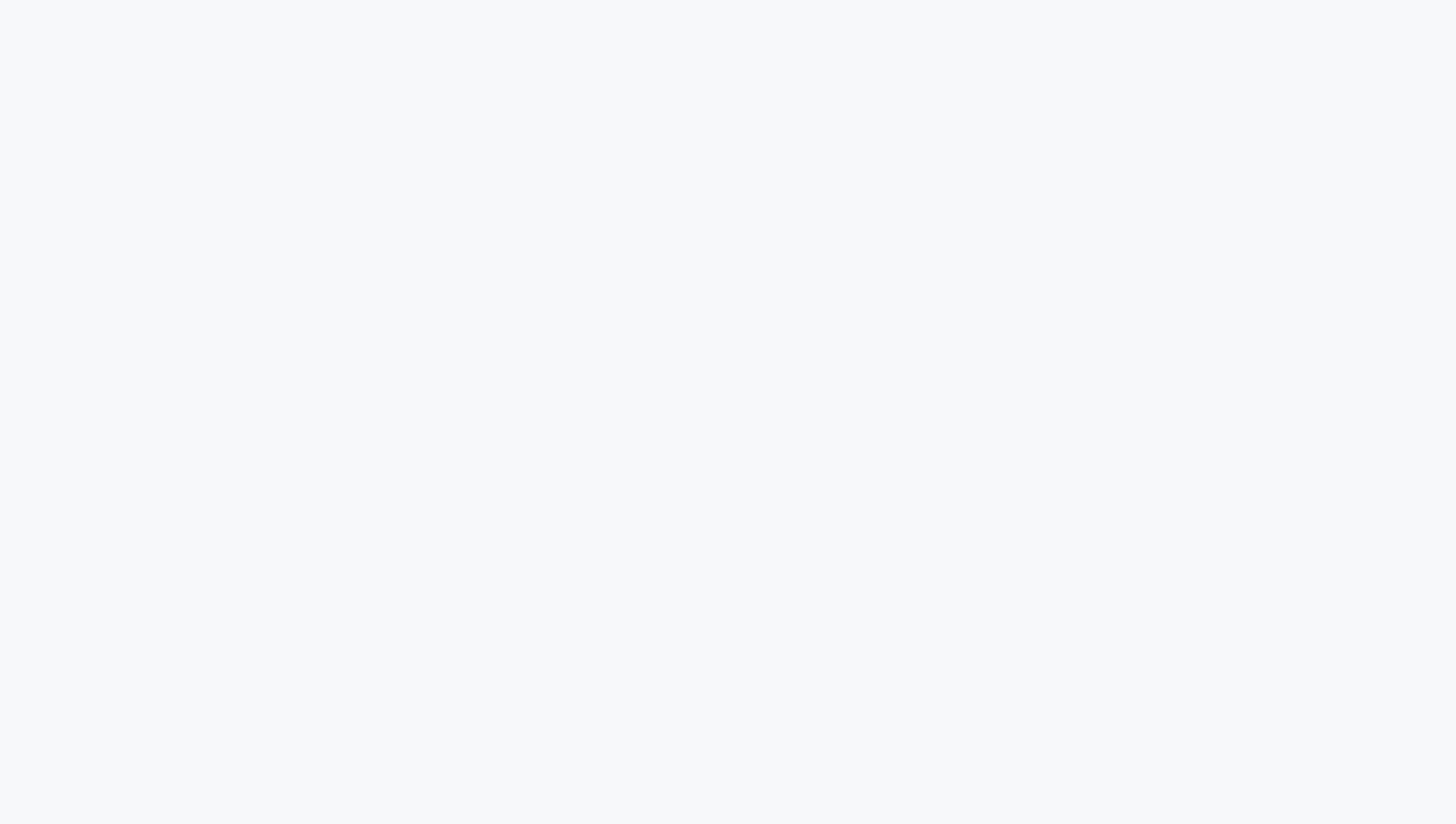 scroll, scrollTop: 0, scrollLeft: 0, axis: both 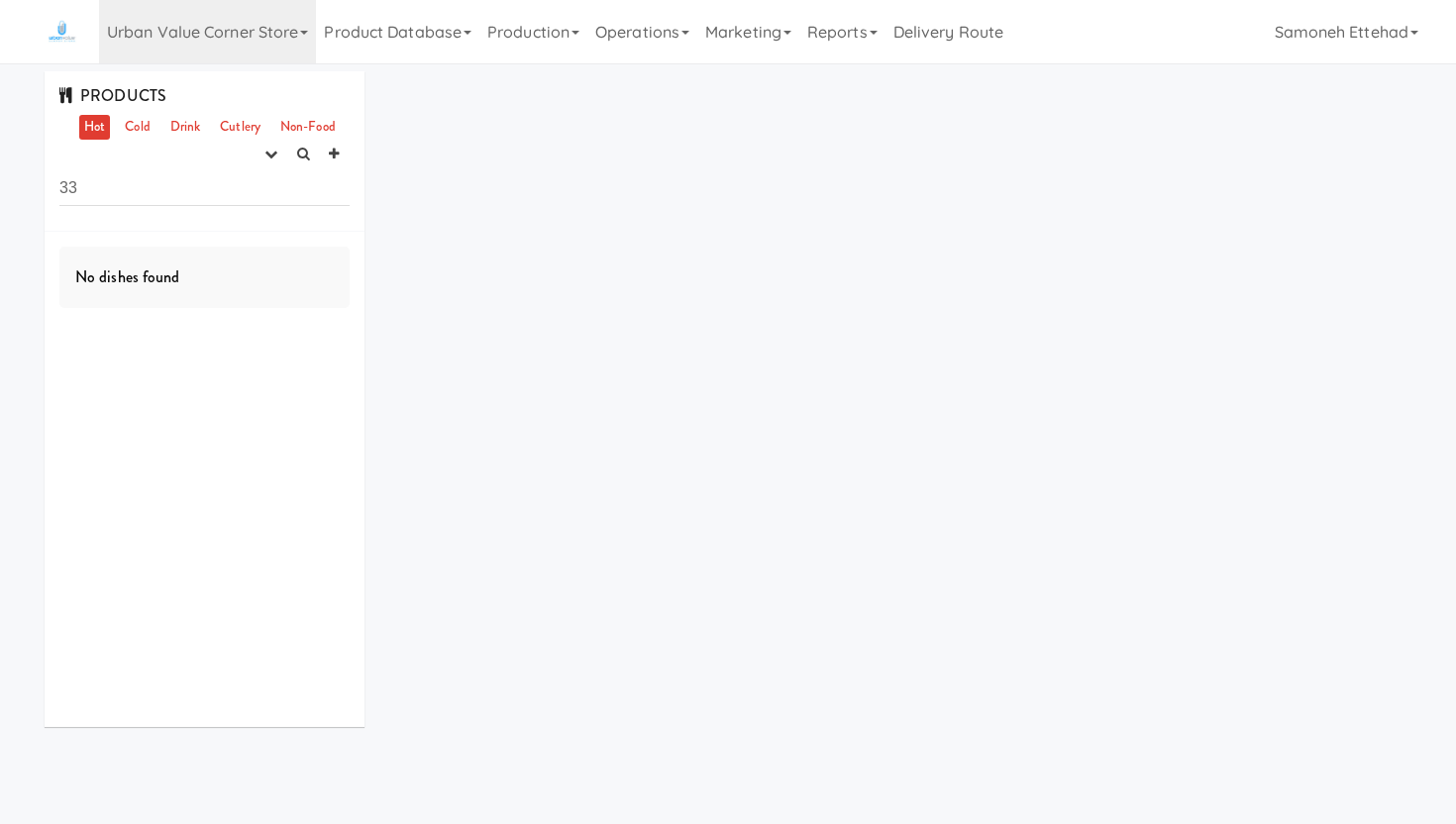 type on "3" 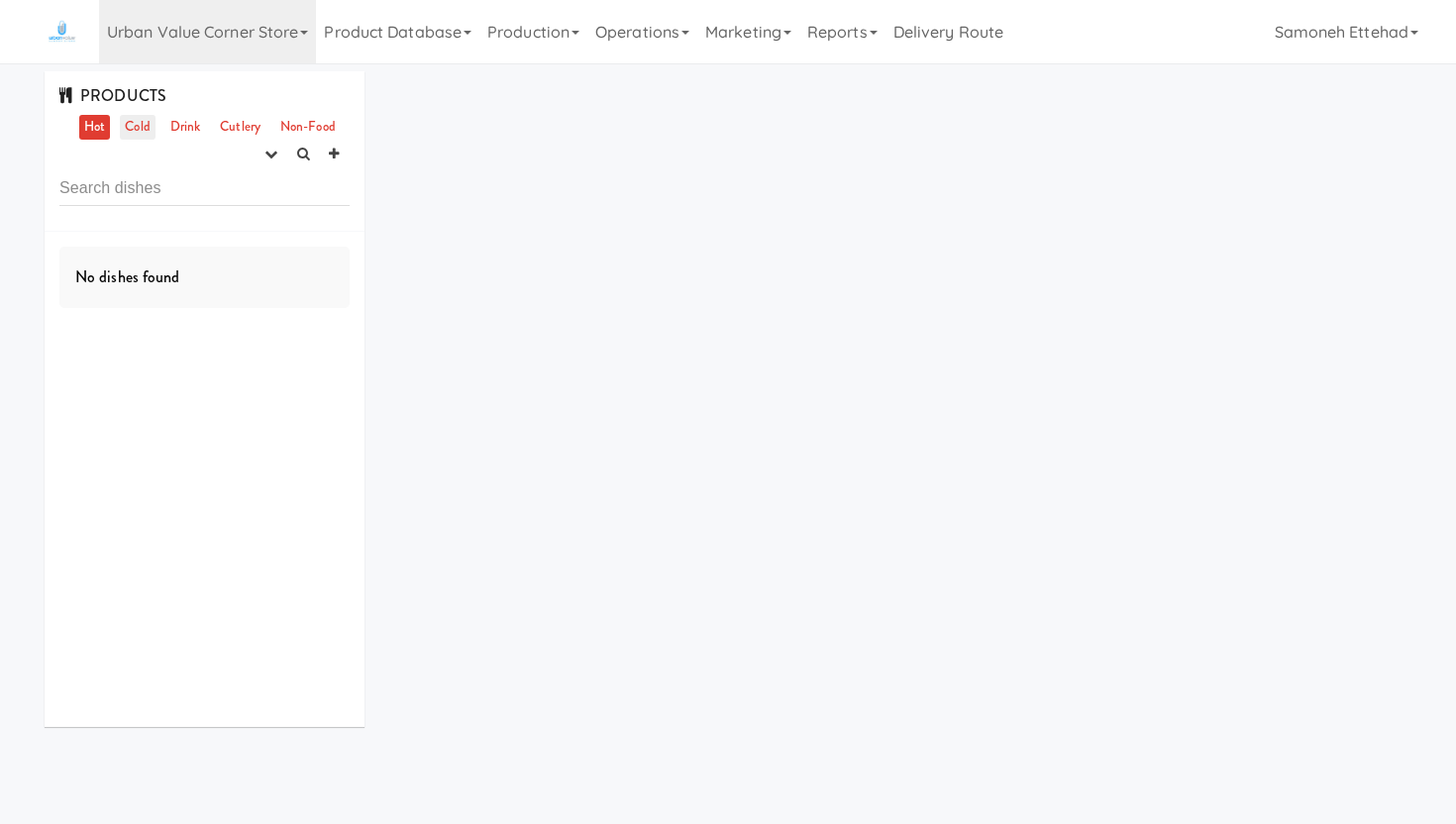 type 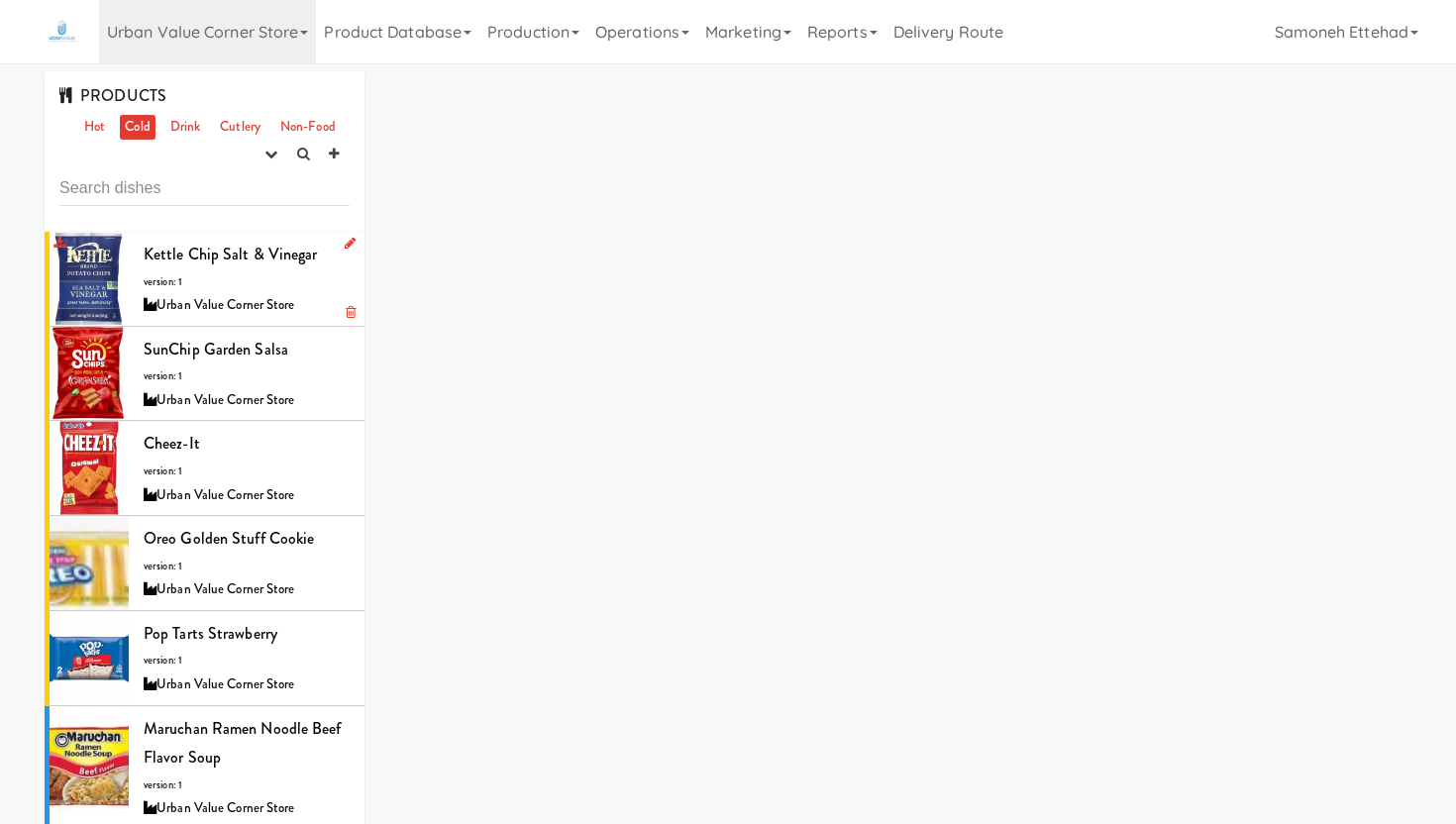 click on "Kettle Chip Salt & Vinegar  version: 1  Urban Value Corner Store" at bounding box center (247, 278) 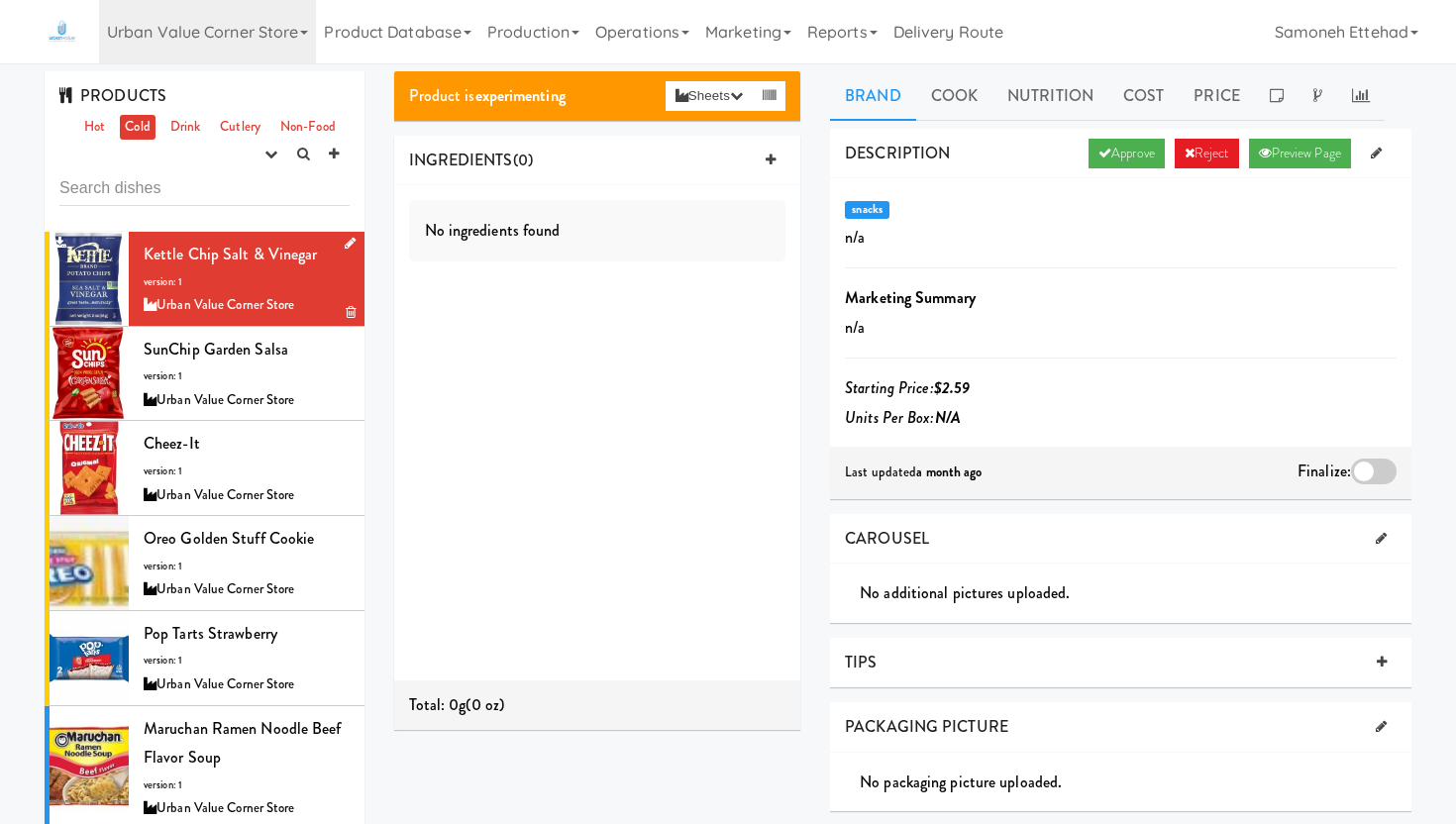 type 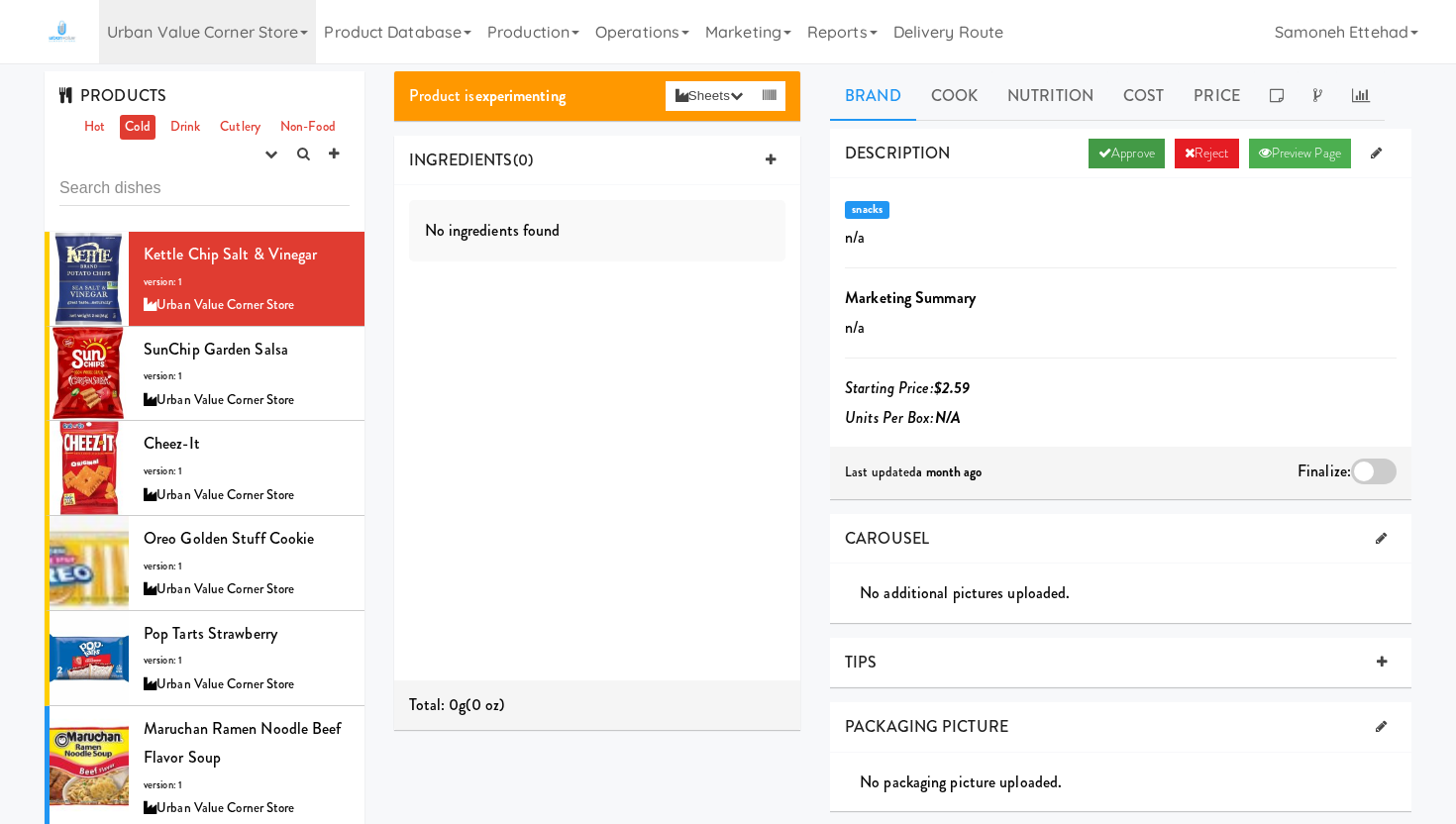 click on "Approve" at bounding box center (1126, 154) 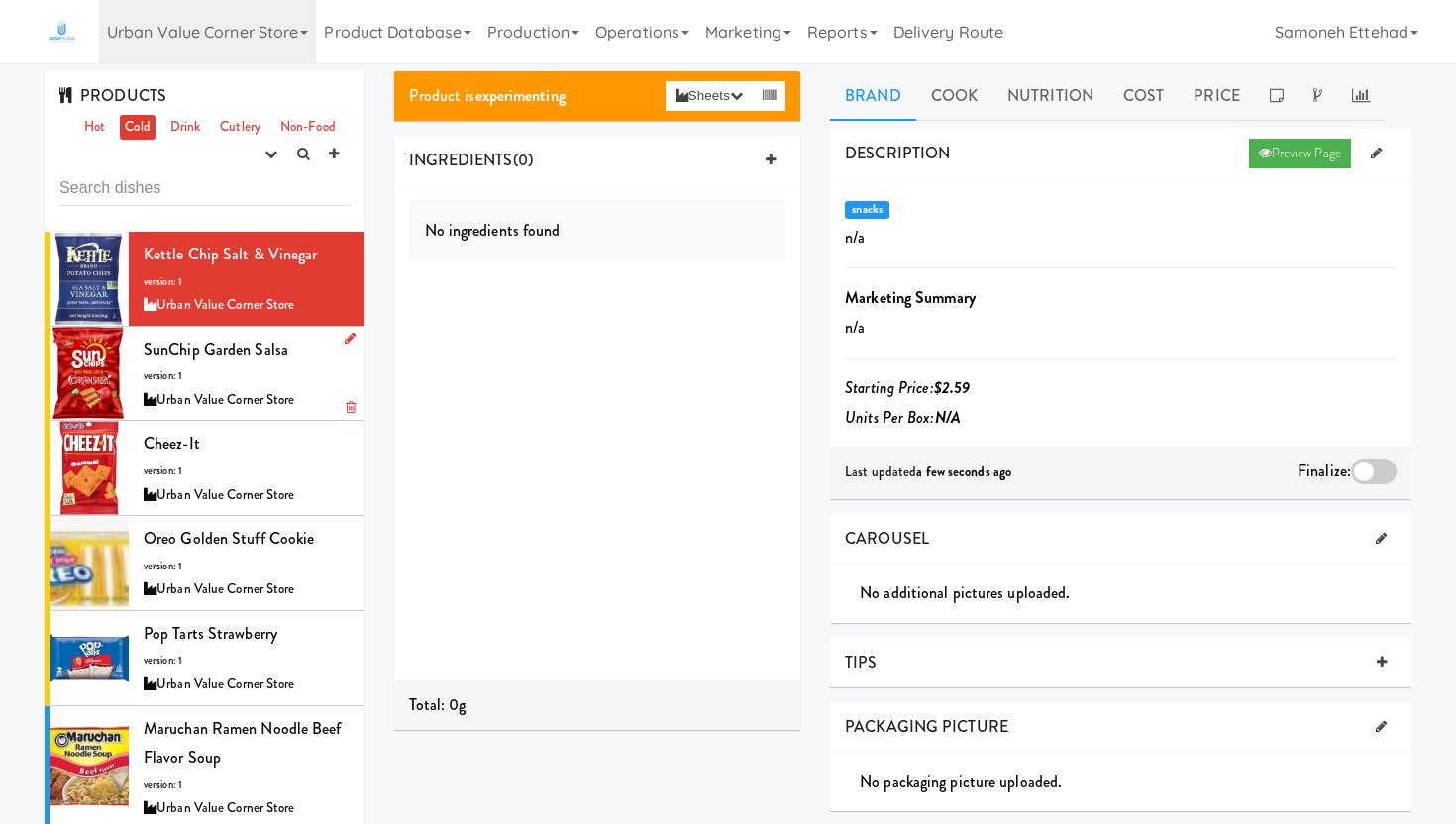 click on "SunChip Garden Salsa  version: 1  Urban Value Corner Store" at bounding box center [247, 373] 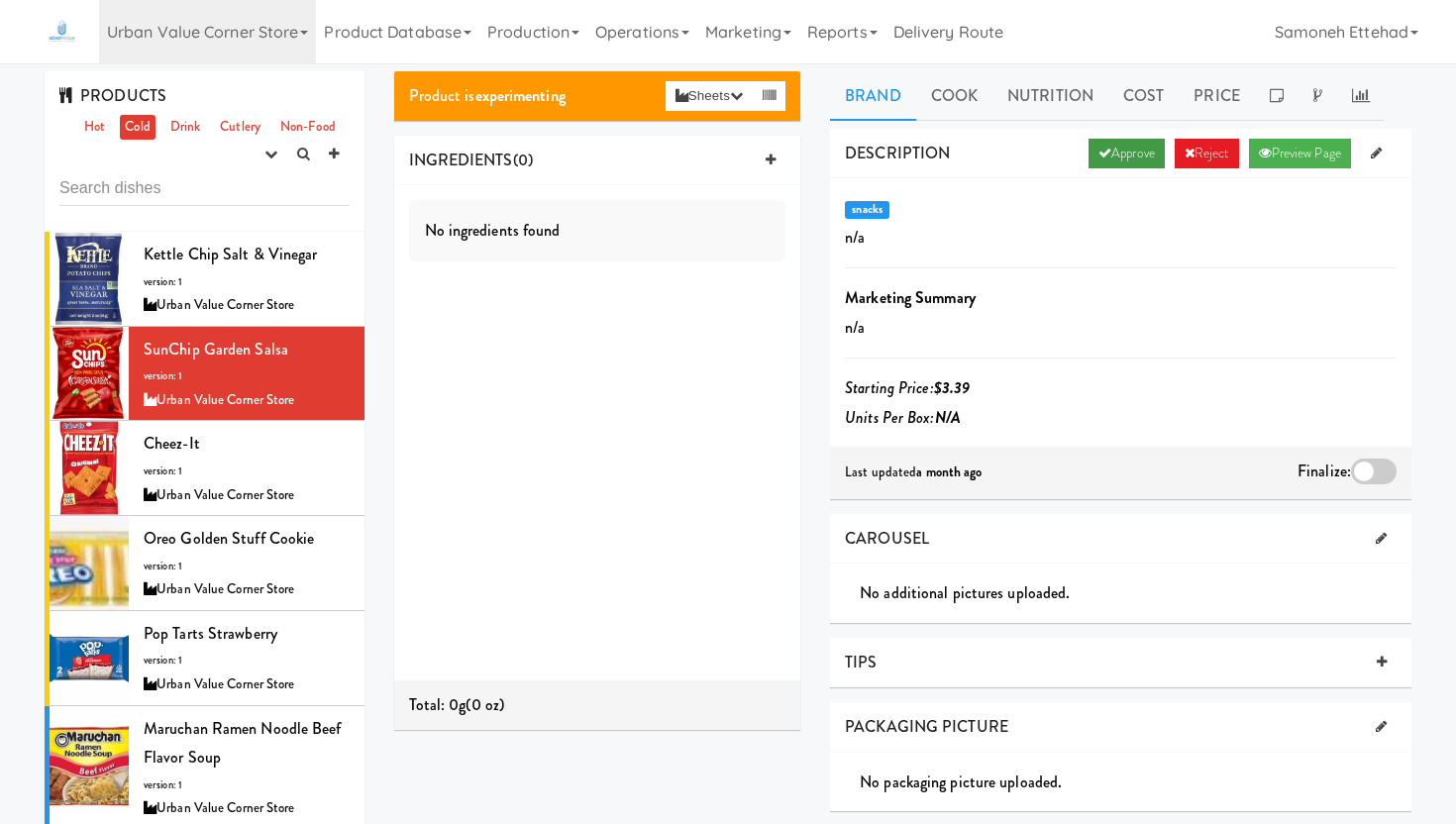 click on "Approve" at bounding box center [1126, 154] 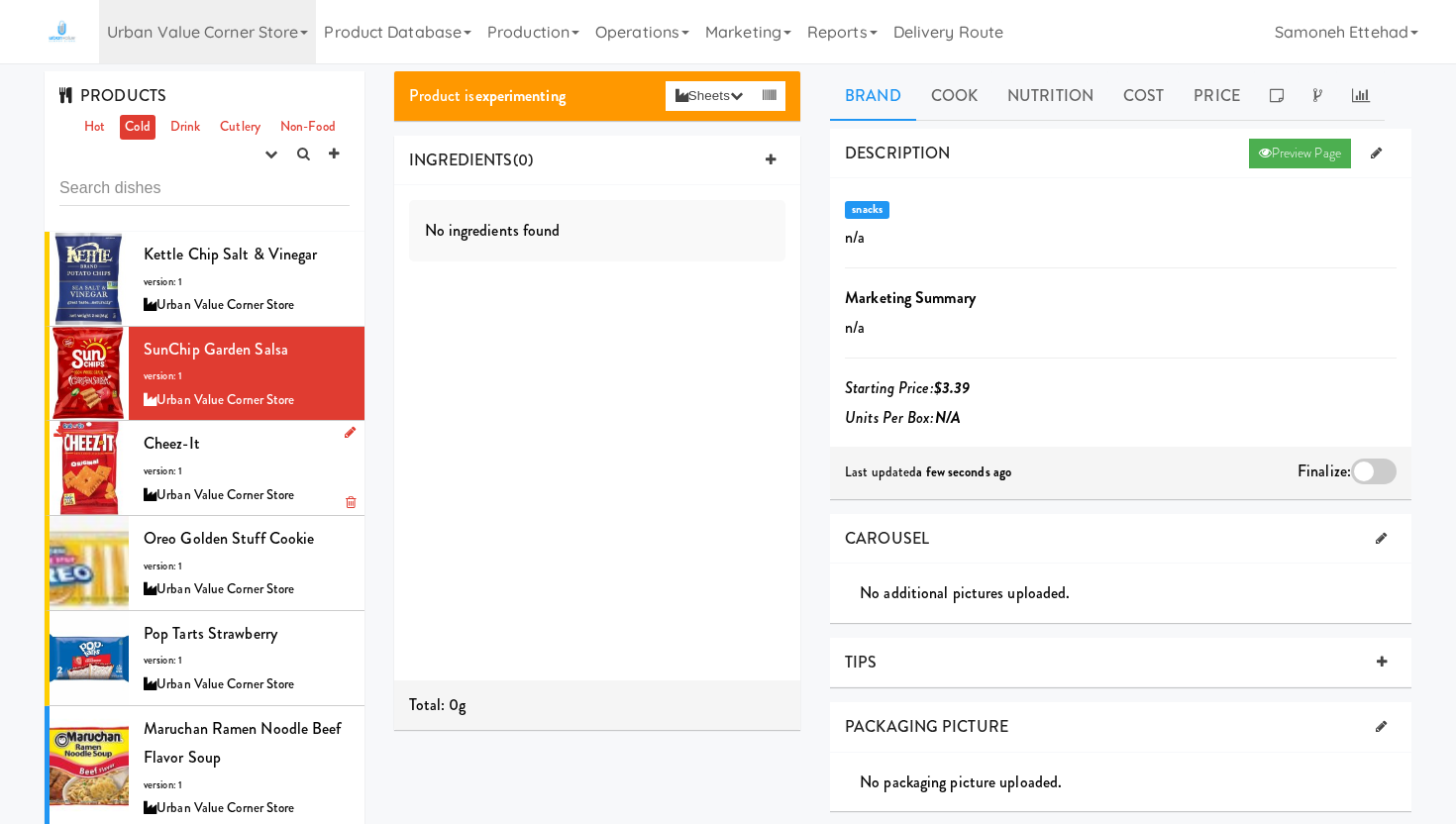 click on "Cheez-It  version: 1  Urban Value Corner Store" at bounding box center (247, 467) 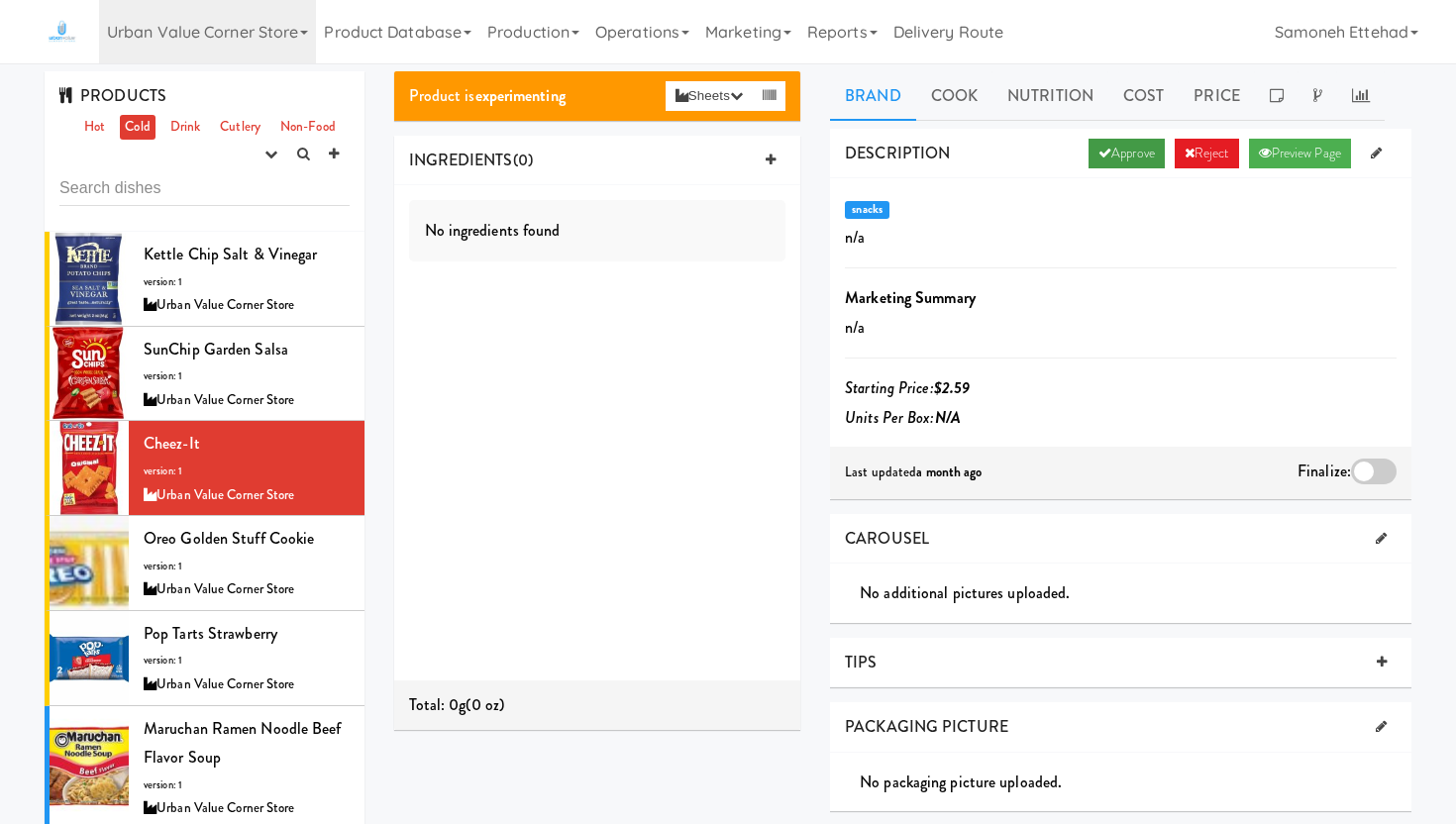 click on "Approve" at bounding box center [1126, 154] 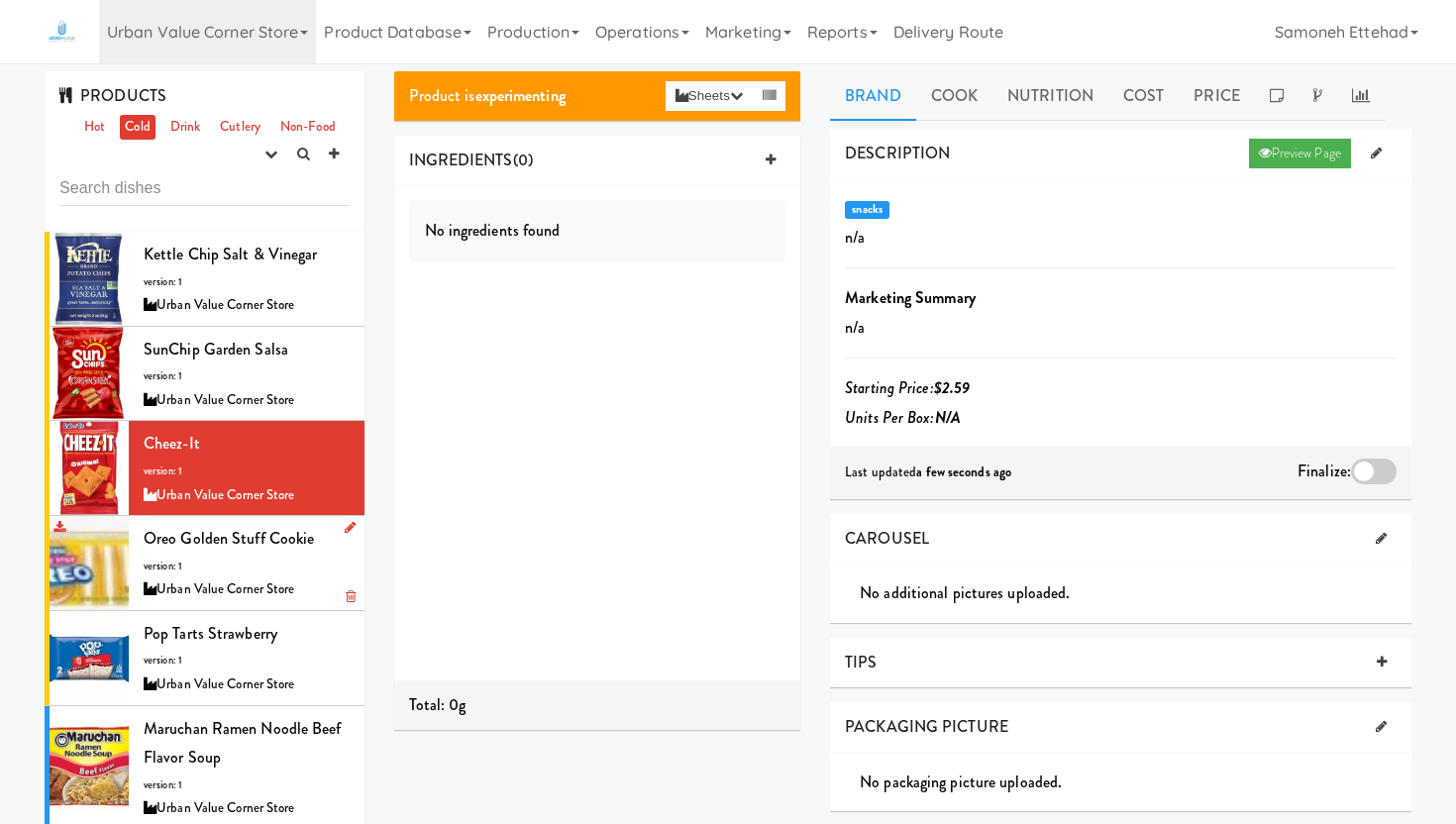 click on "Urban Value Corner Store" at bounding box center (247, 589) 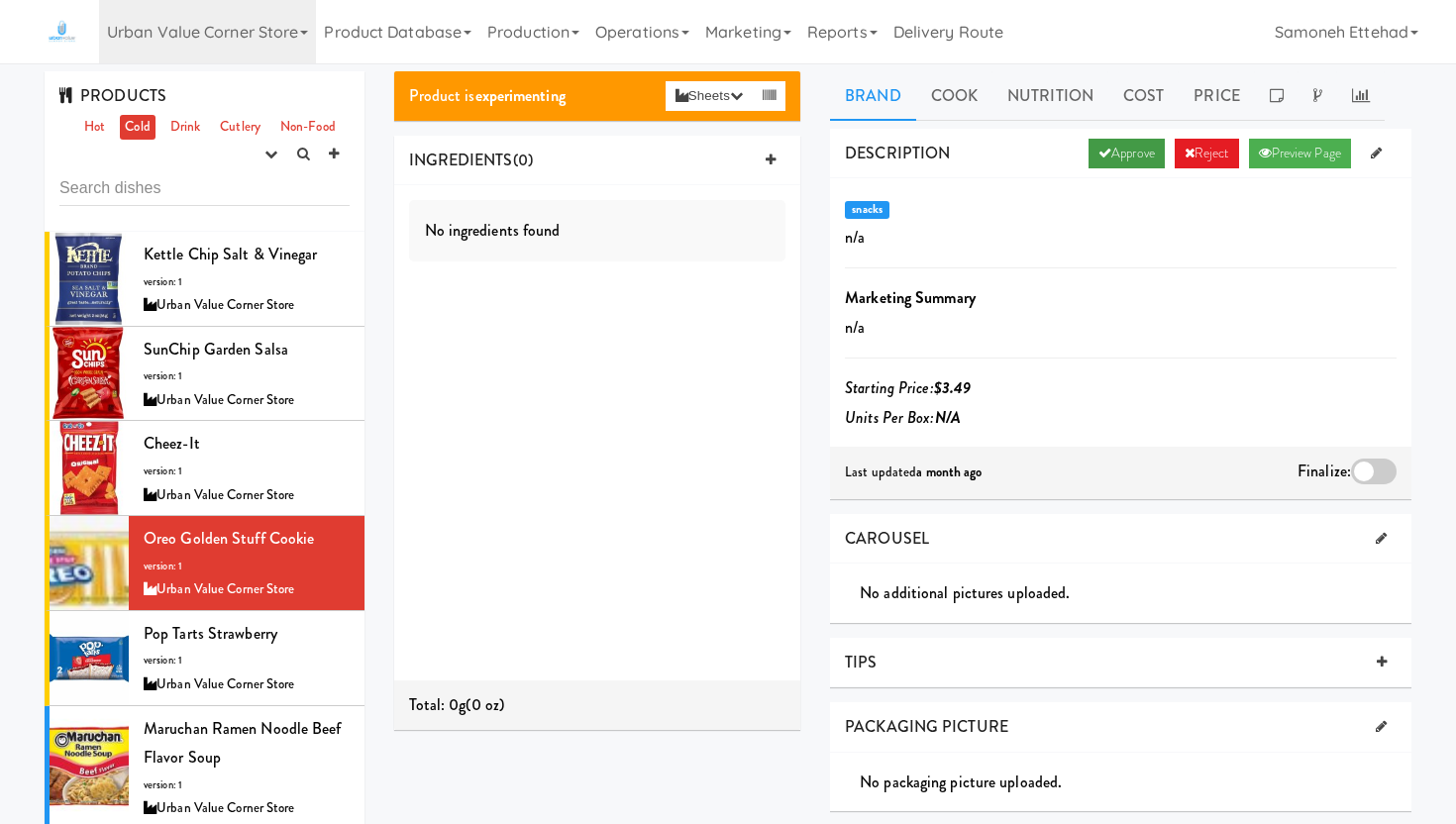 click on "Approve" at bounding box center (1126, 154) 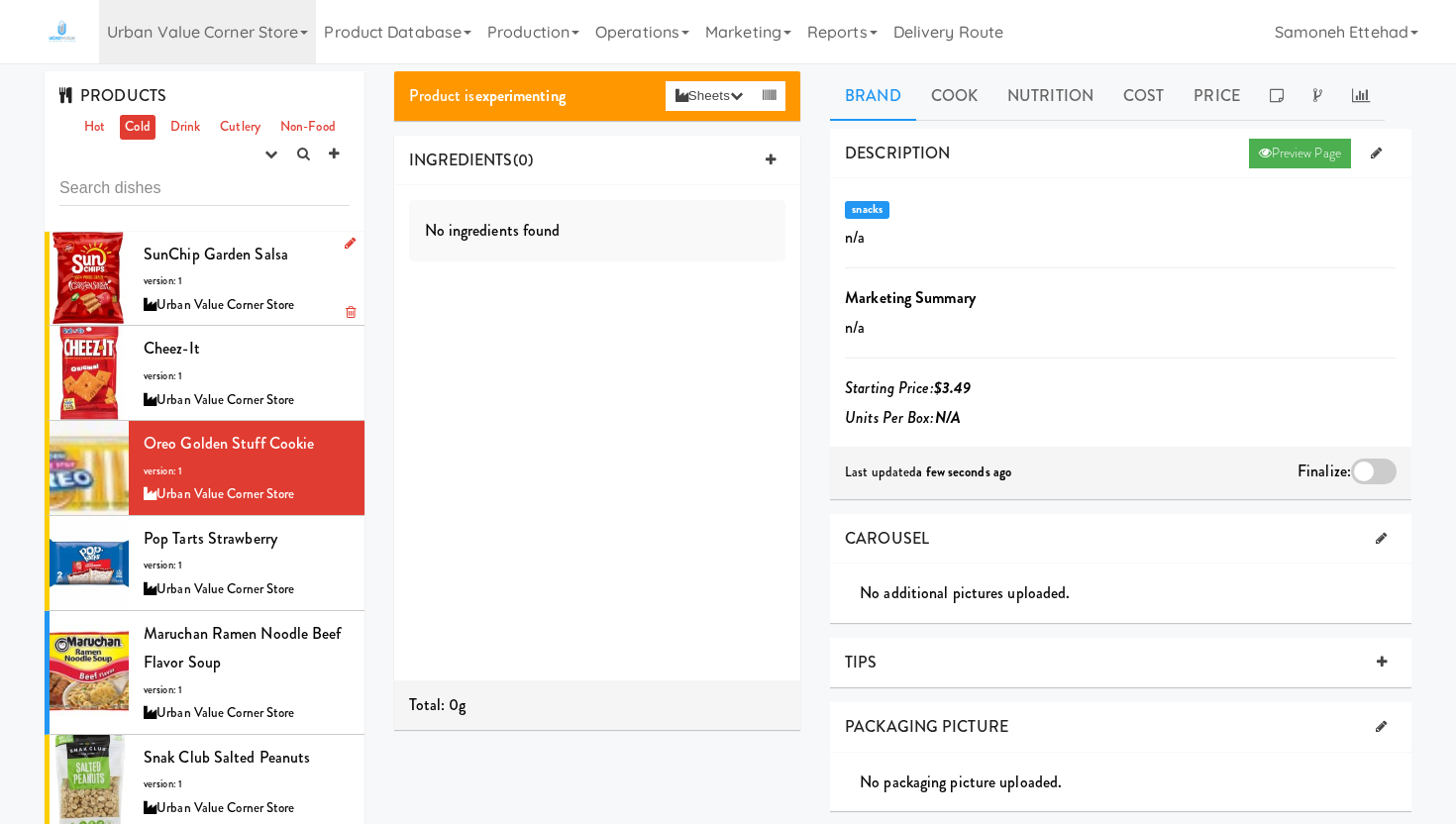 scroll, scrollTop: 89, scrollLeft: 0, axis: vertical 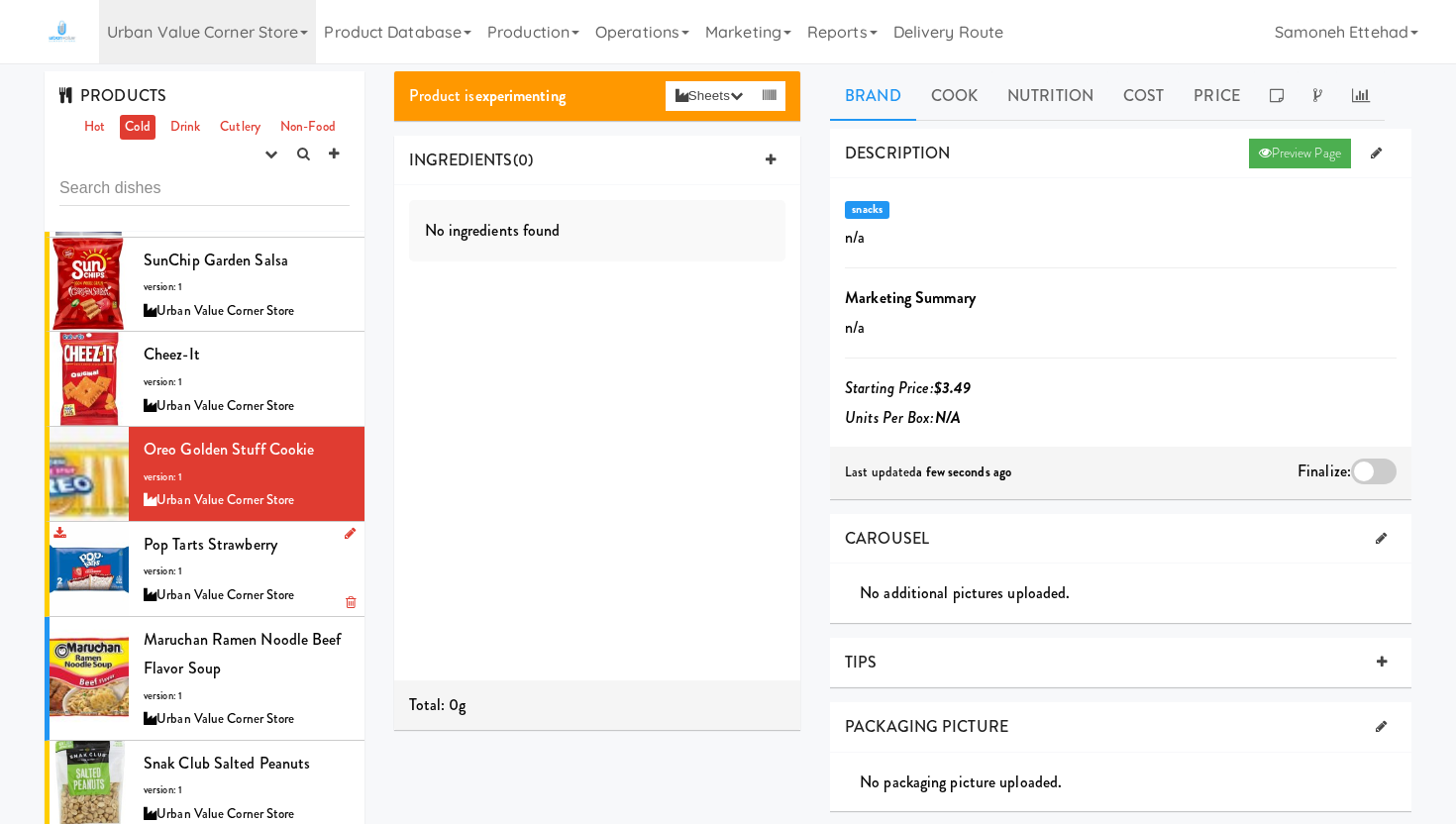 click on "Pop Tarts Strawberry  version: 1  Urban Value Corner Store" at bounding box center [247, 568] 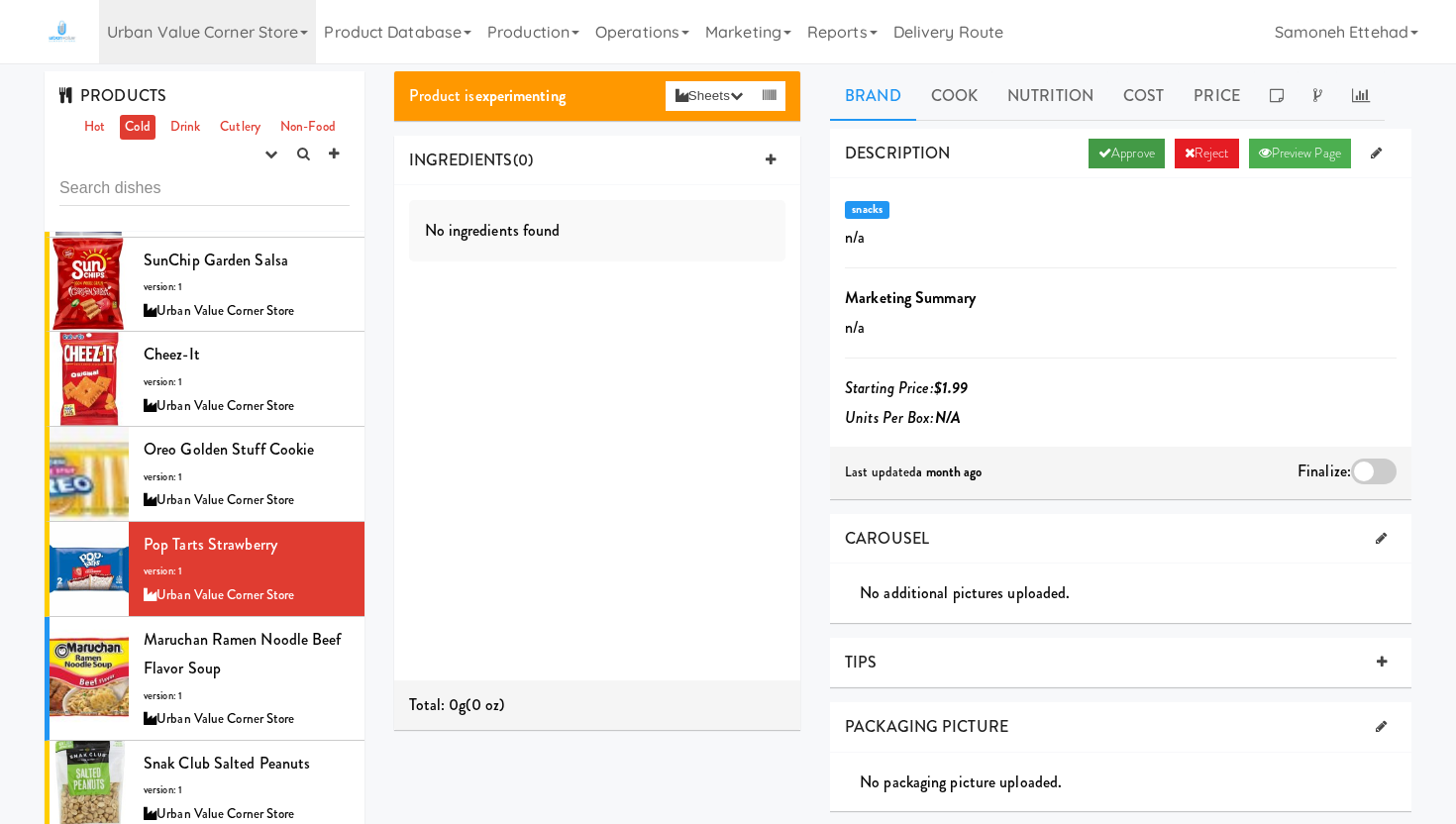 click on "Approve" at bounding box center [1126, 154] 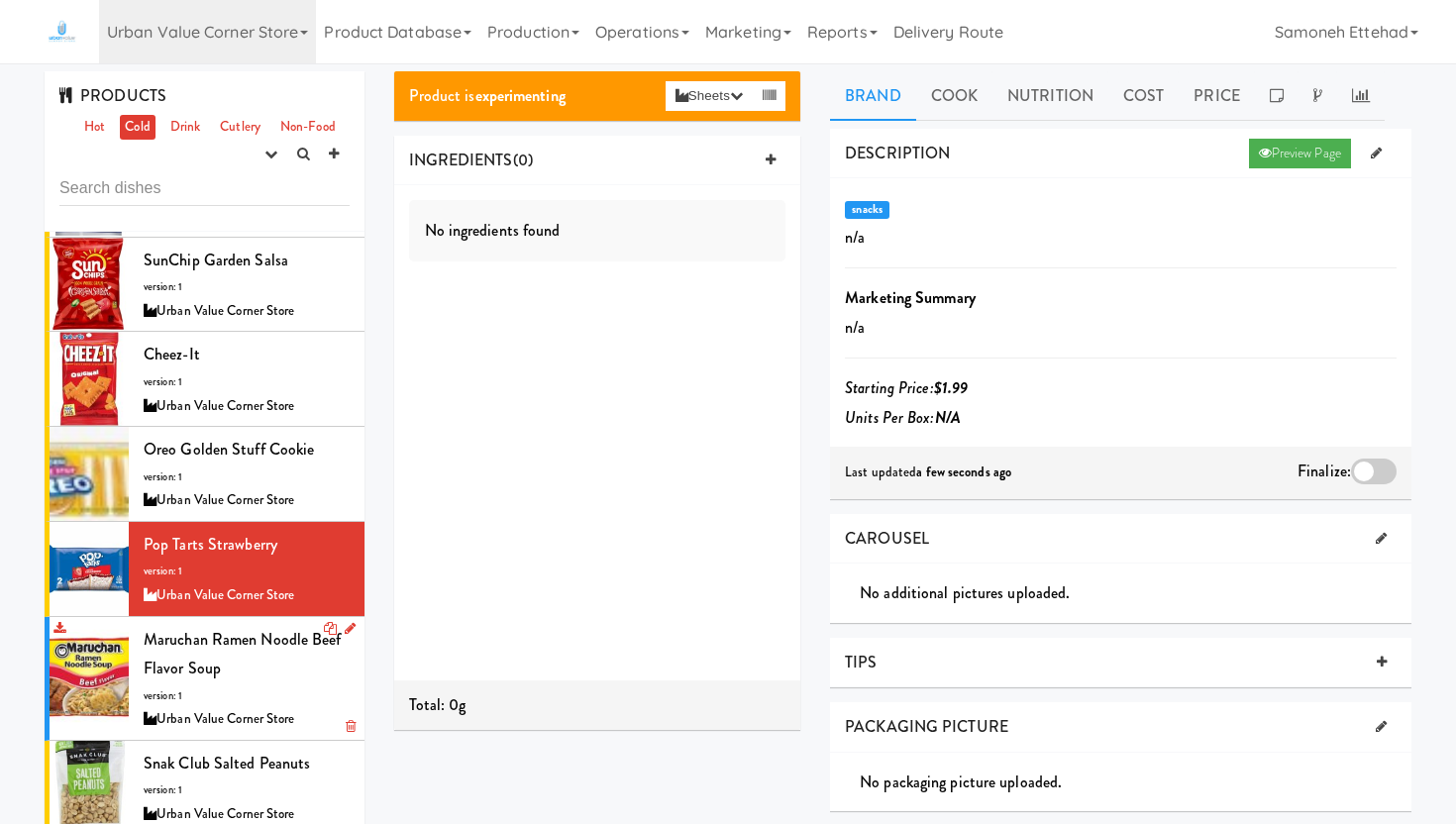 click on "Maruchan Ramen Noodle Beef Flavor Soup  version: 1  Urban Value Corner Store" at bounding box center [247, 678] 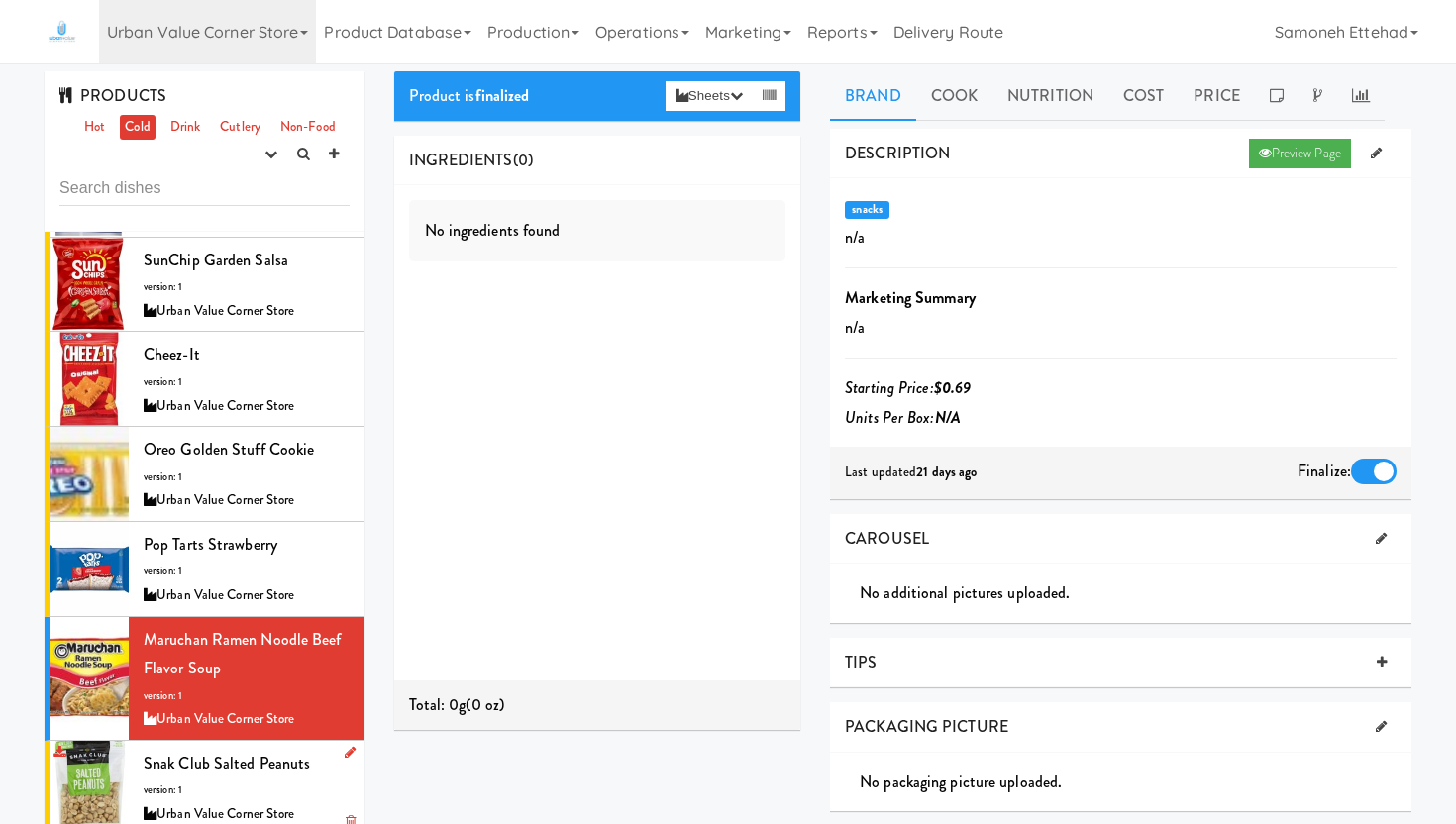 click on "Snak Club Salted Peanuts" at bounding box center [227, 763] 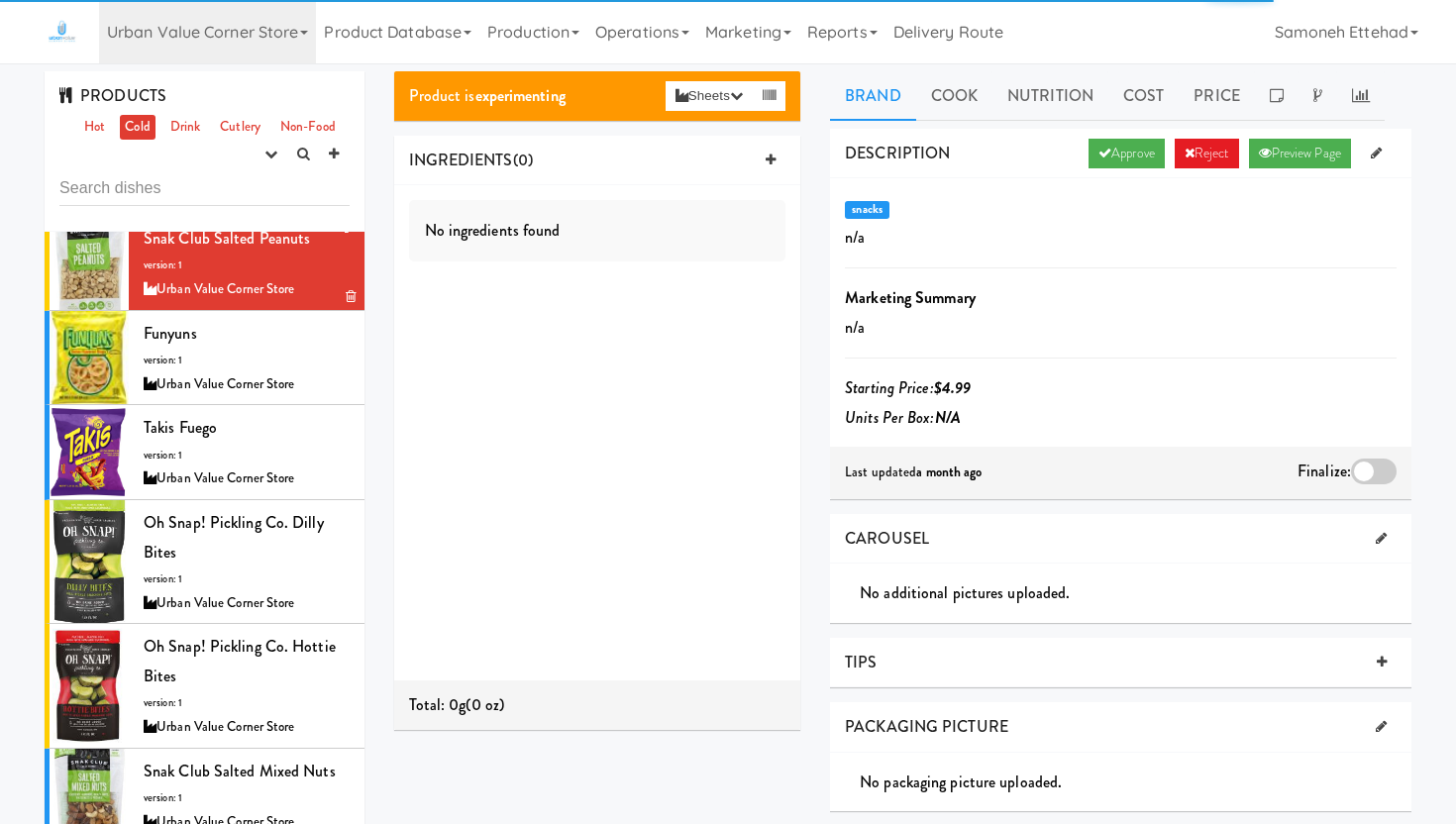 scroll, scrollTop: 650, scrollLeft: 0, axis: vertical 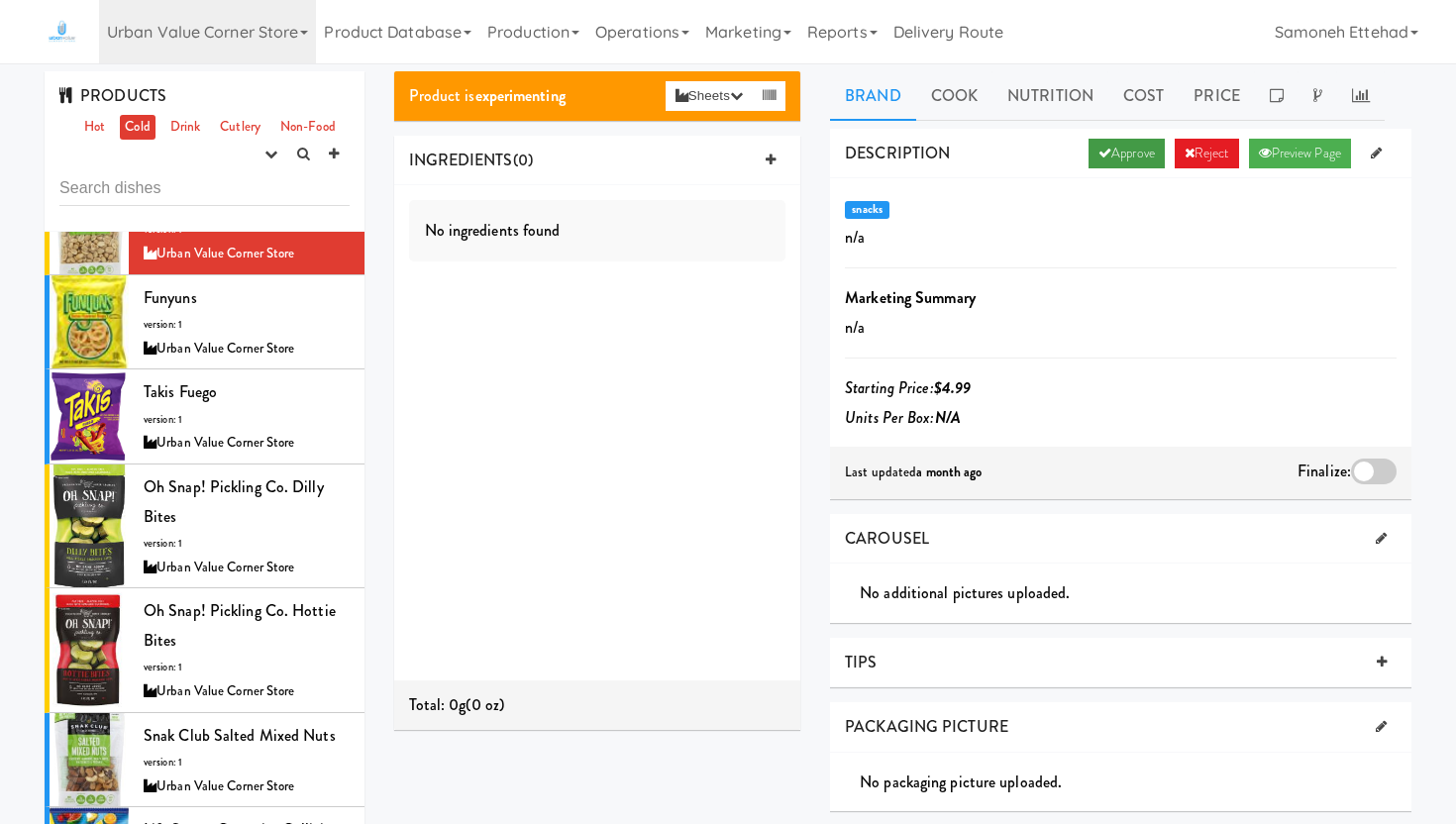 click on "Approve" at bounding box center [1126, 154] 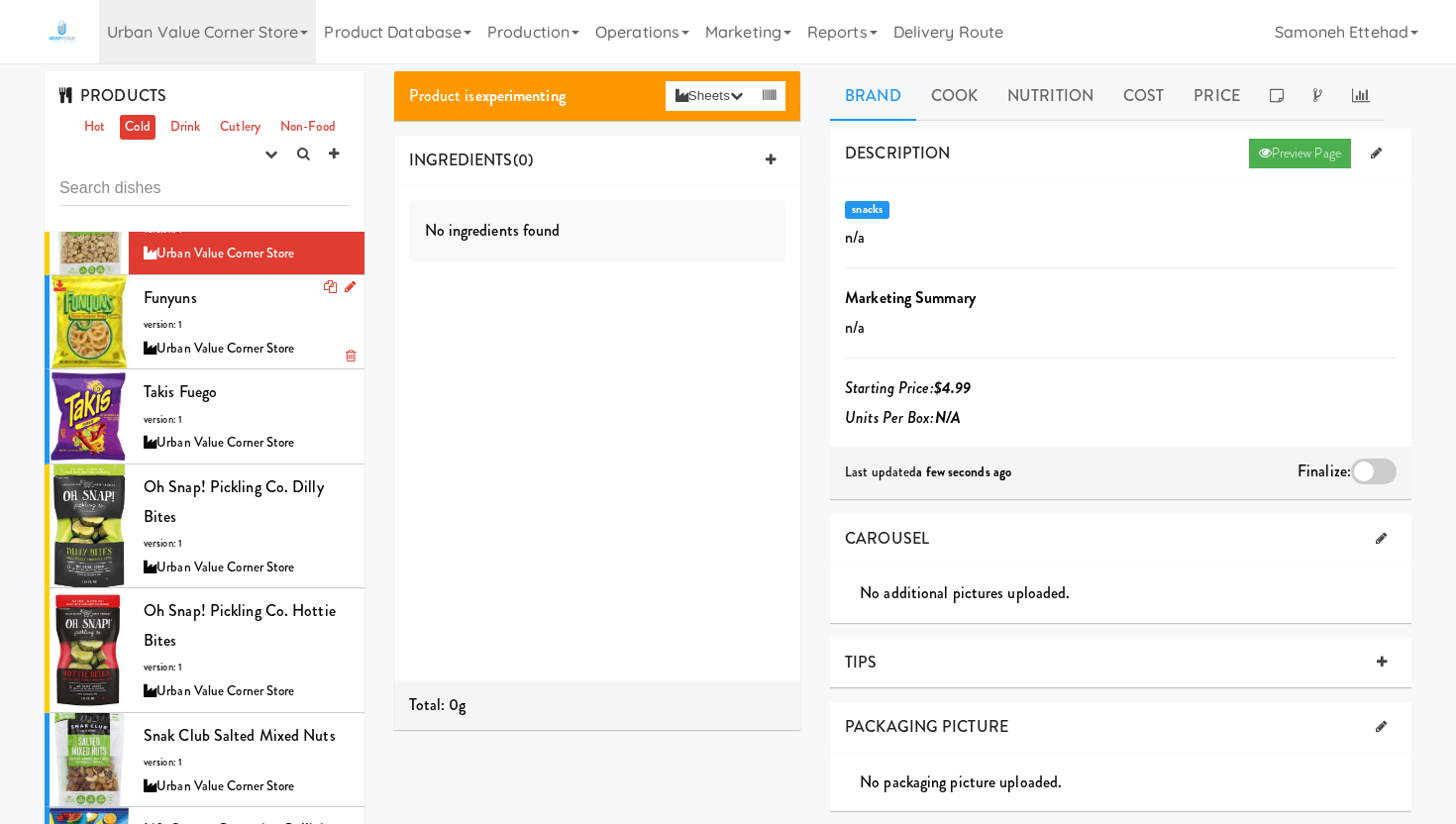 click on "Funyuns  version: 1  Urban Value Corner Store" at bounding box center (247, 322) 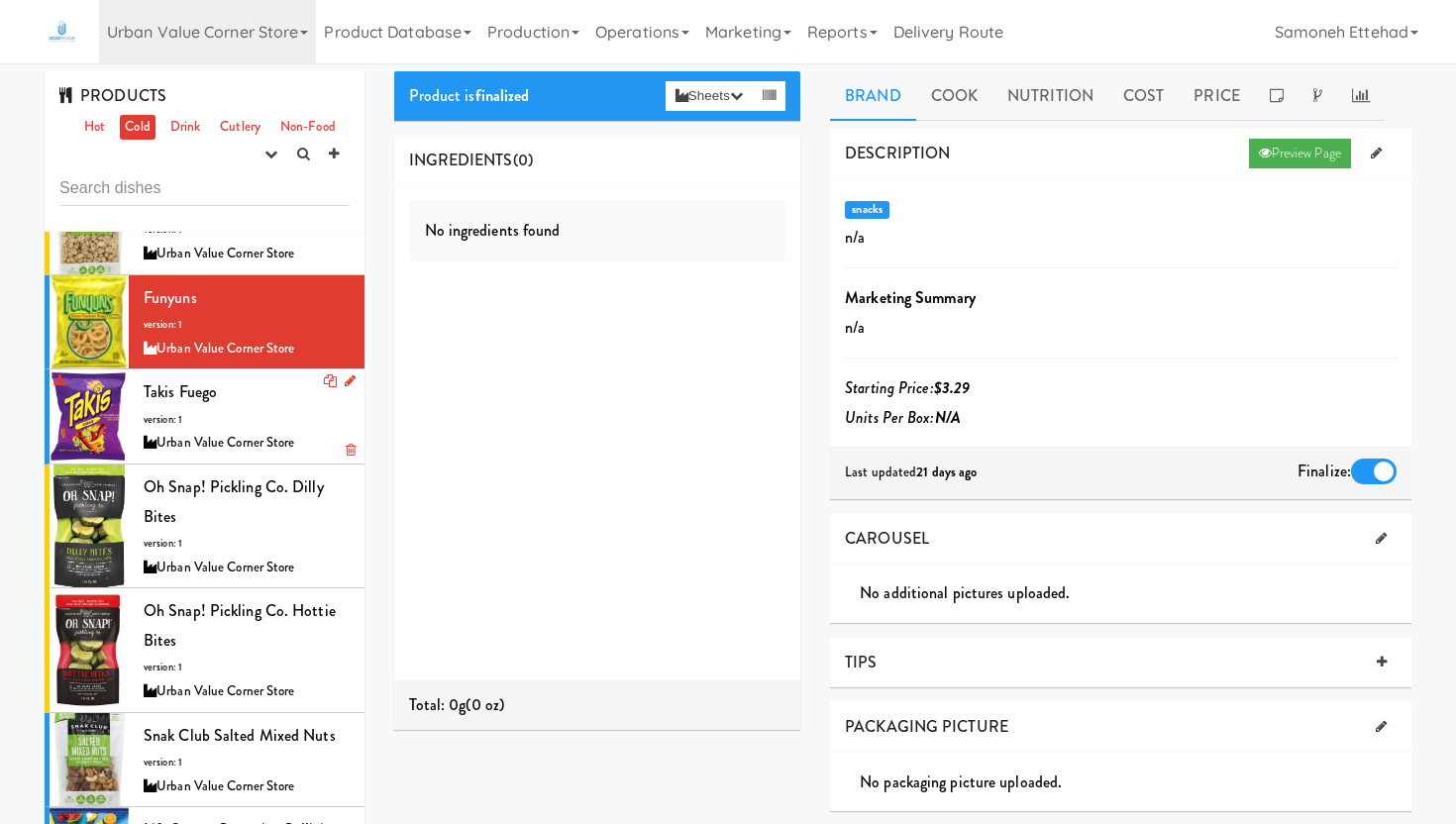 click on "Takis Fuego  version: 1  Urban Value Corner Store" at bounding box center (247, 416) 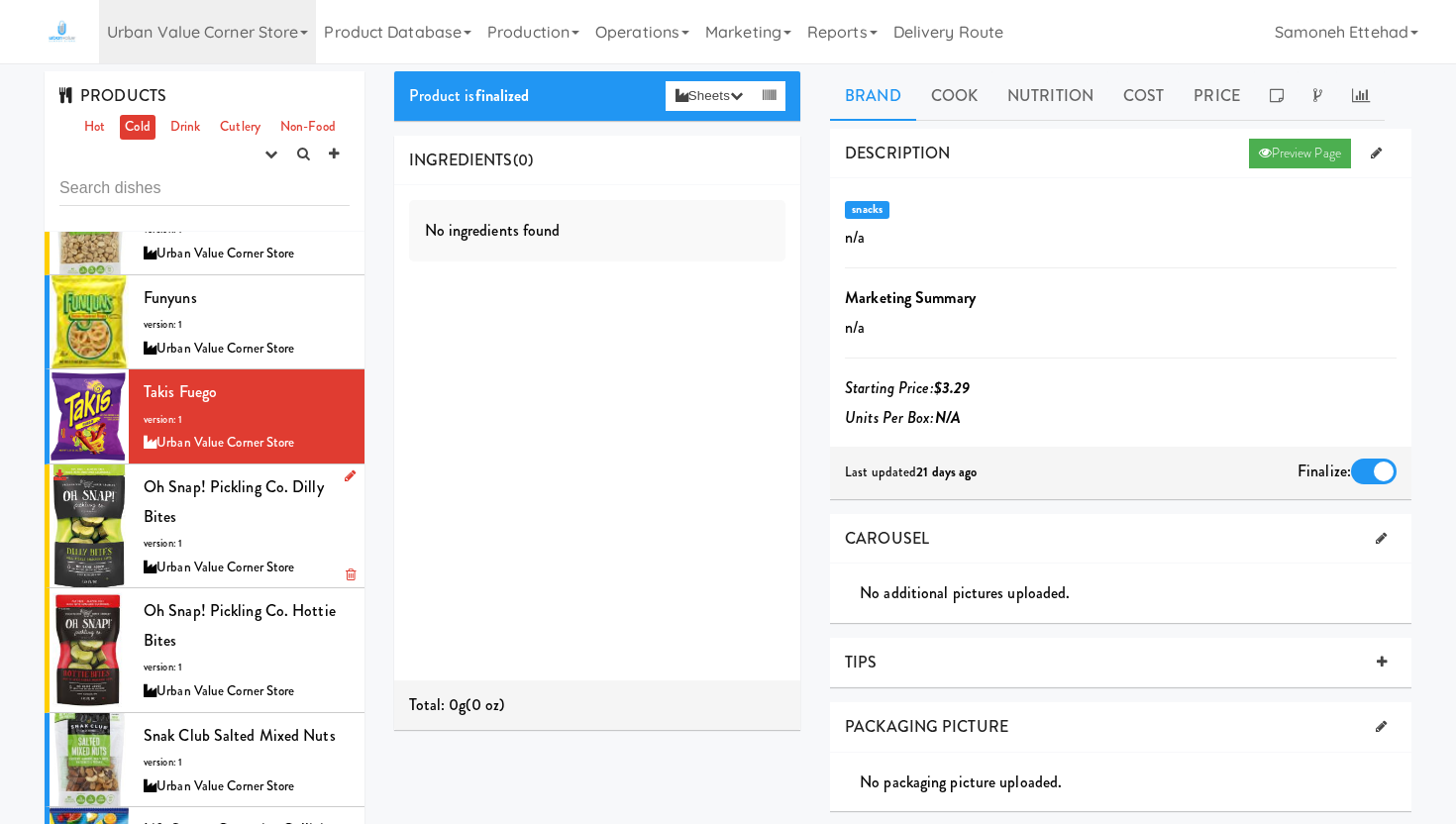 click on "Oh Snap! Pickling Co. Dilly Bites  version: 1  Urban Value Corner Store" at bounding box center (247, 526) 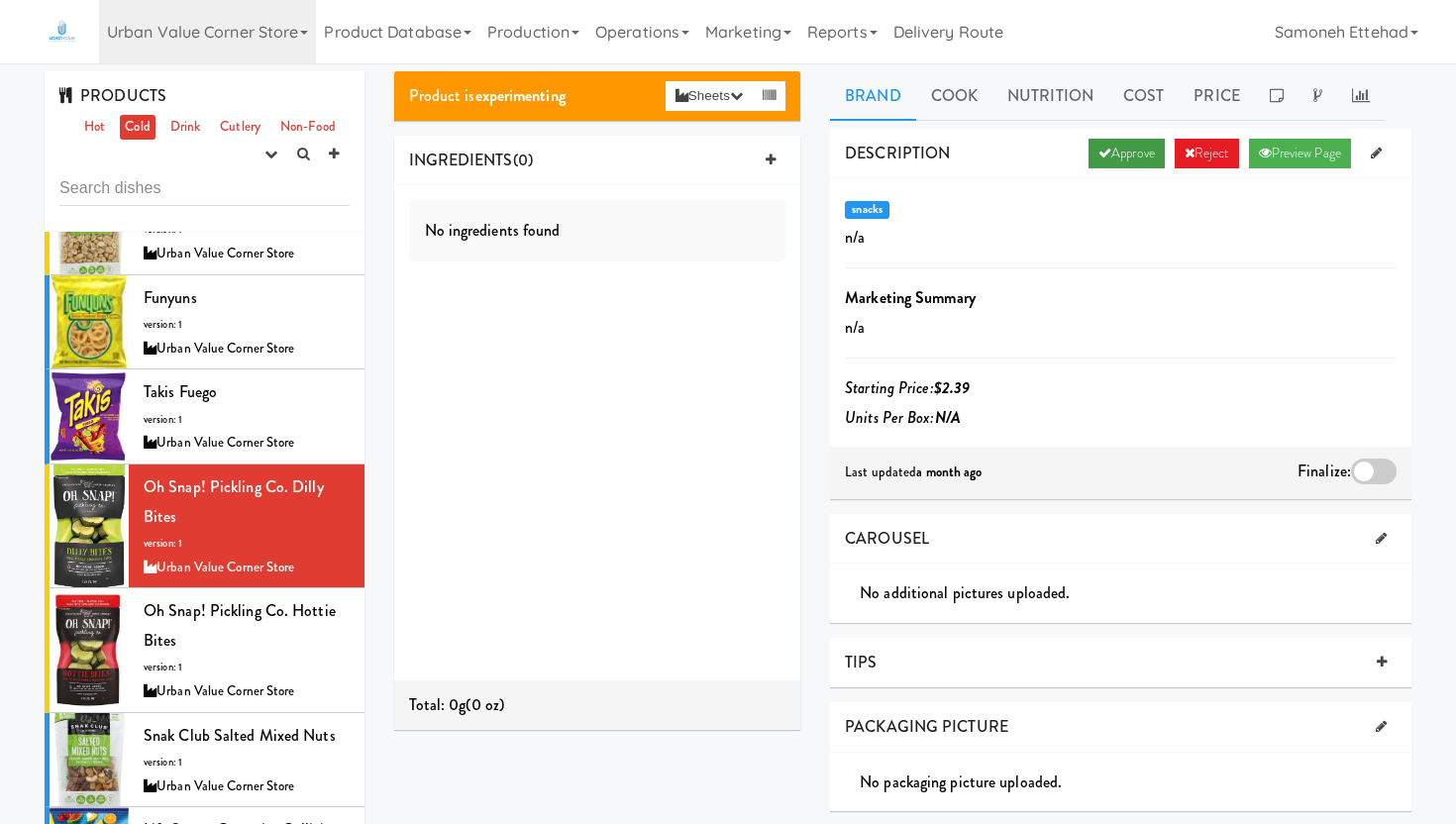 click on "Approve" at bounding box center [1126, 154] 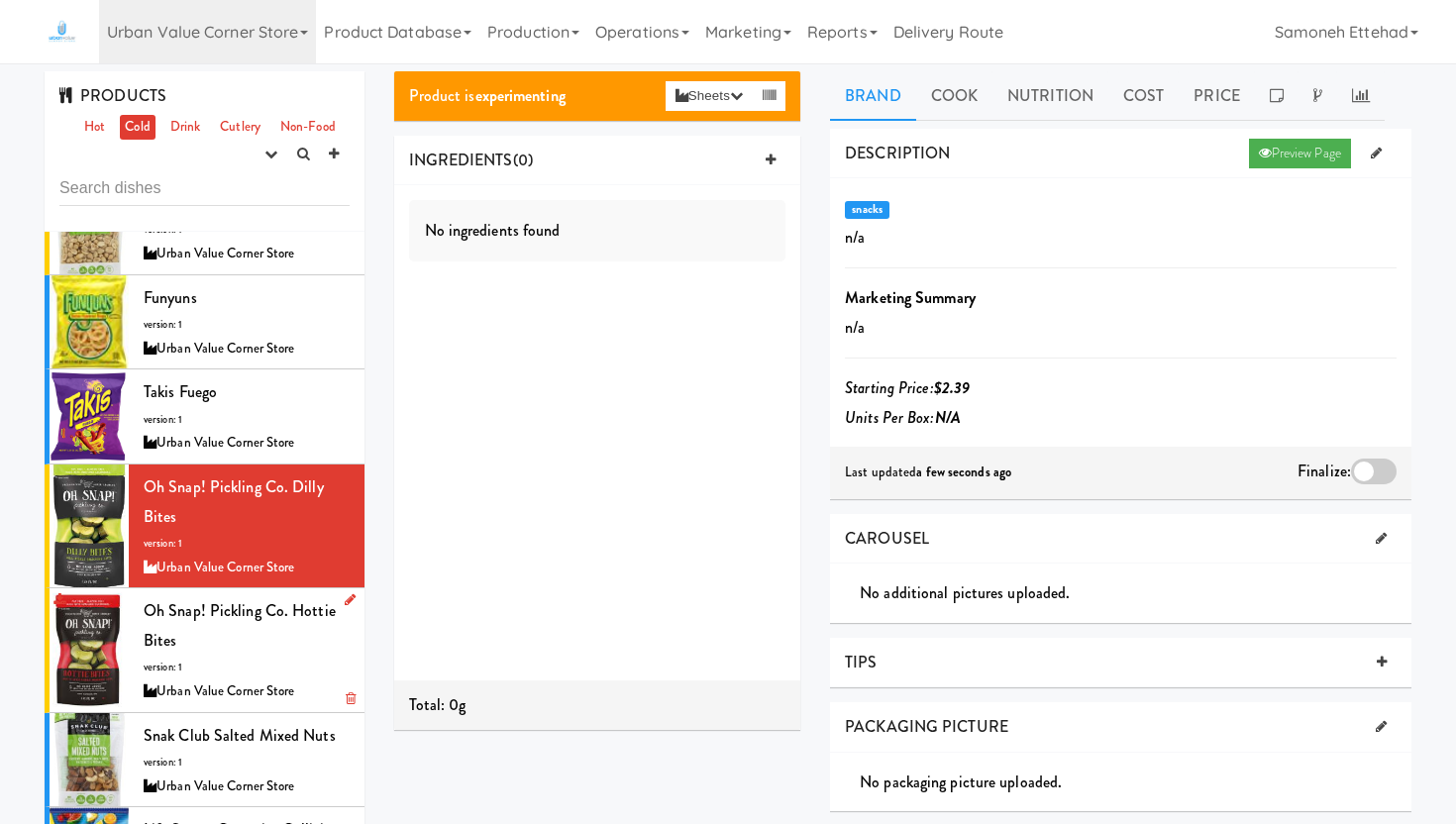 click on "Oh Snap! Pickling Co. Hottie Bites  version: 1  Urban Value Corner Store" at bounding box center [247, 650] 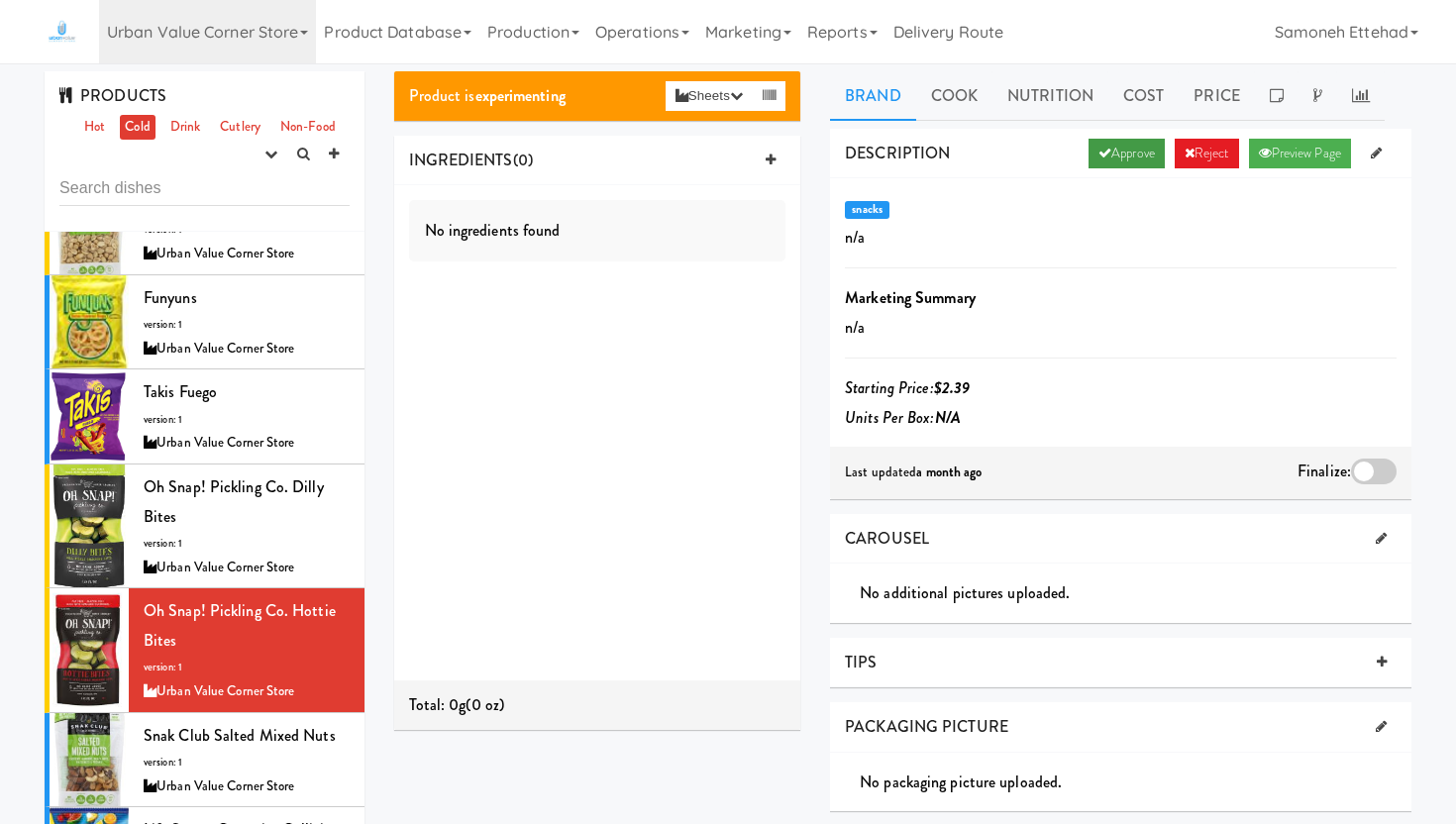 click on "Approve" at bounding box center [1126, 154] 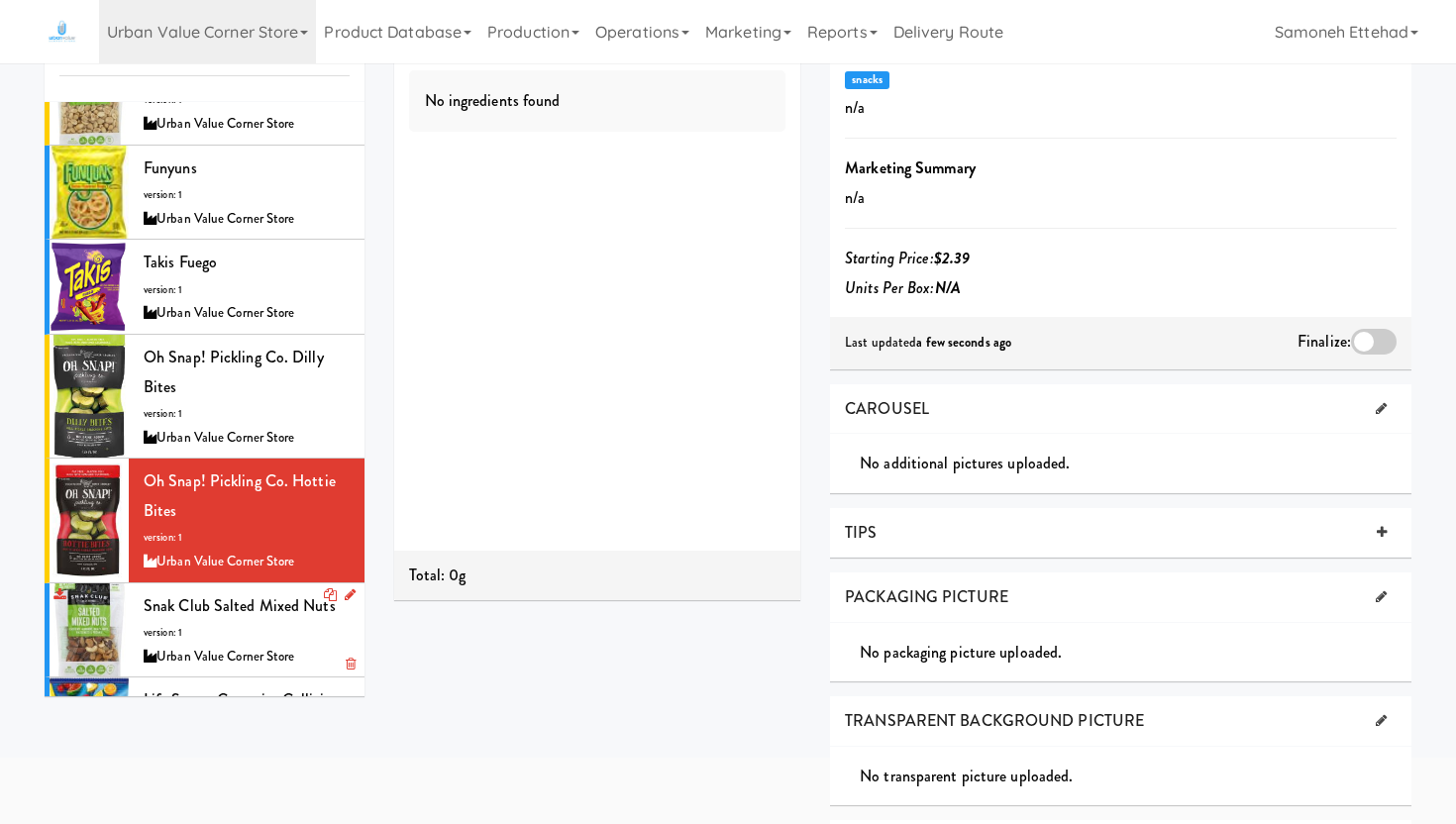 click on "Snak Club Salted Mixed Nuts  version: 1  Urban Value Corner Store" at bounding box center (247, 630) 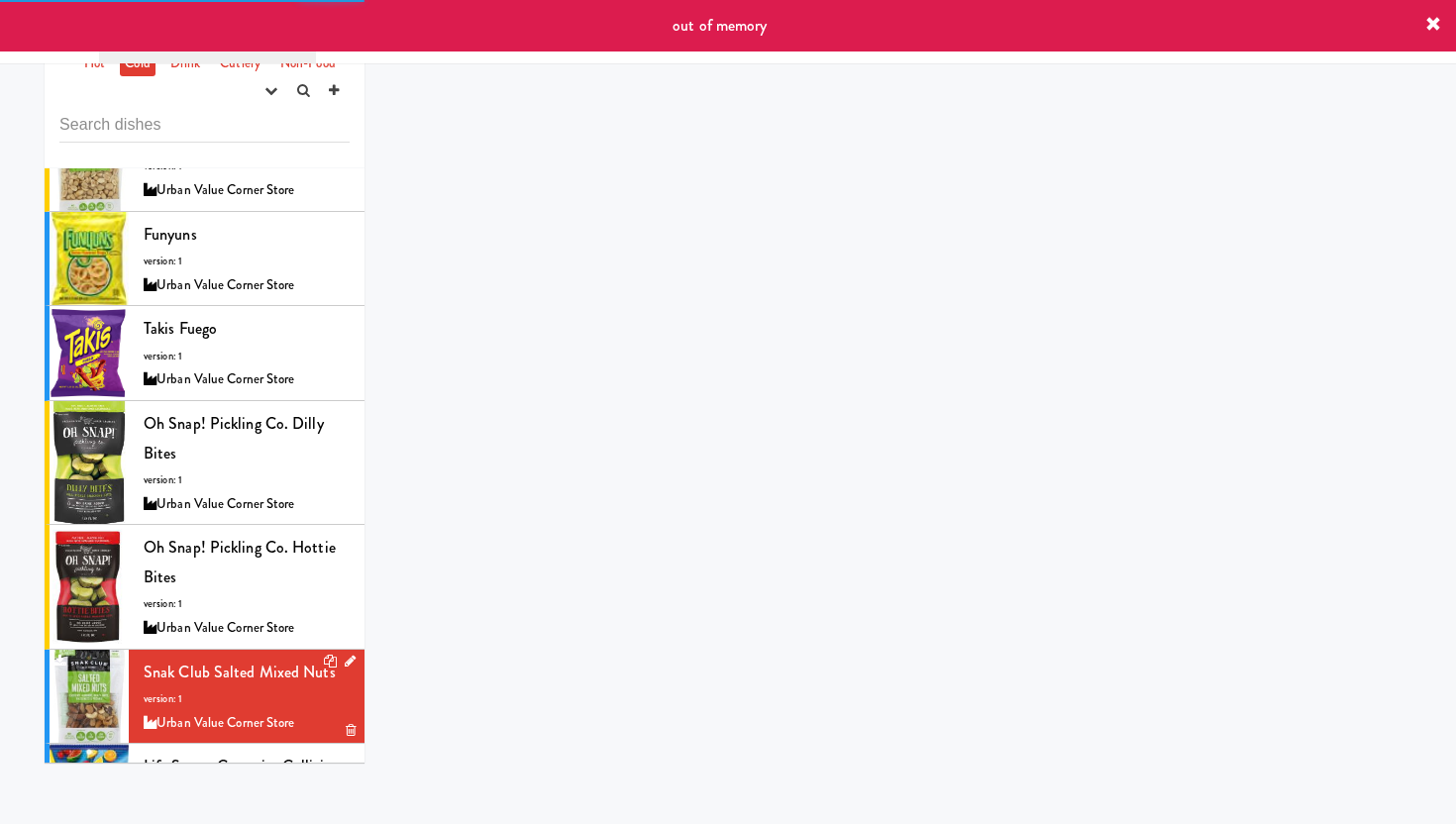 scroll, scrollTop: 130, scrollLeft: 0, axis: vertical 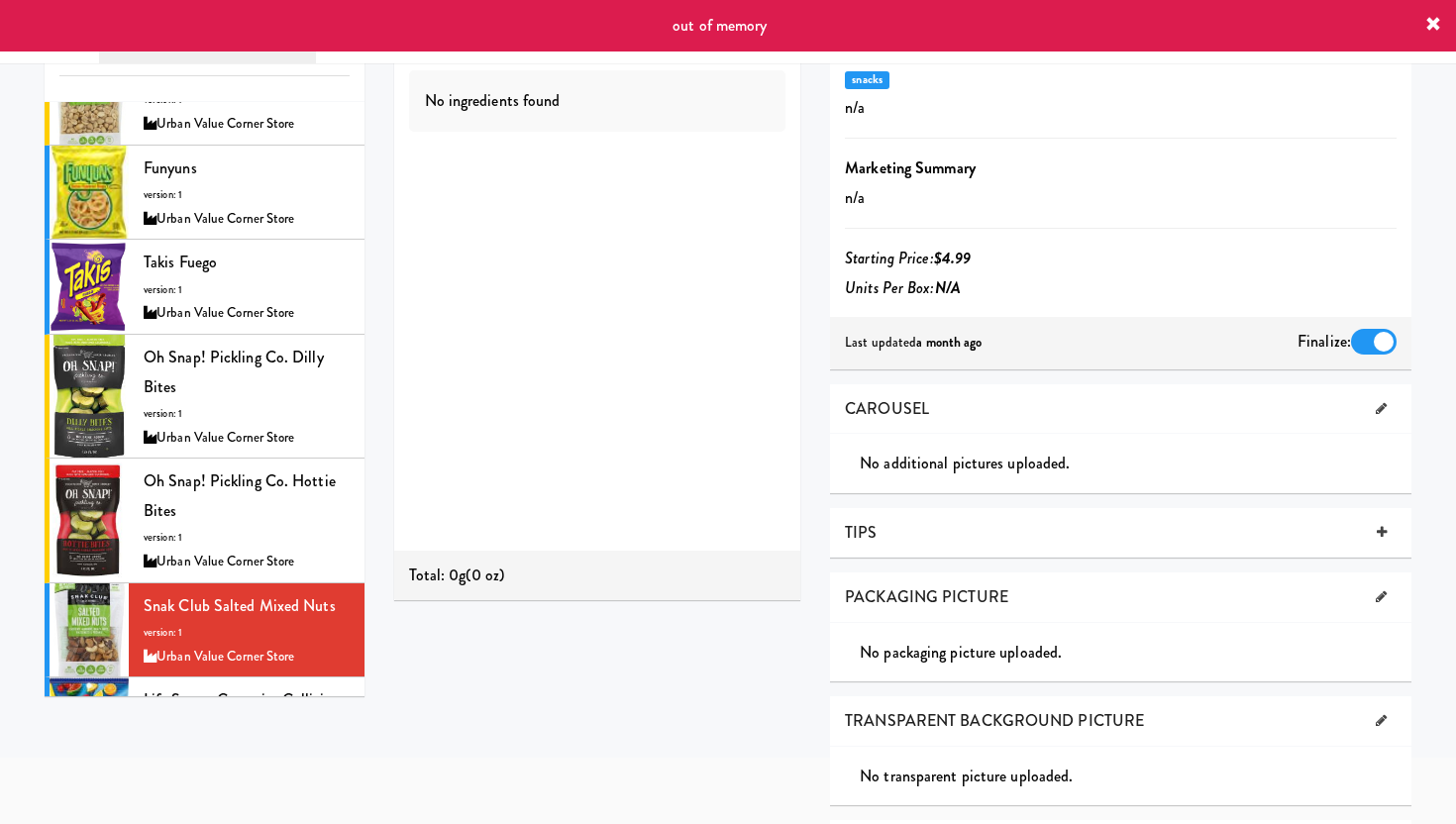 click at bounding box center (1433, 25) 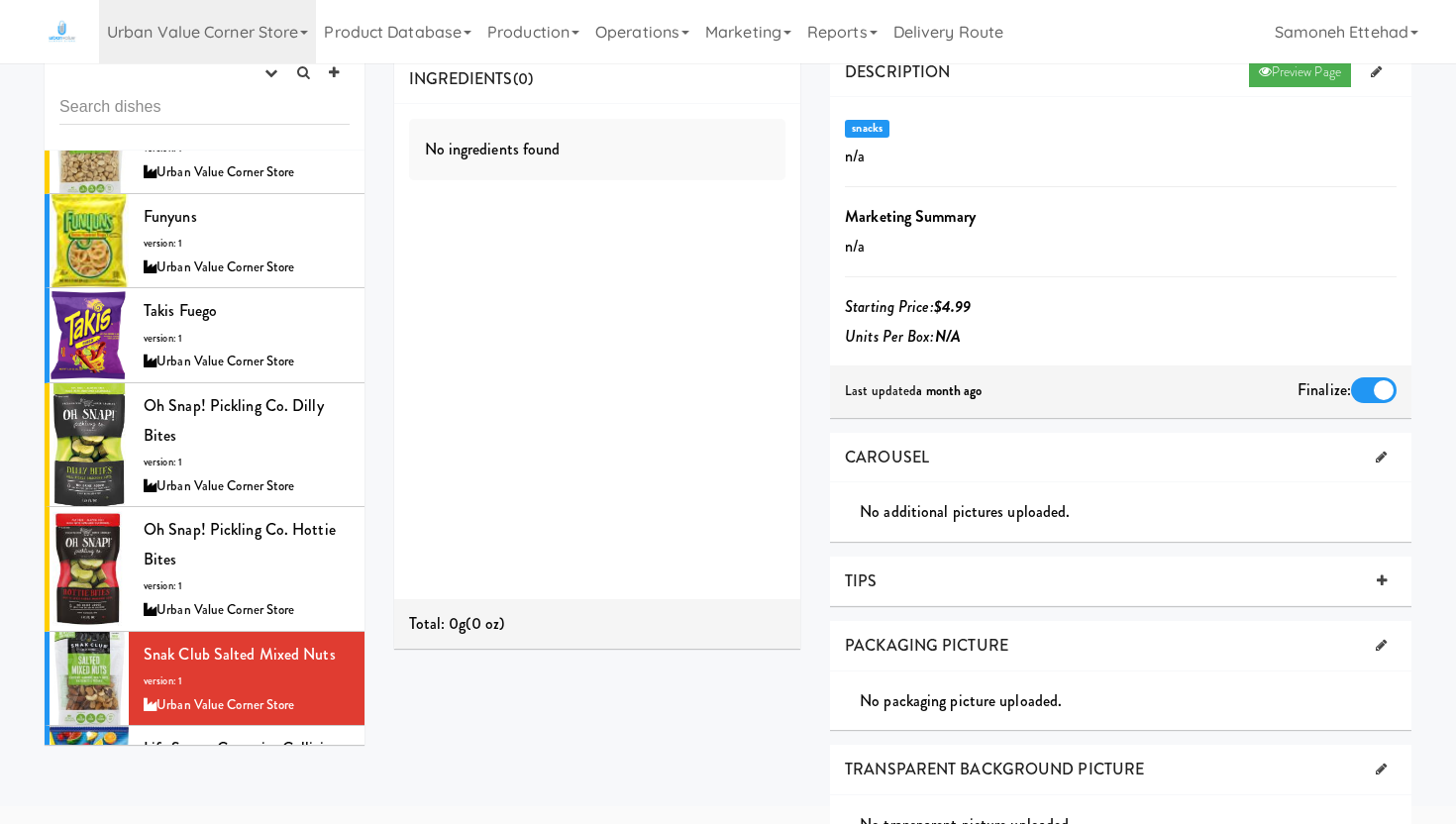 scroll, scrollTop: 201, scrollLeft: 0, axis: vertical 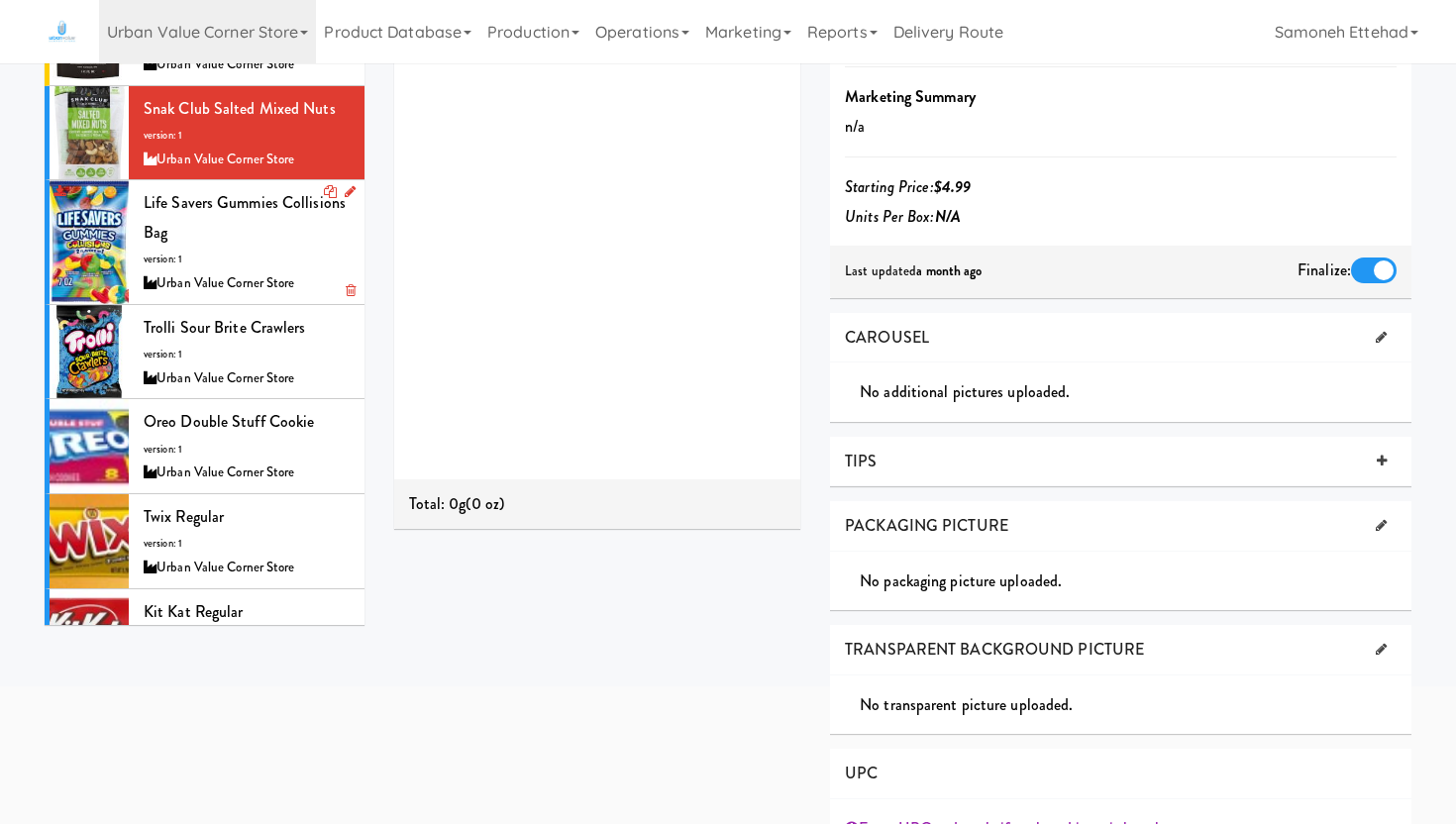 click on "Life Savers Gummies Collisions Bag  version: 1  Urban Value Corner Store" at bounding box center [247, 242] 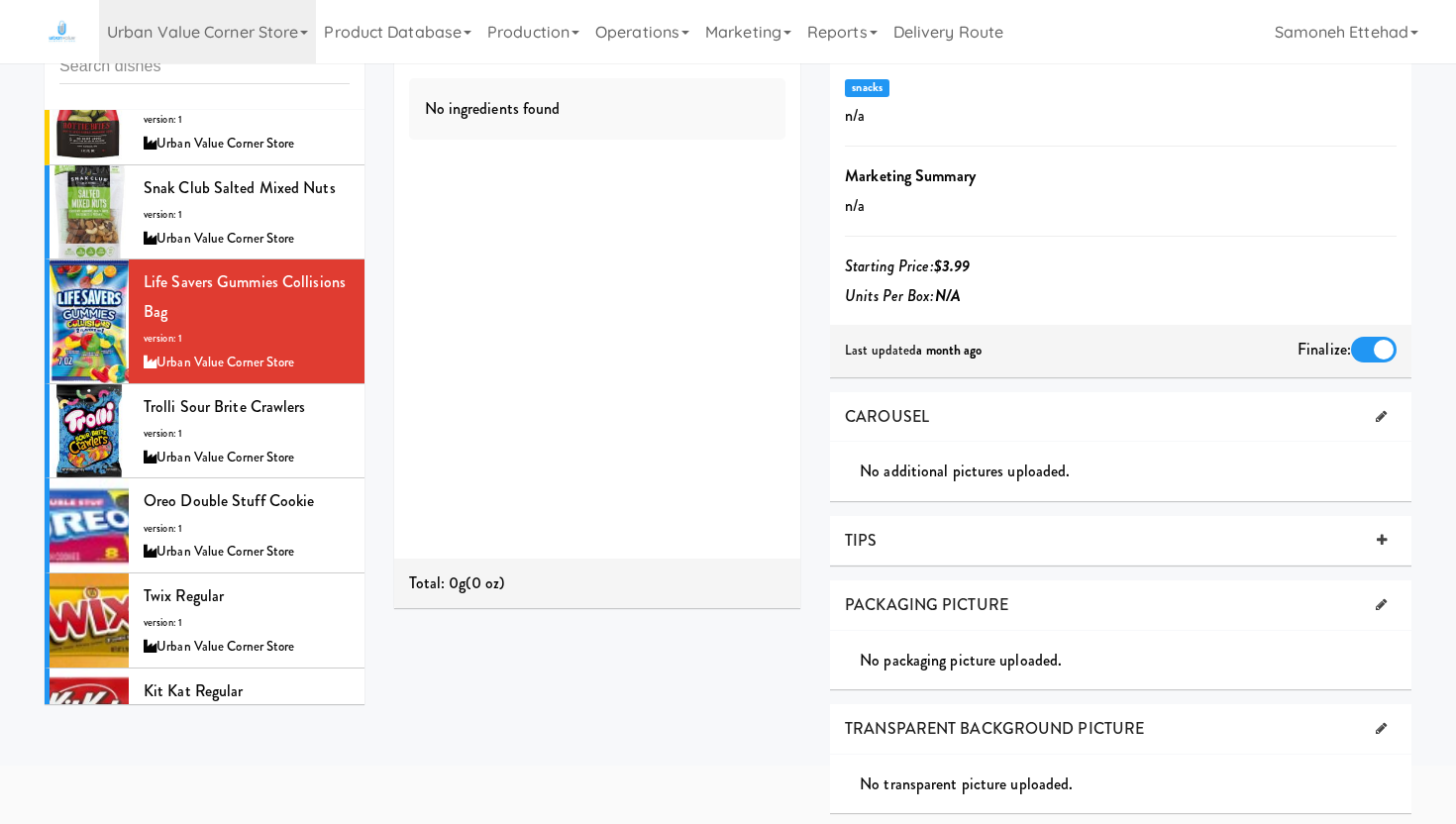 scroll, scrollTop: 0, scrollLeft: 0, axis: both 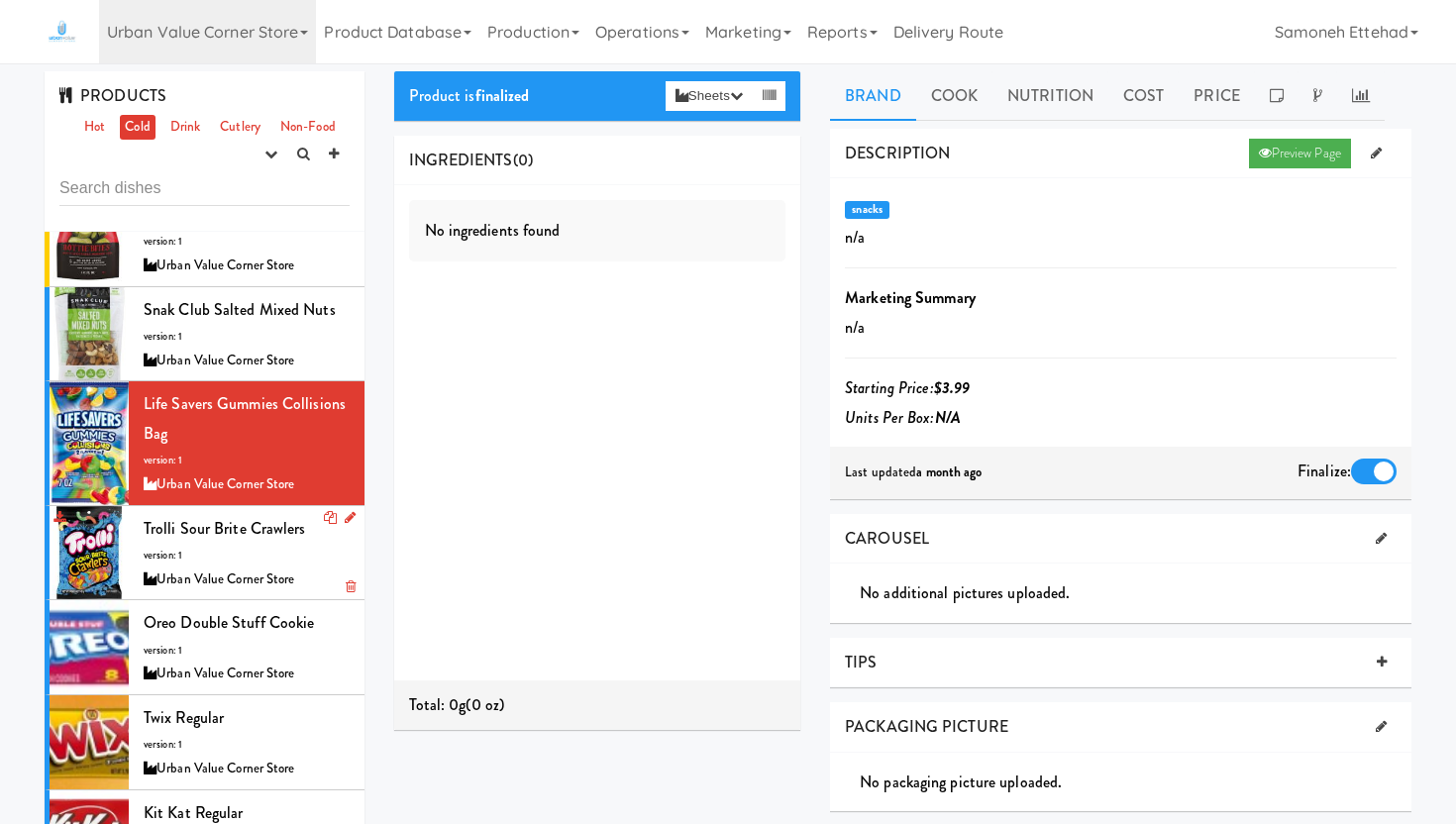 click on "Trolli Sour Brite Crawlers  version: 1  Urban Value Corner Store" at bounding box center (247, 553) 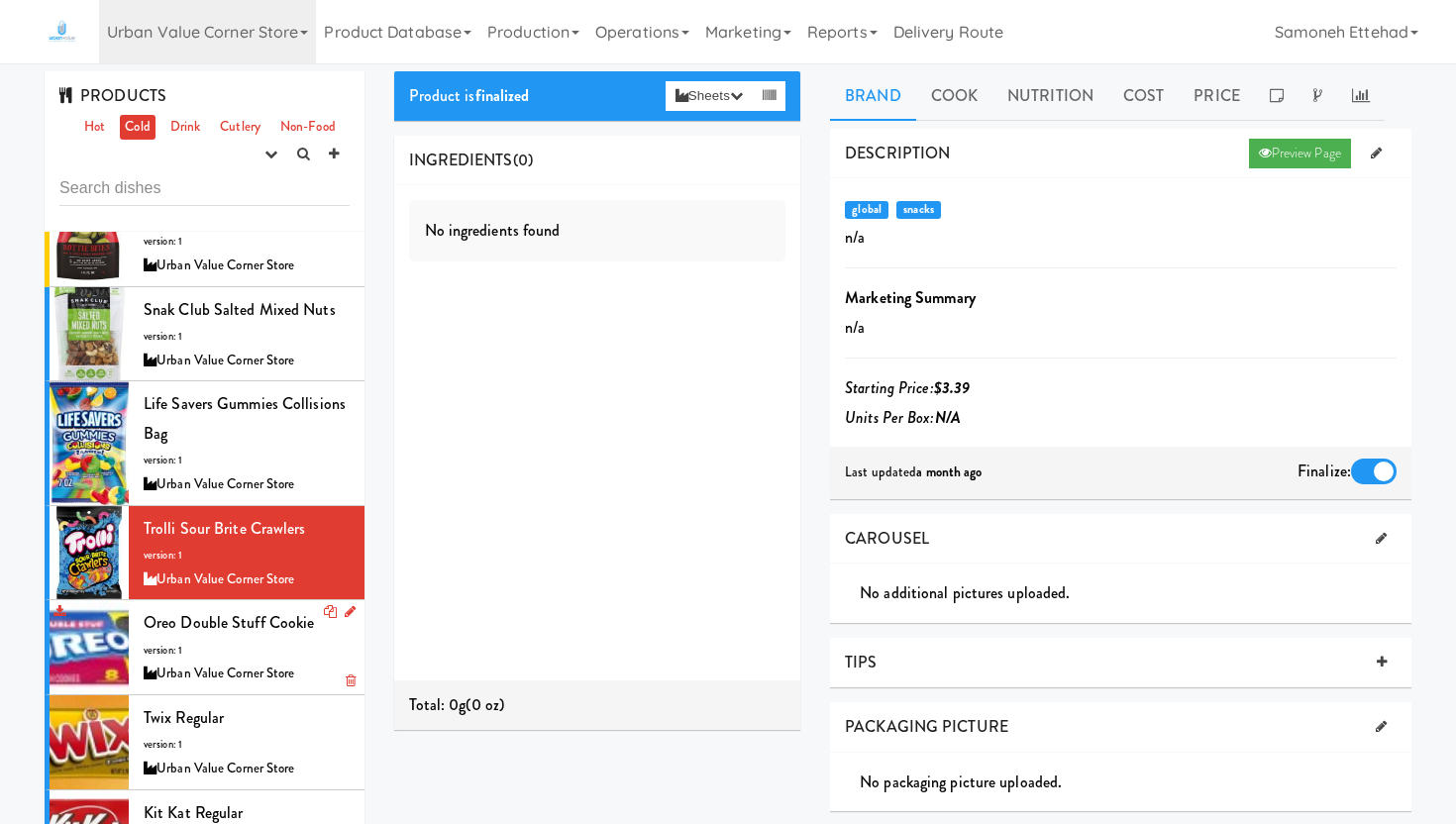click on "Urban Value Corner Store" at bounding box center (247, 673) 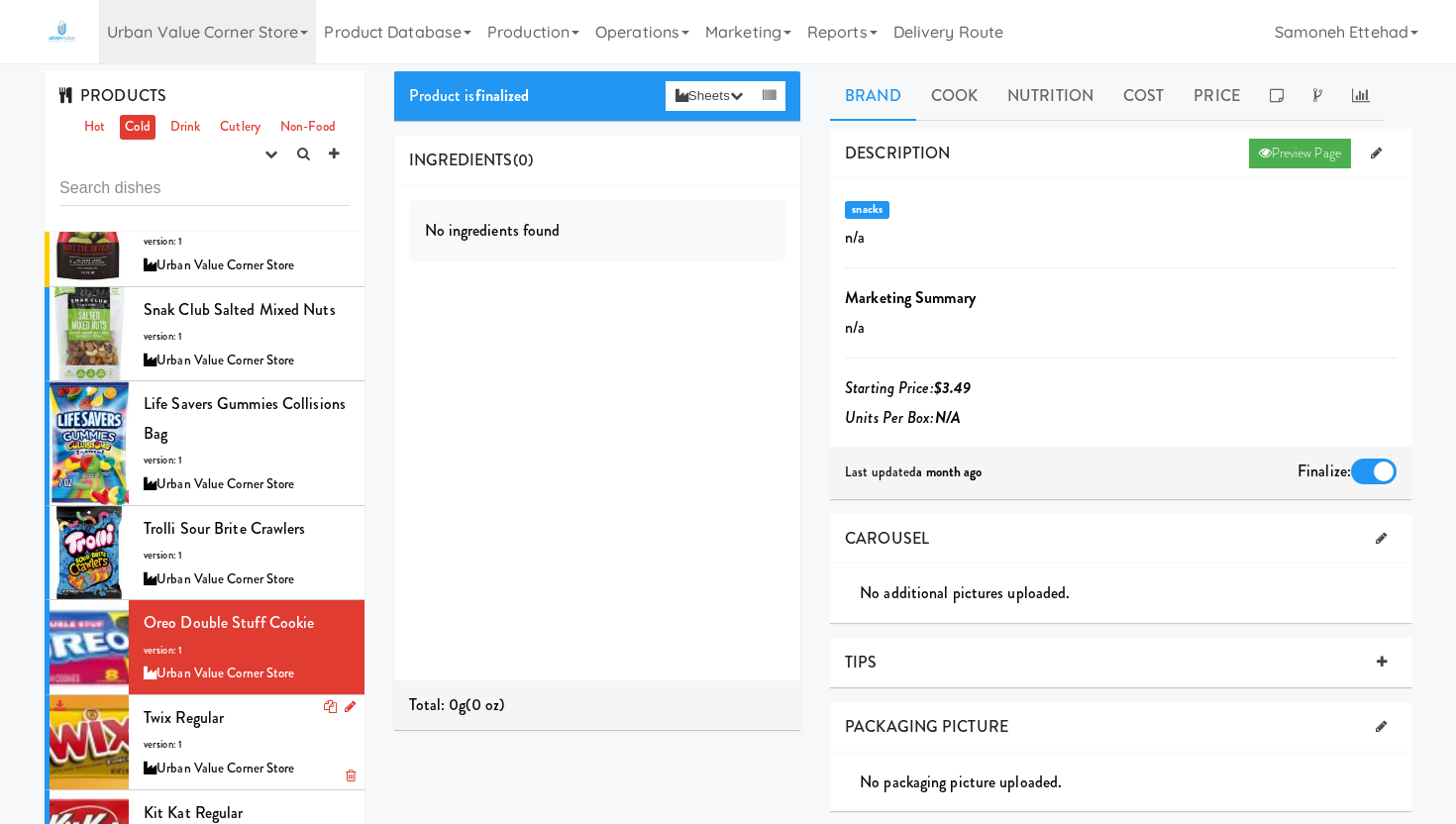 click on "Twix Regular   version: 1  Urban Value Corner Store" at bounding box center [247, 742] 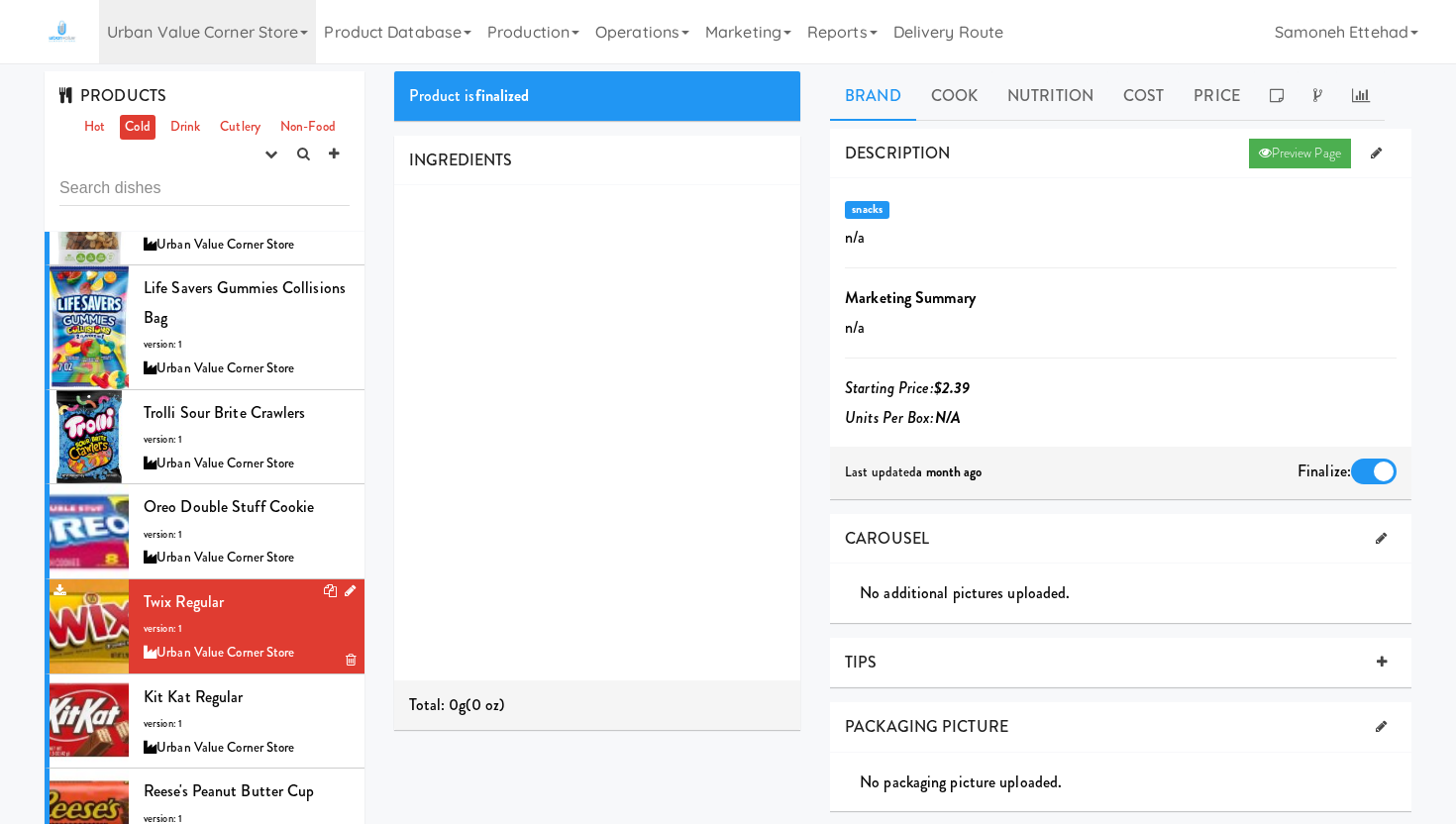scroll, scrollTop: 1208, scrollLeft: 0, axis: vertical 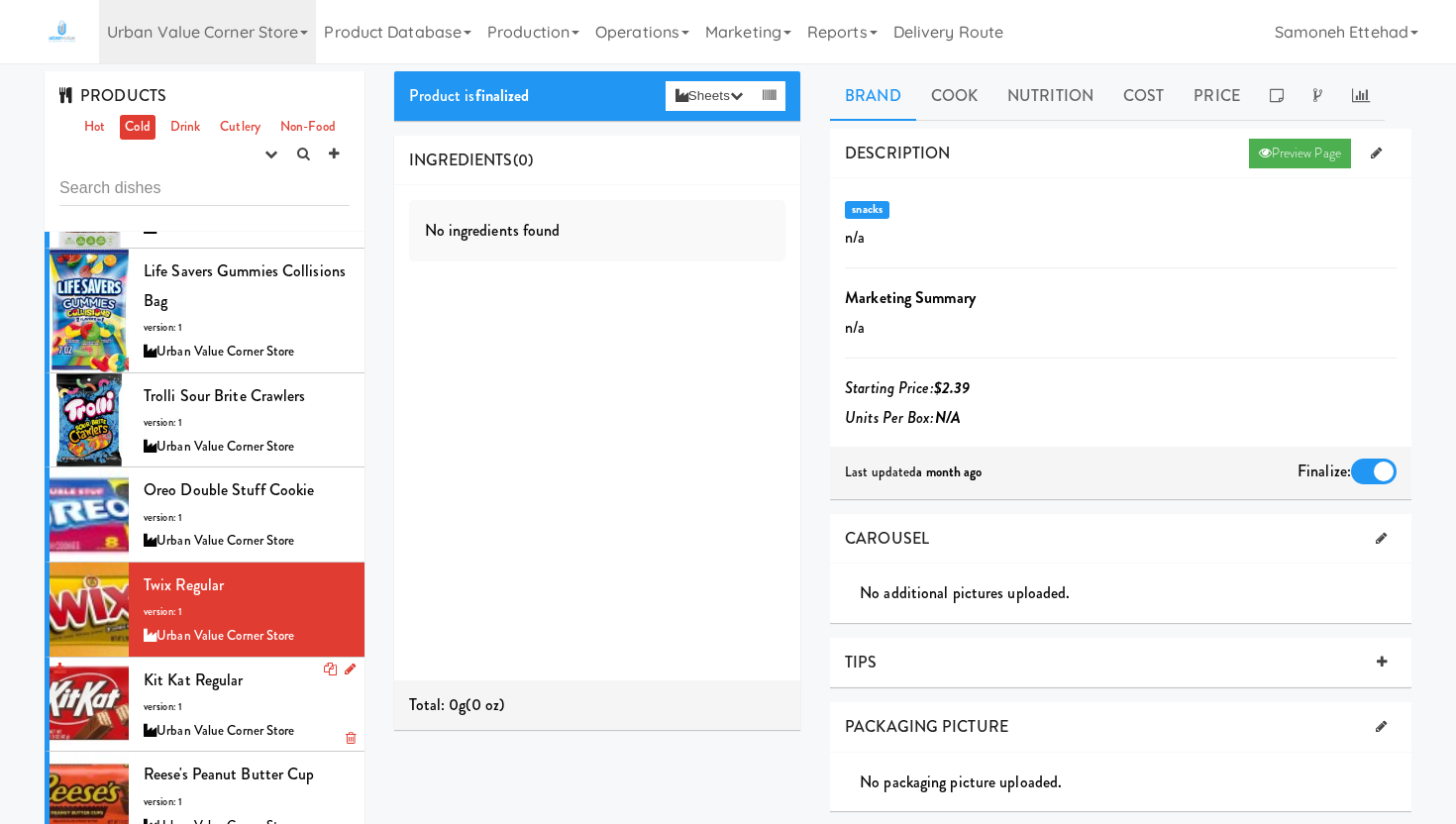click on "Kit Kat Regular  version: 1  Urban Value Corner Store" at bounding box center [247, 704] 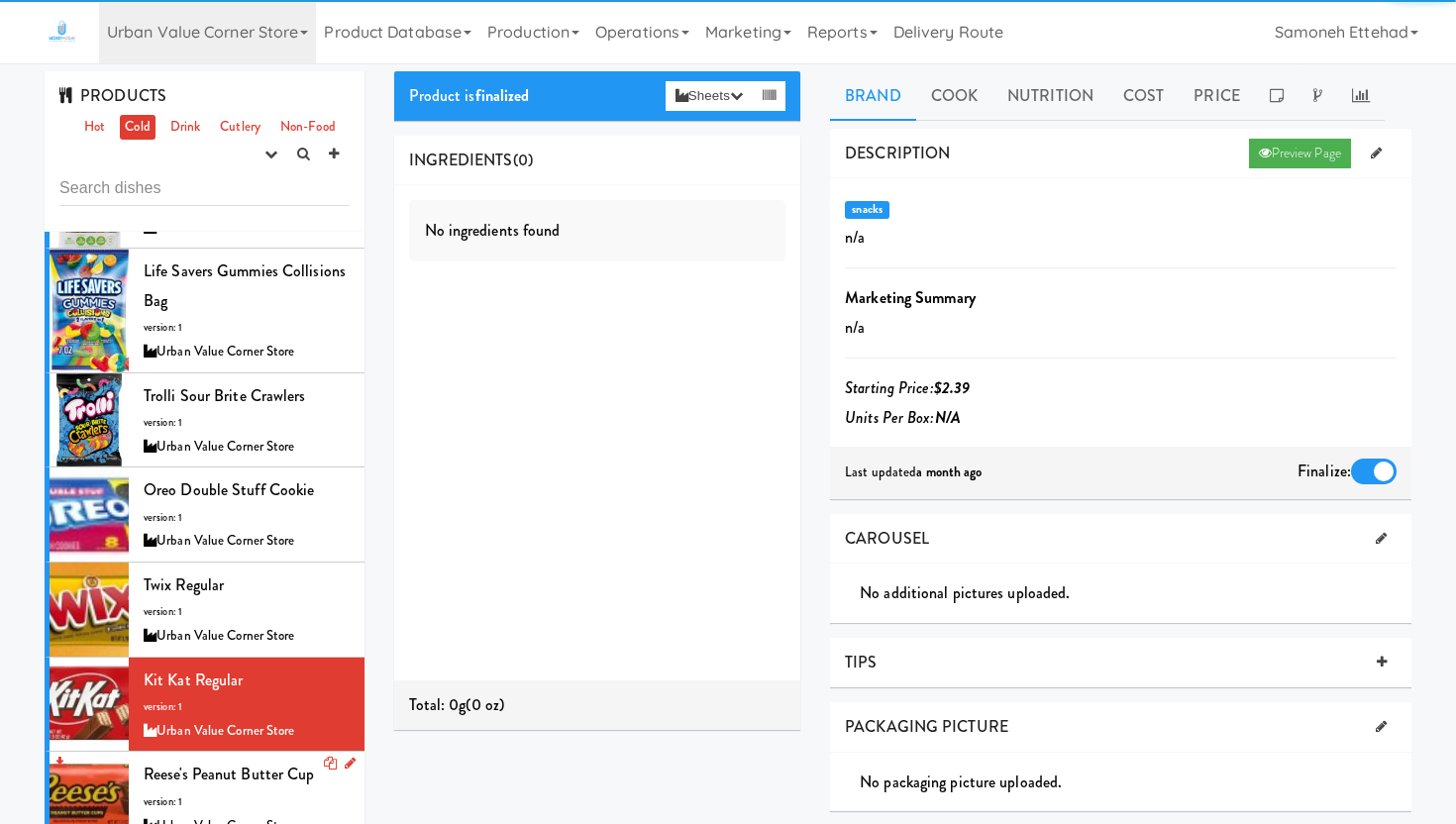 click on "Urban Value Corner Store" at bounding box center [247, 826] 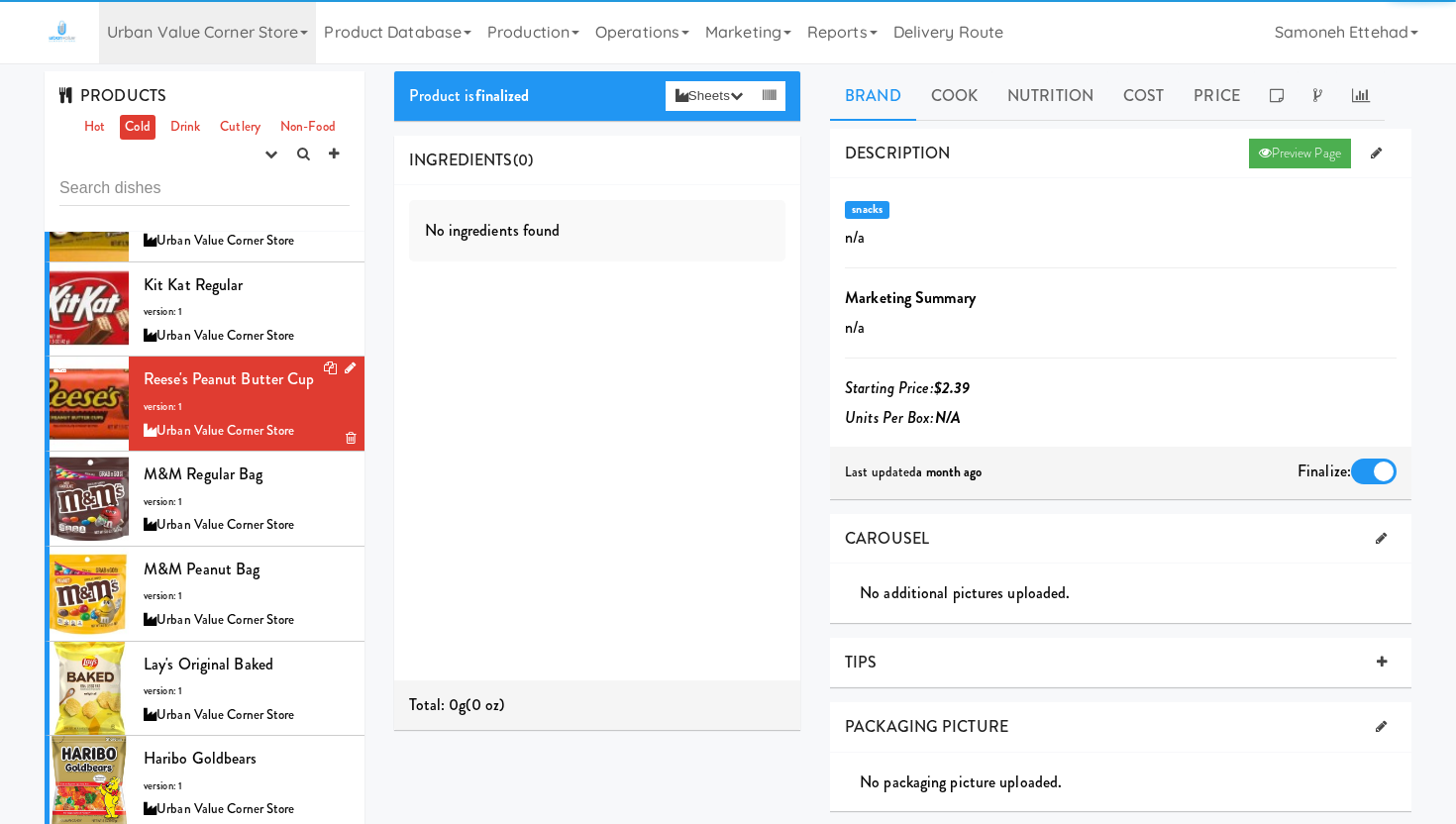 scroll, scrollTop: 1781, scrollLeft: 0, axis: vertical 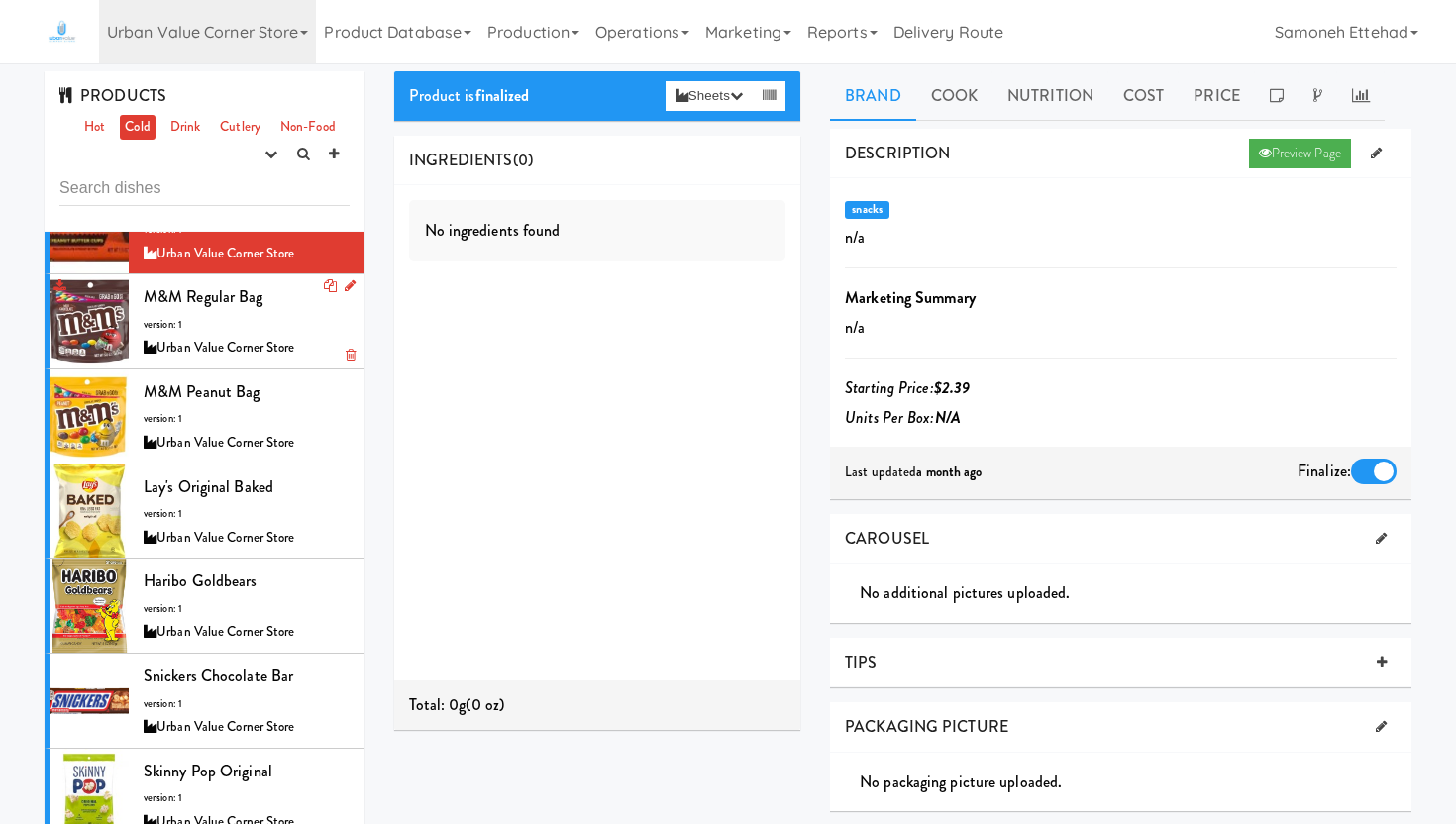 click on "Urban Value Corner Store" at bounding box center (247, 348) 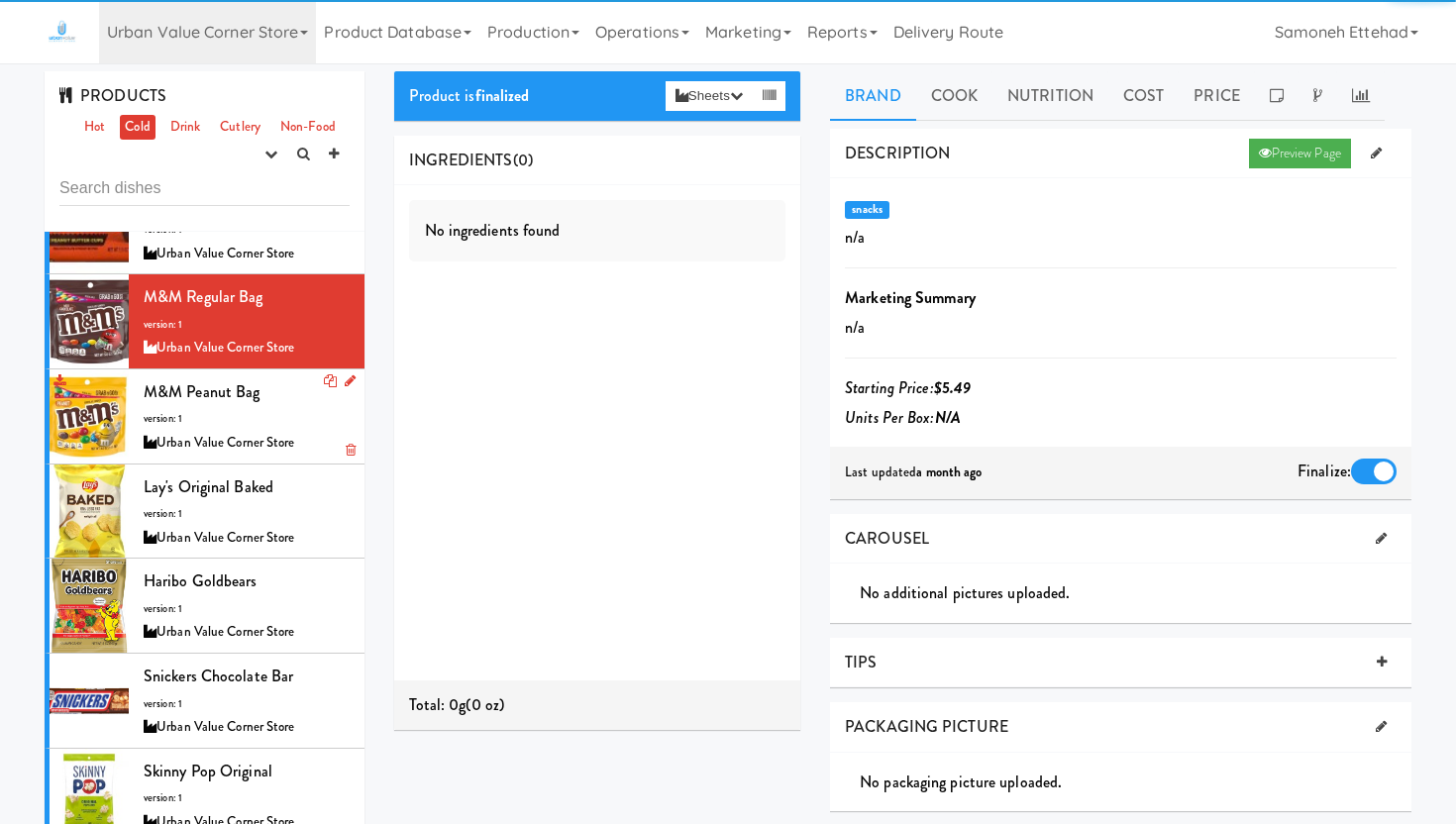 click on "M&M Peanut Bag  version: 1  Urban Value Corner Store" at bounding box center (247, 416) 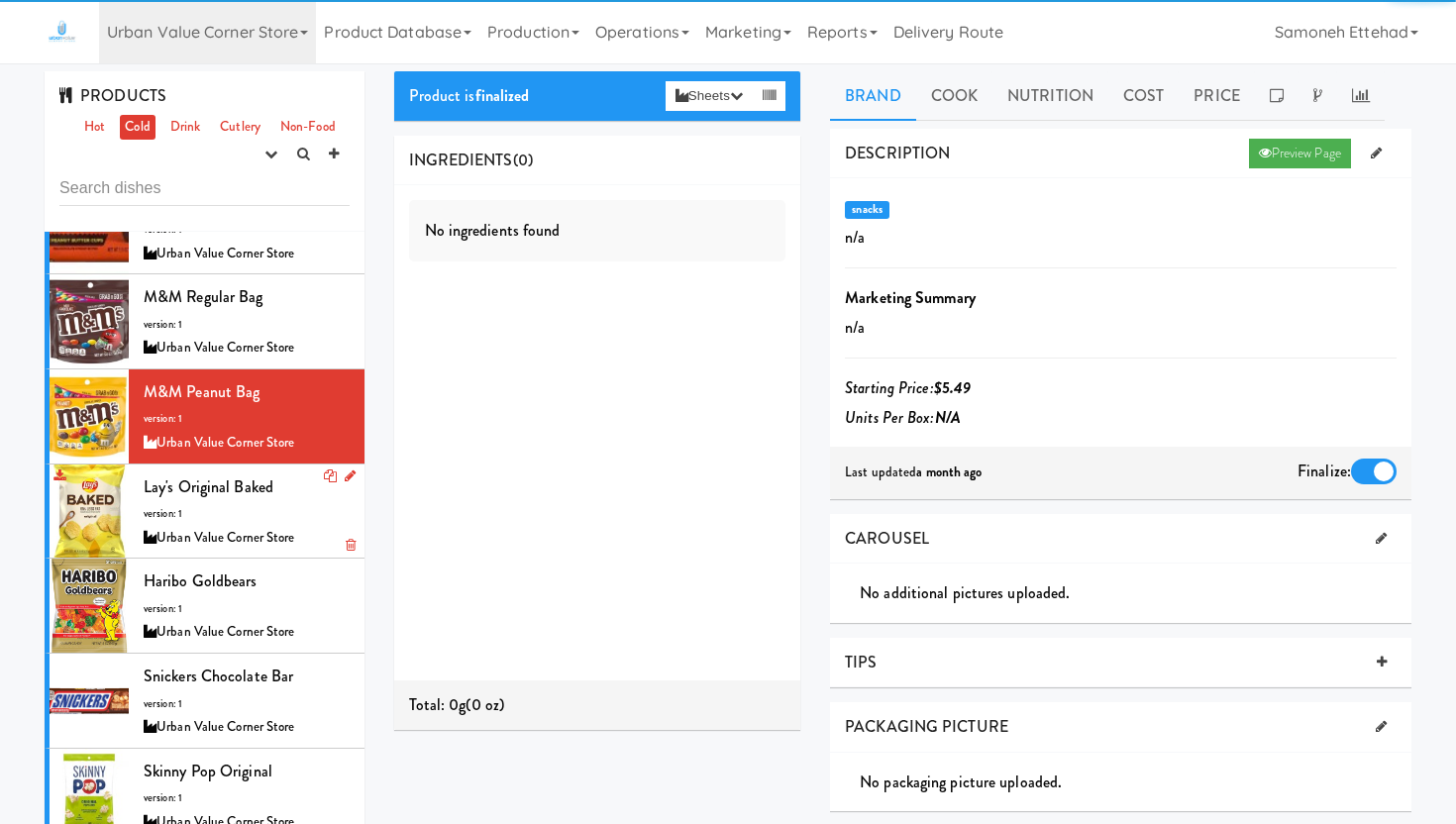 click on "Lay's Original Baked  version: 1  Urban Value Corner Store" at bounding box center [247, 511] 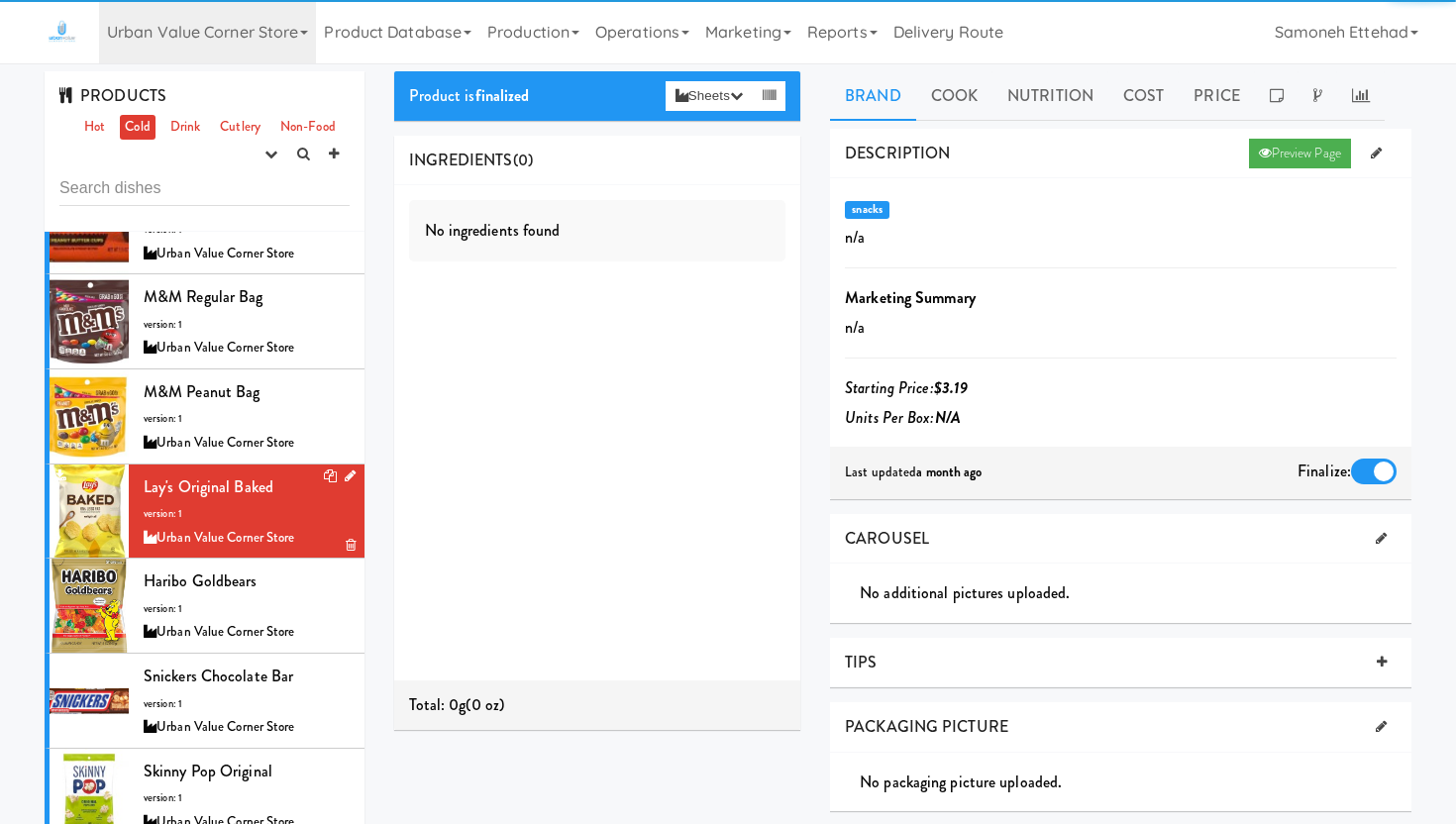 click on "Lay's Original Baked  version: 1  Urban Value Corner Store" at bounding box center [204, 512] 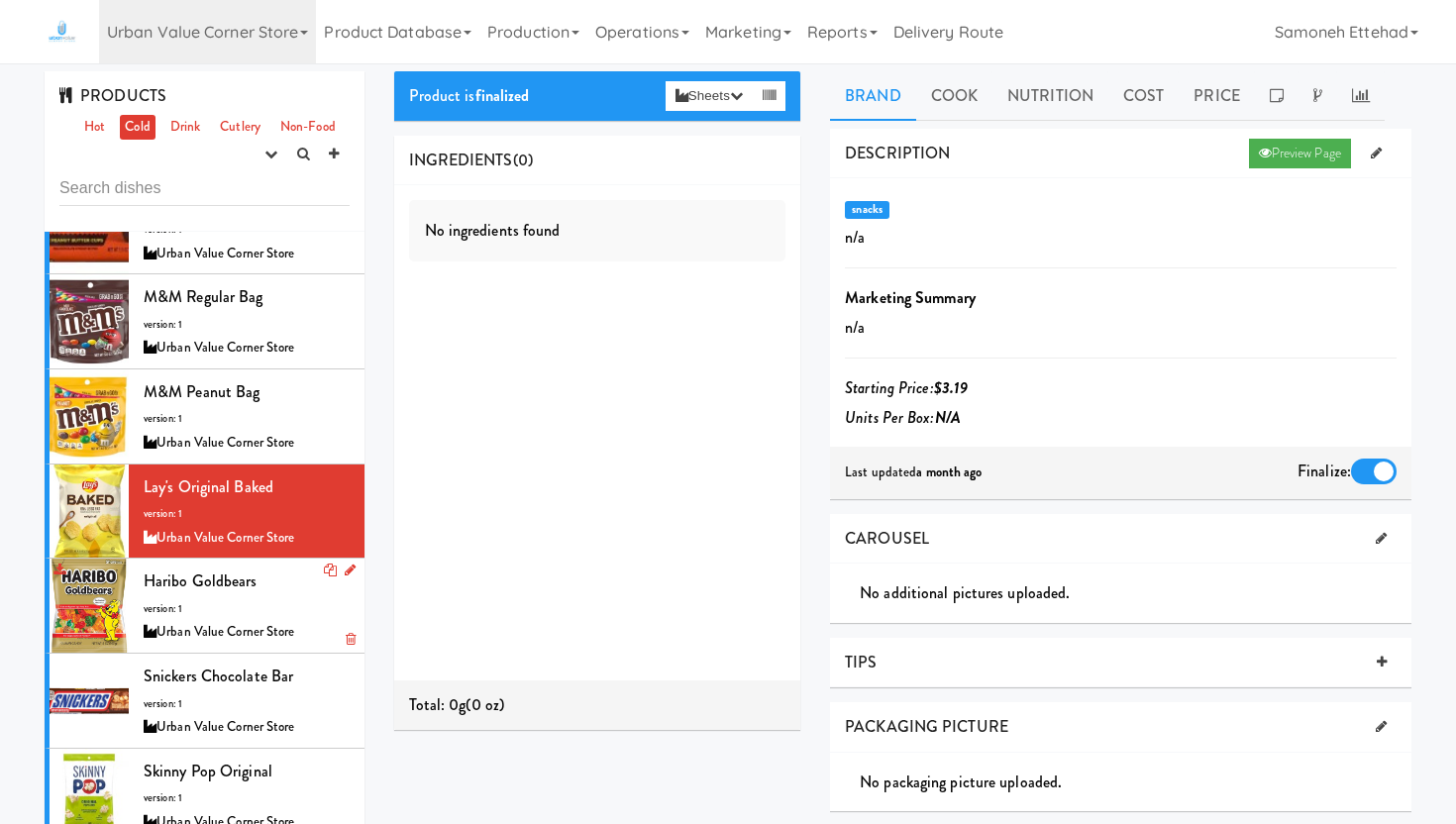click on "Haribo Goldbears  version: 1  Urban Value Corner Store" at bounding box center [247, 605] 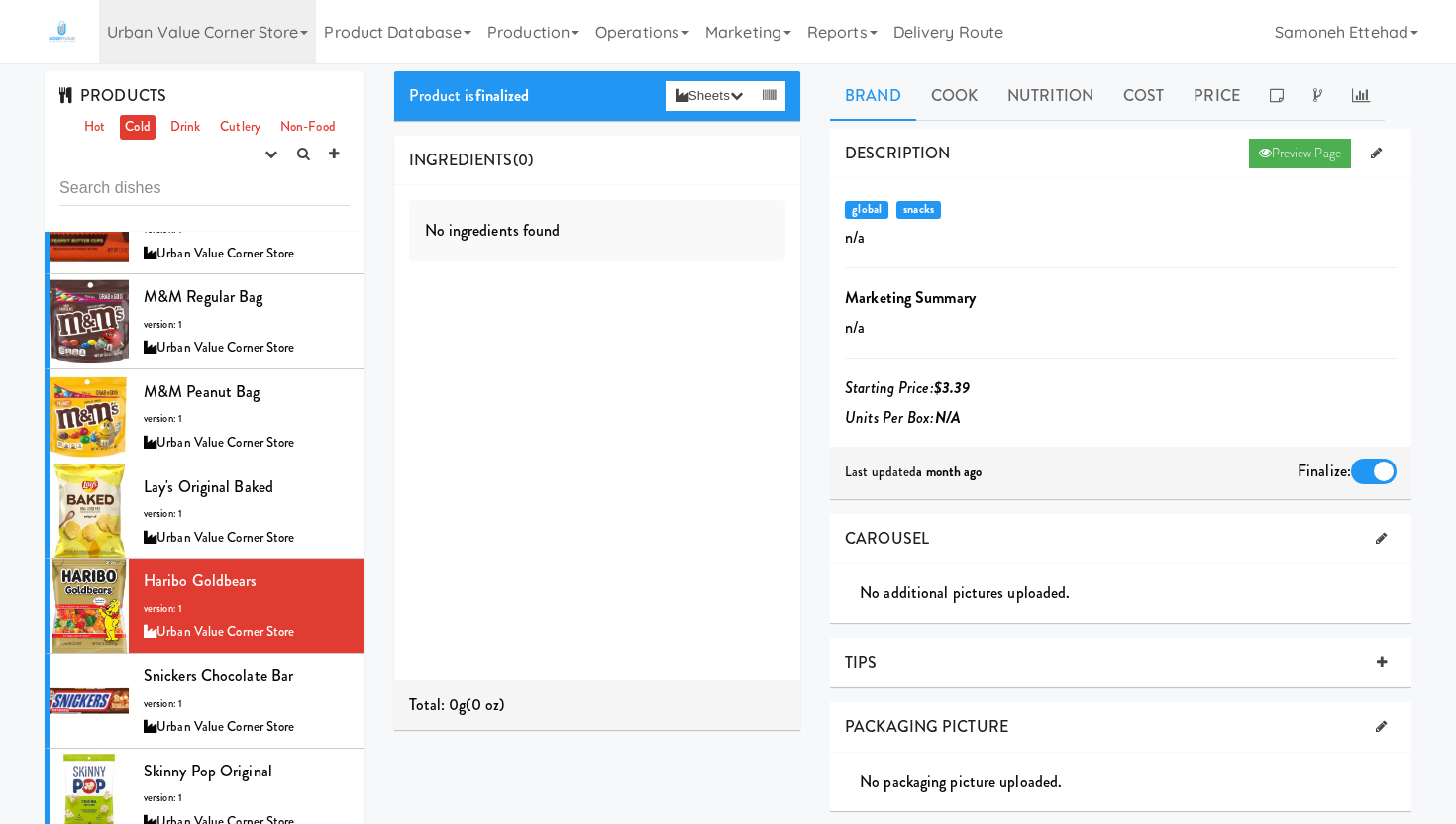 click on "PRODUCTS Hot Cold Drink Cutlery Non-Food experimenting finalized shipped discontinued" at bounding box center (204, 152) 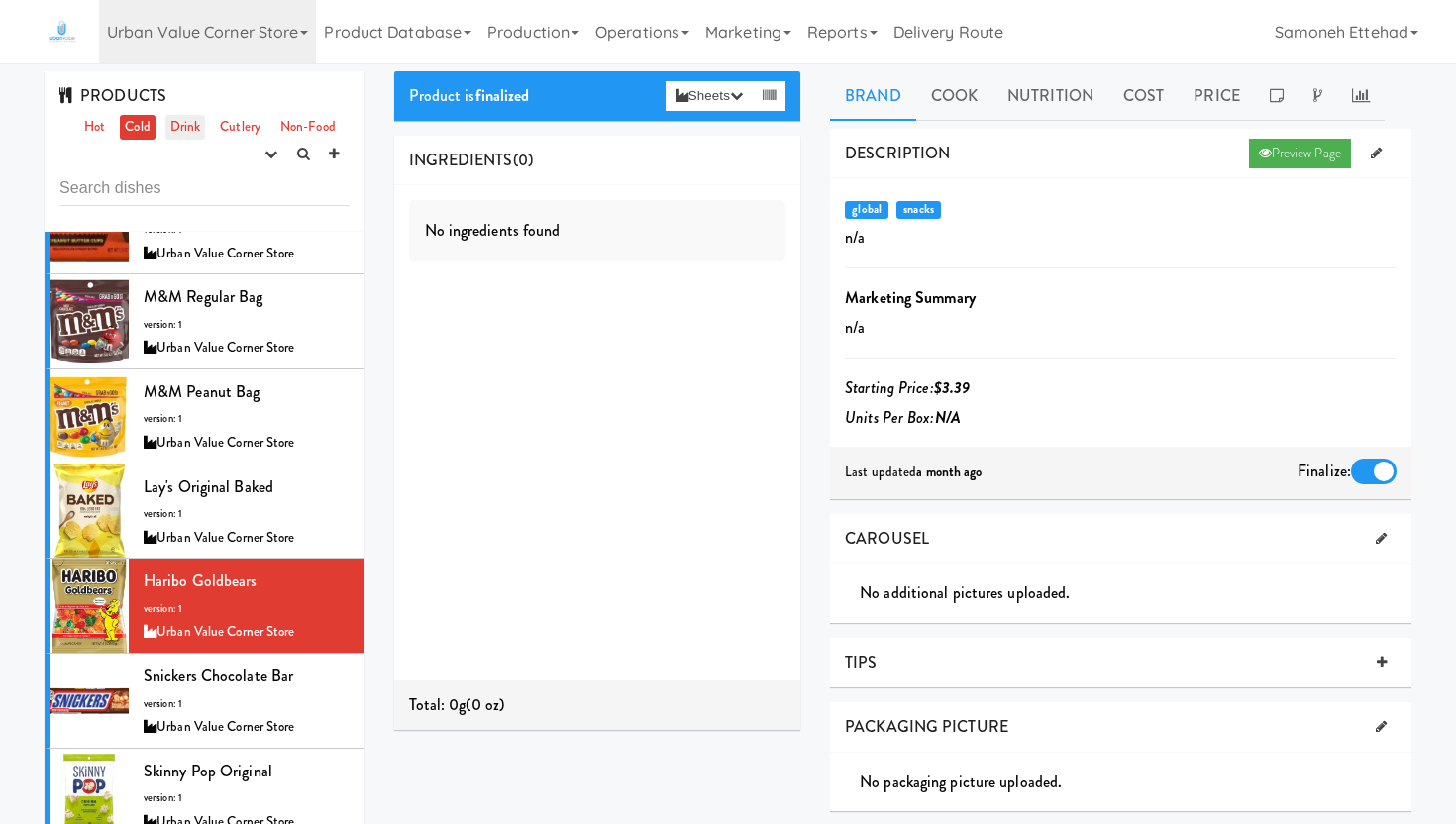 click on "Drink" at bounding box center [185, 127] 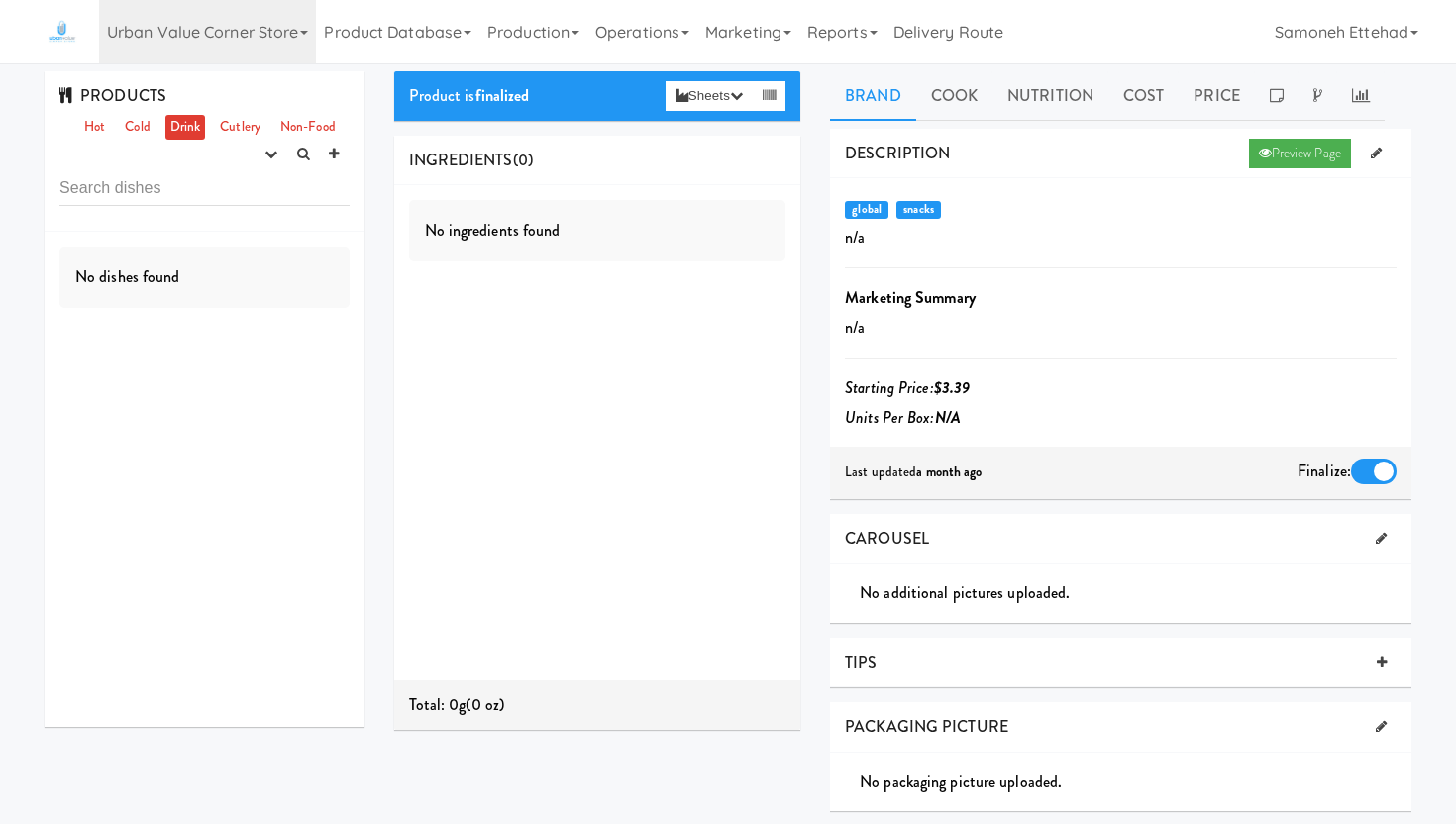 scroll, scrollTop: 0, scrollLeft: 0, axis: both 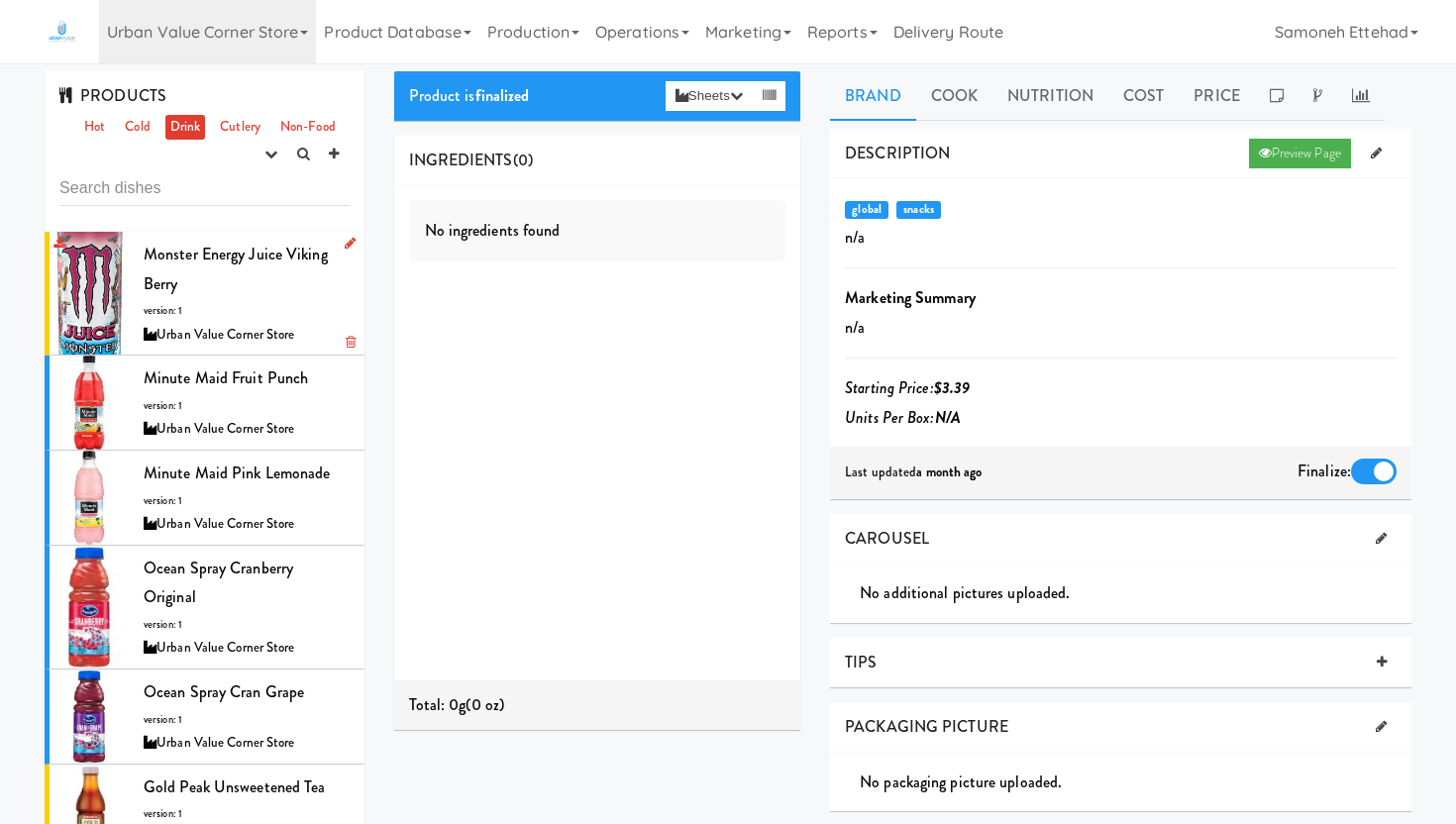 click on "Monster Energy Juice Viking Berry  version: 1  Urban Value Corner Store" at bounding box center [247, 293] 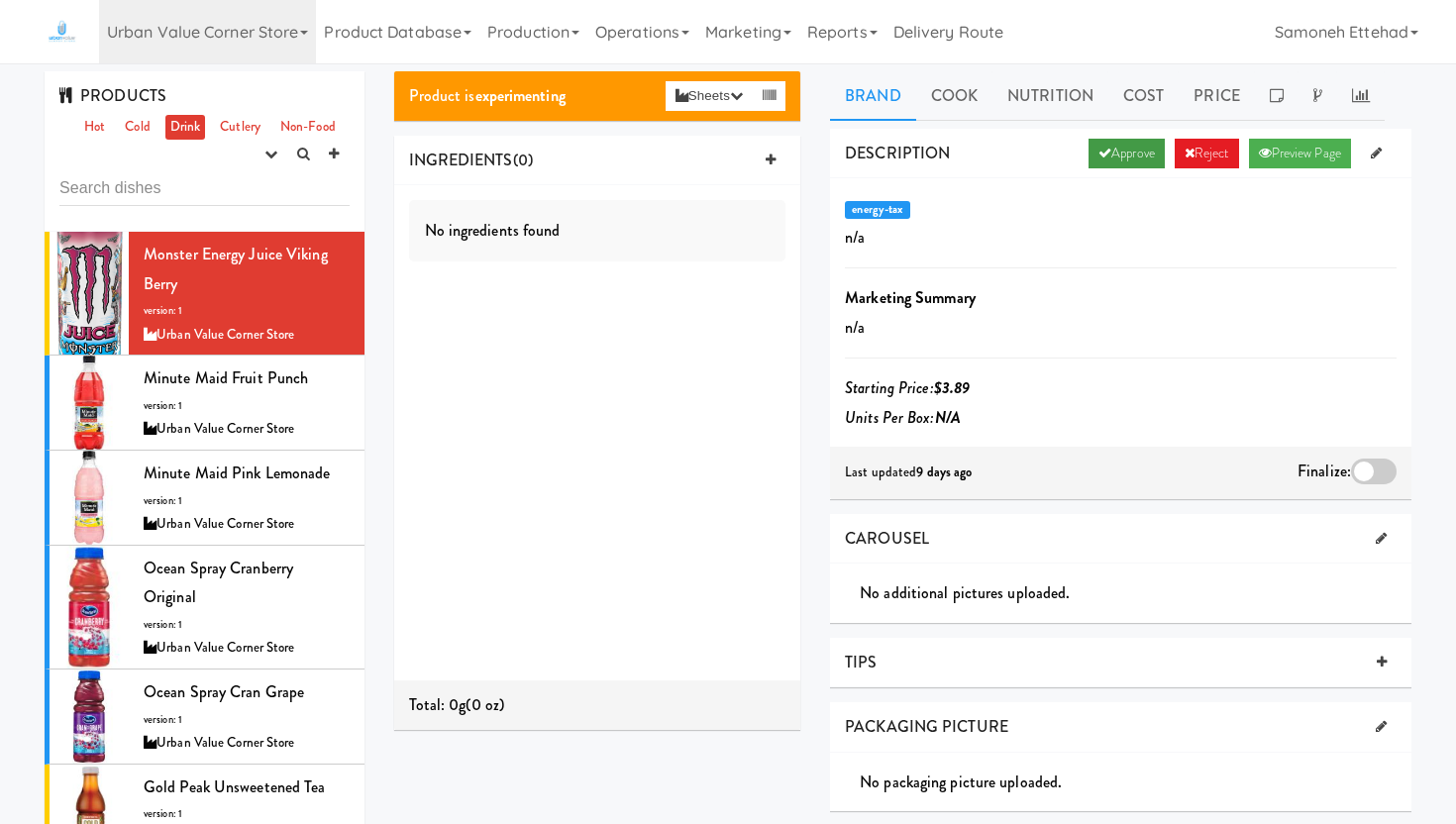 click on "Approve" at bounding box center [1126, 154] 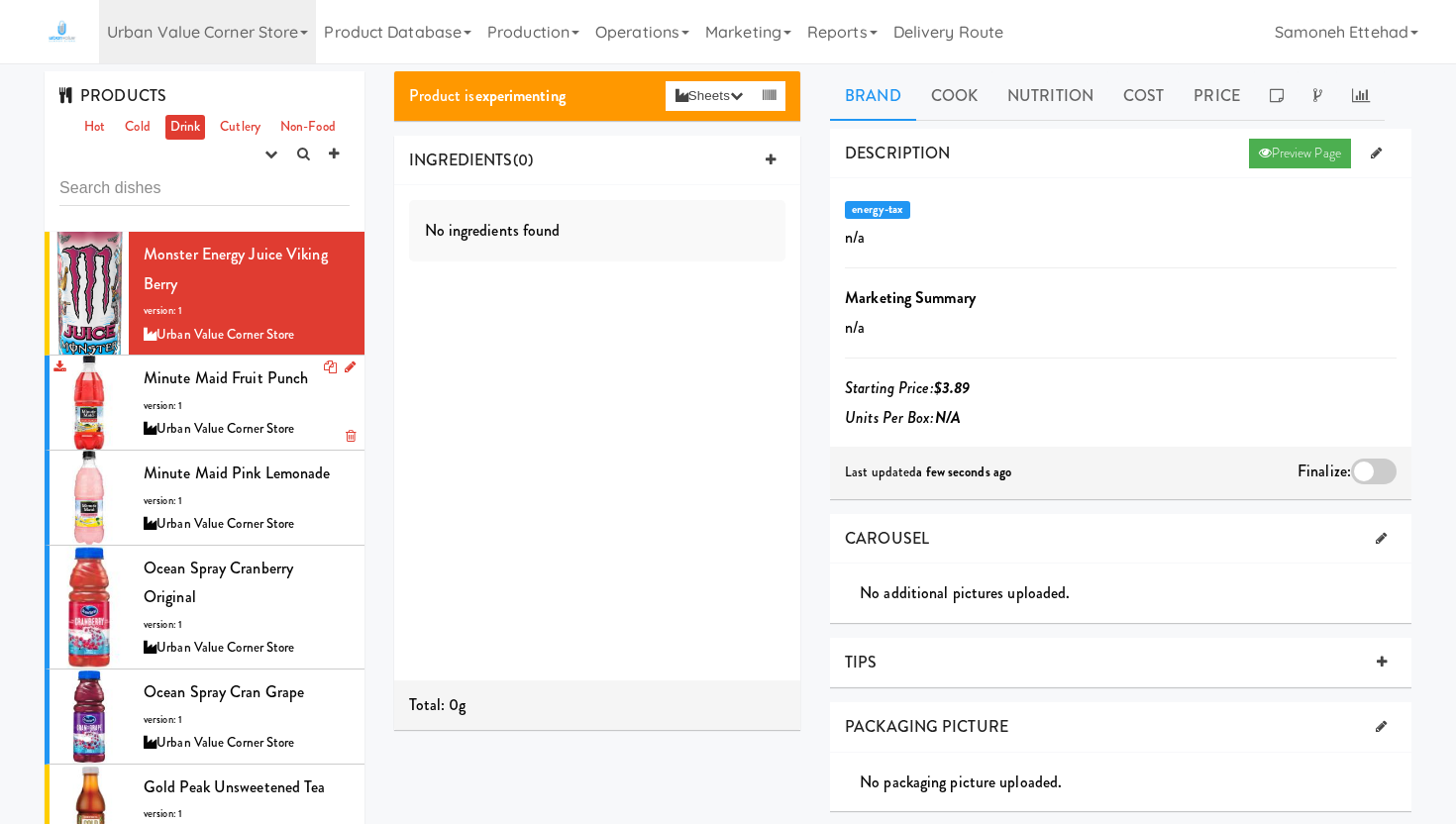 click on "Minute Maid Fruit Punch  version: 1  Urban Value Corner Store" at bounding box center [247, 402] 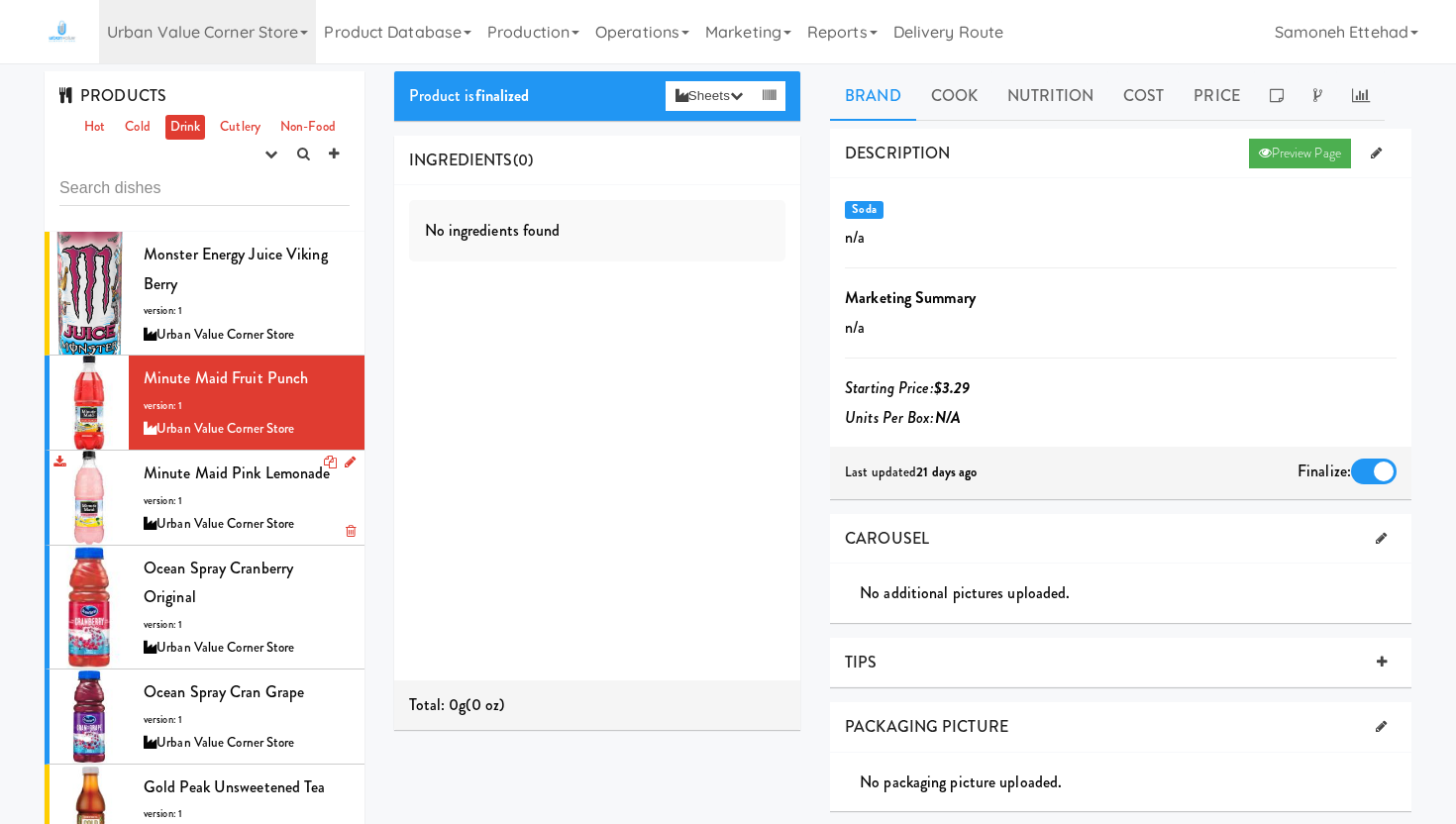 click on "Minute Maid Pink Lemonade  version: 1  Urban Value Corner Store" at bounding box center [247, 497] 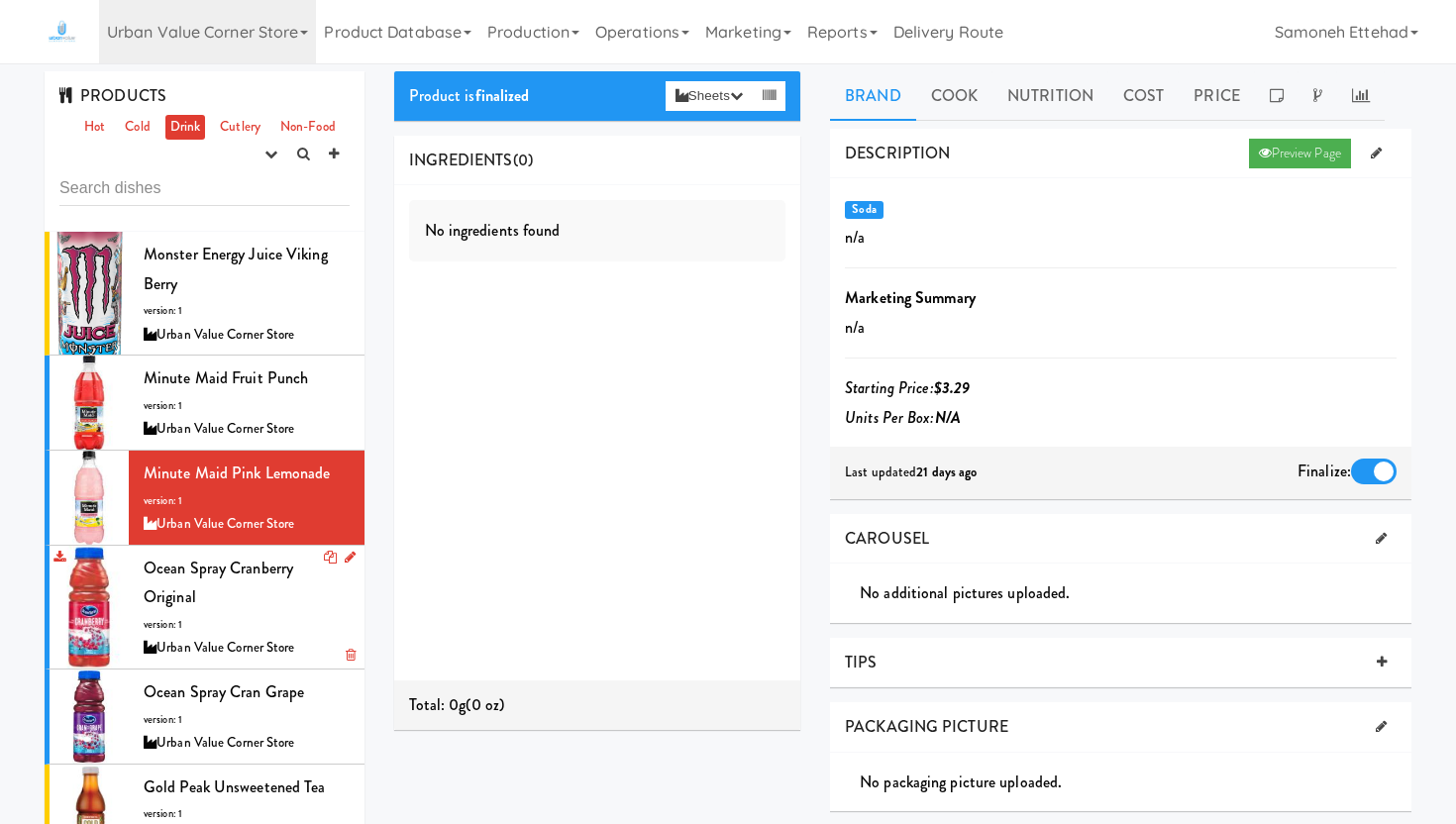 click on "Urban Value Corner Store" at bounding box center [247, 648] 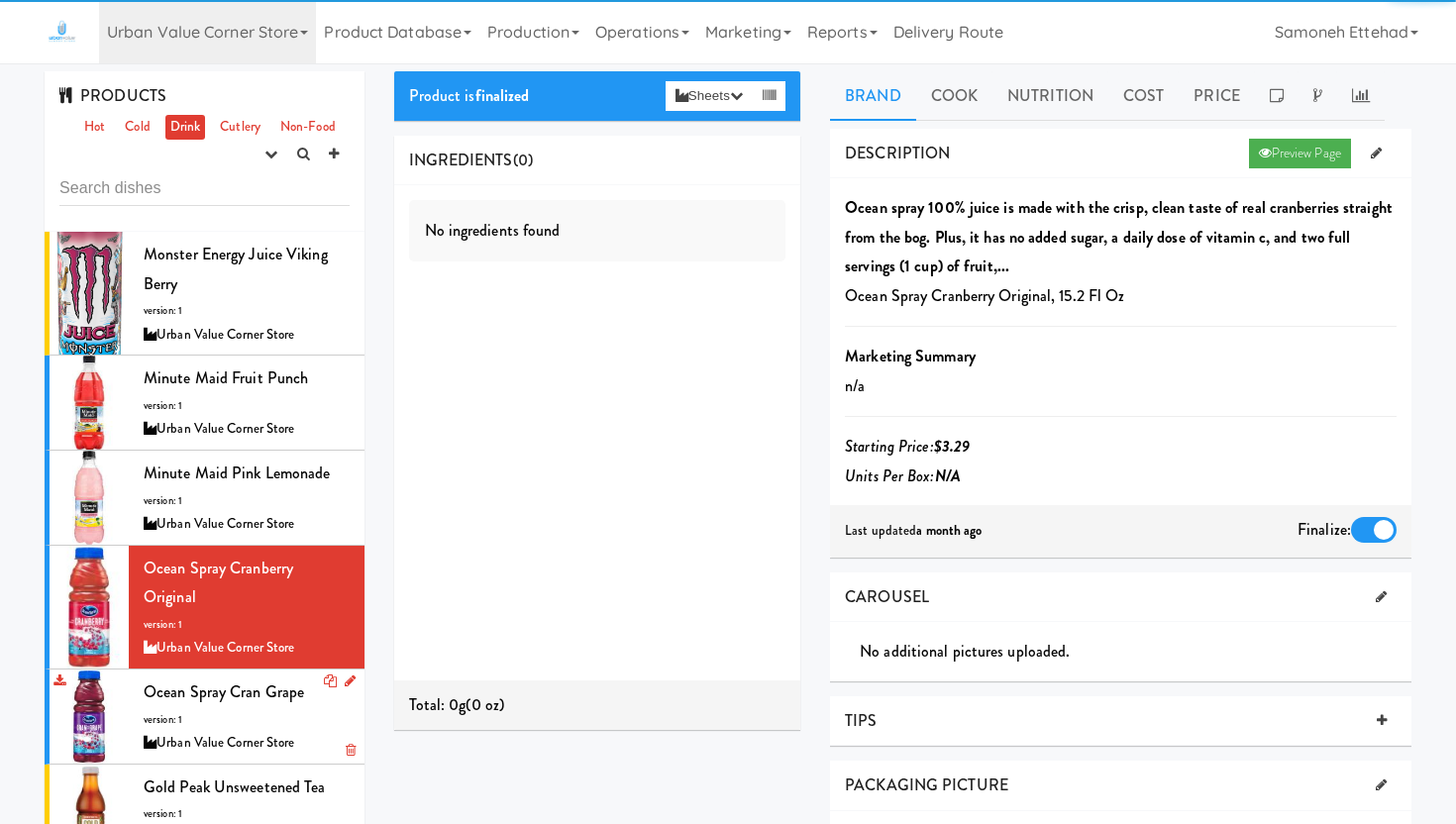 click on "Ocean Spray Cran Grape  version: 1  Urban Value Corner Store" at bounding box center [247, 716] 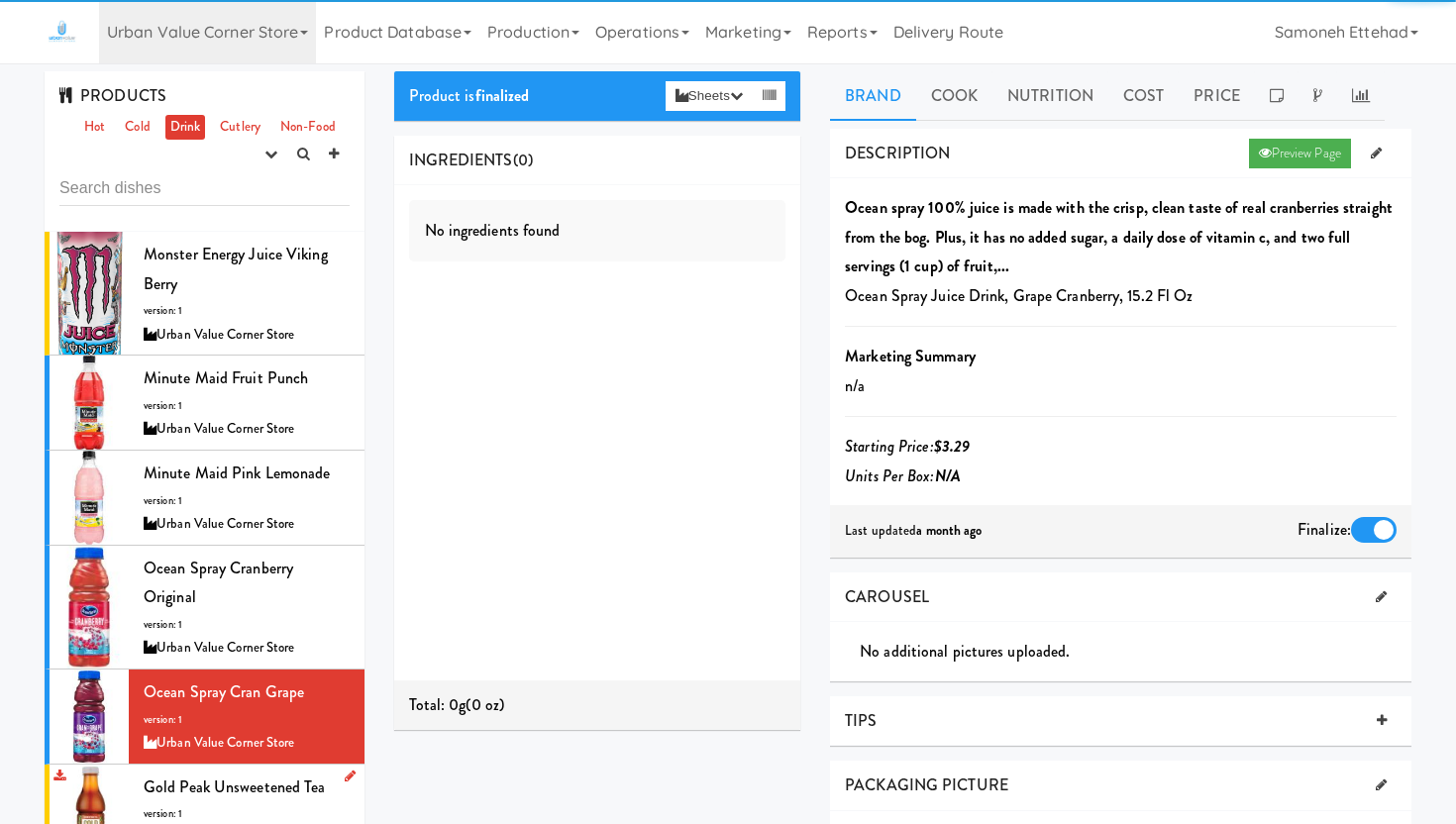 click on "Gold Peak Unsweetened Tea  version: 1  Urban Value Corner Store" at bounding box center [247, 811] 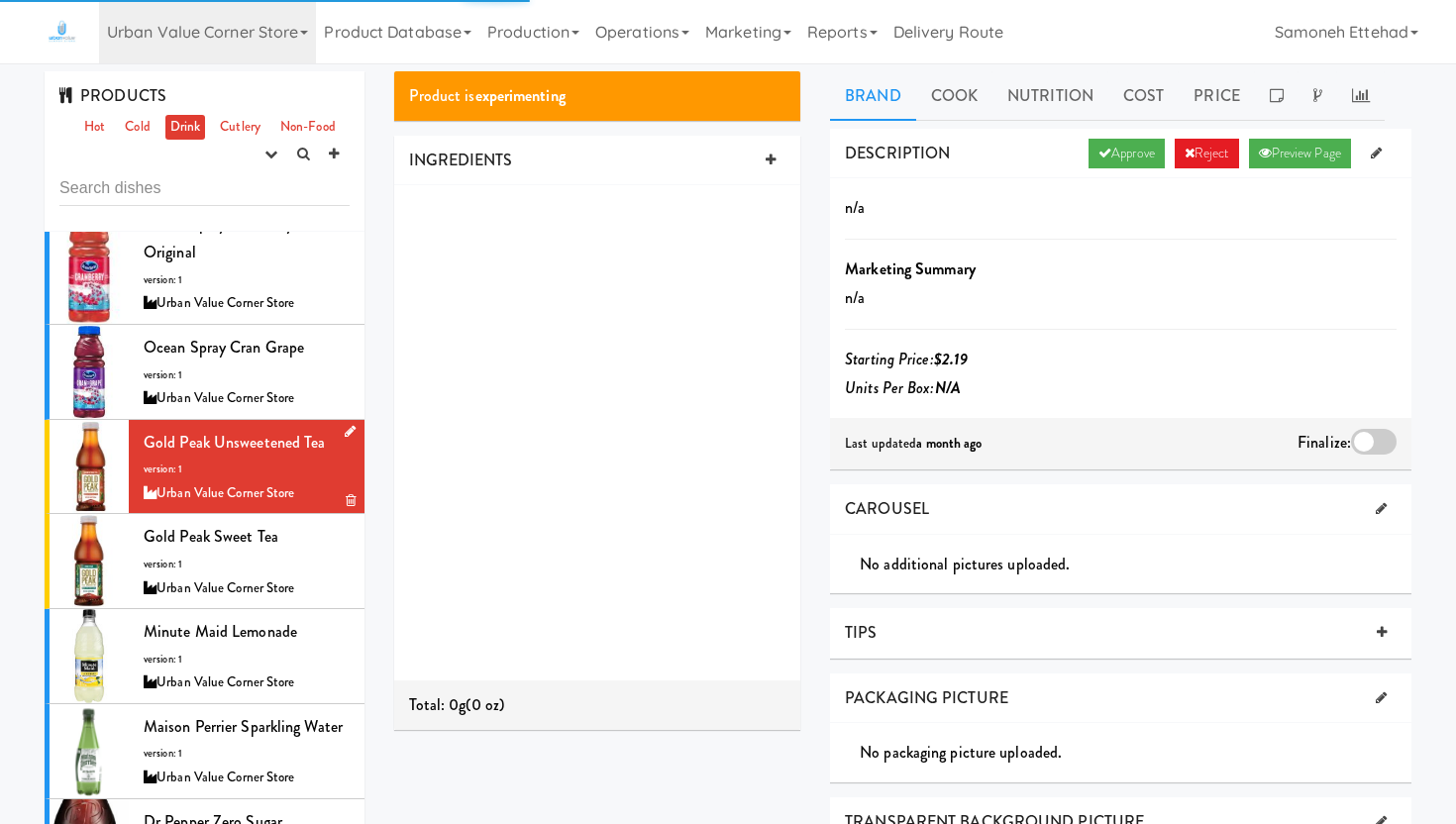 scroll, scrollTop: 555, scrollLeft: 0, axis: vertical 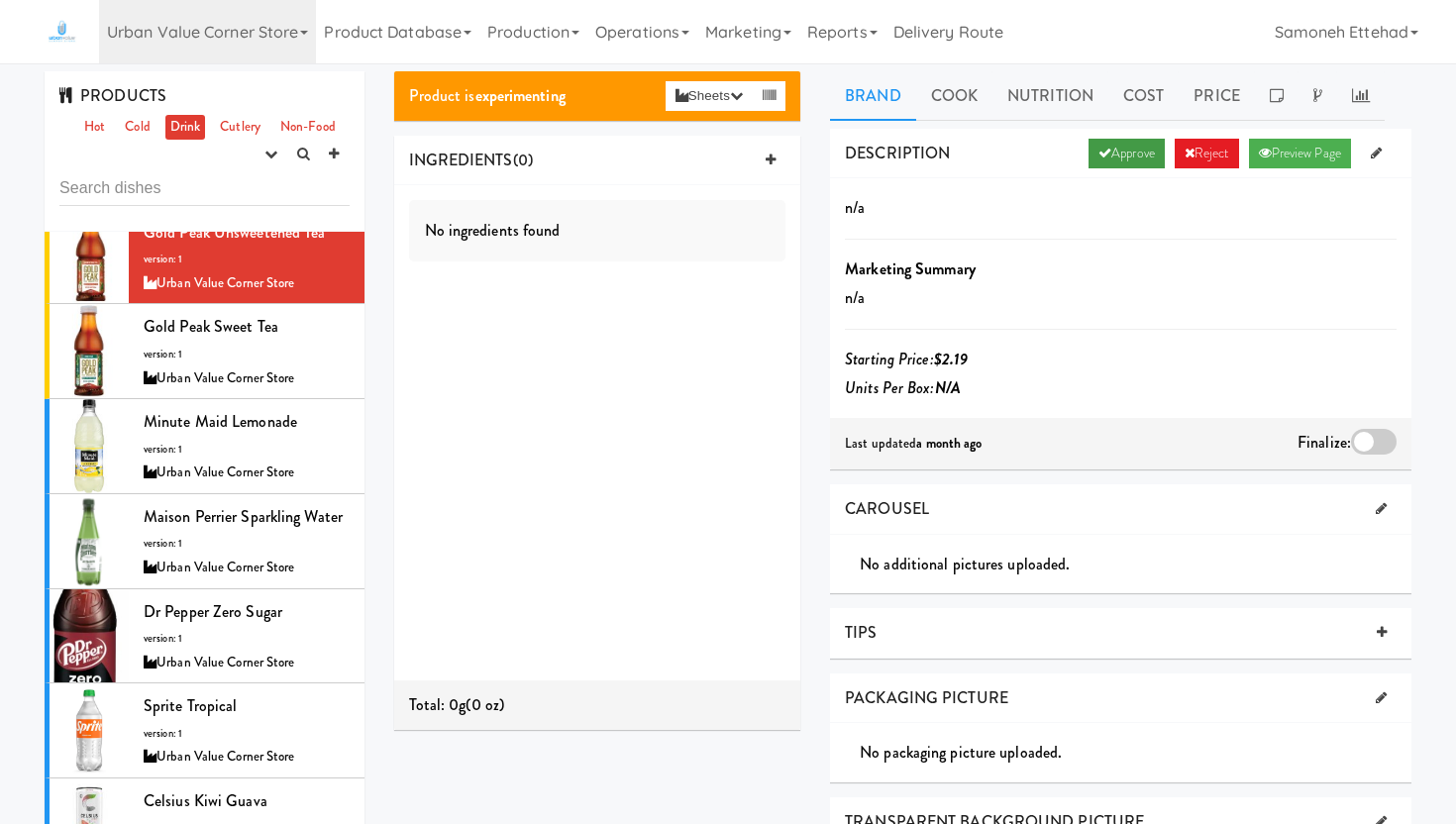 click on "Approve" at bounding box center (1126, 154) 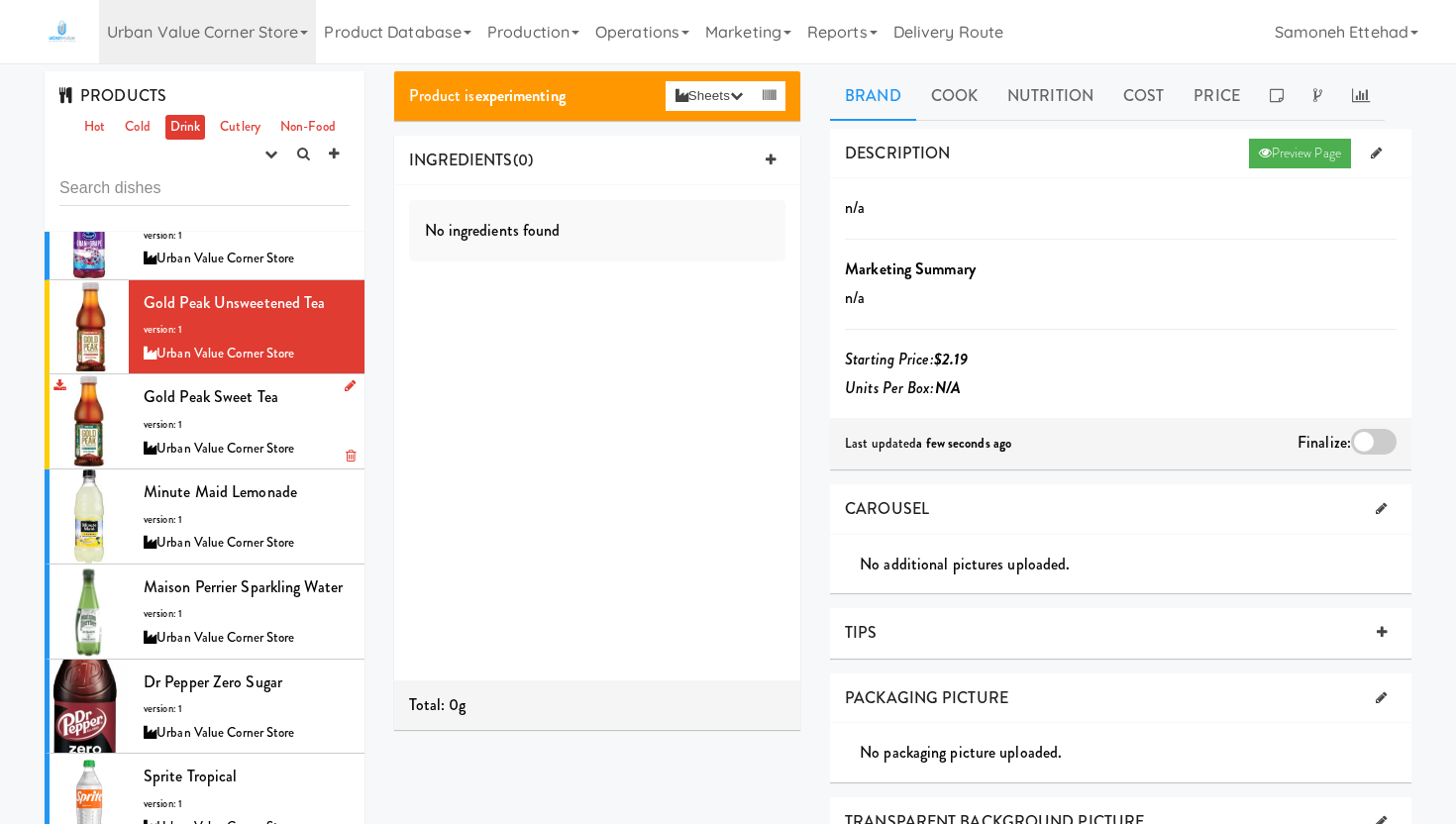 scroll, scrollTop: 480, scrollLeft: 0, axis: vertical 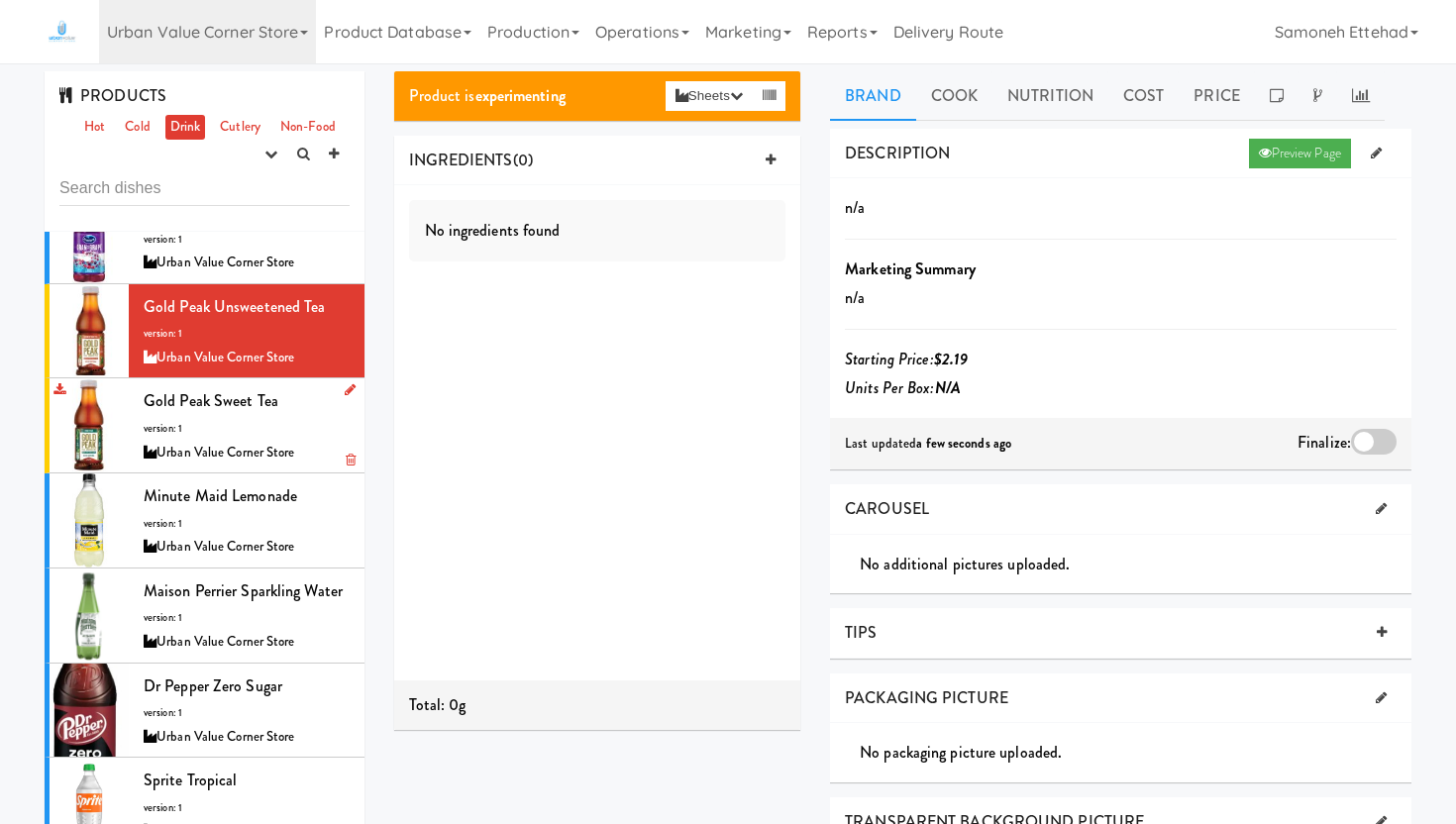 click on "Gold Peak Sweet Tea  version: 1  Urban Value Corner Store" at bounding box center [247, 425] 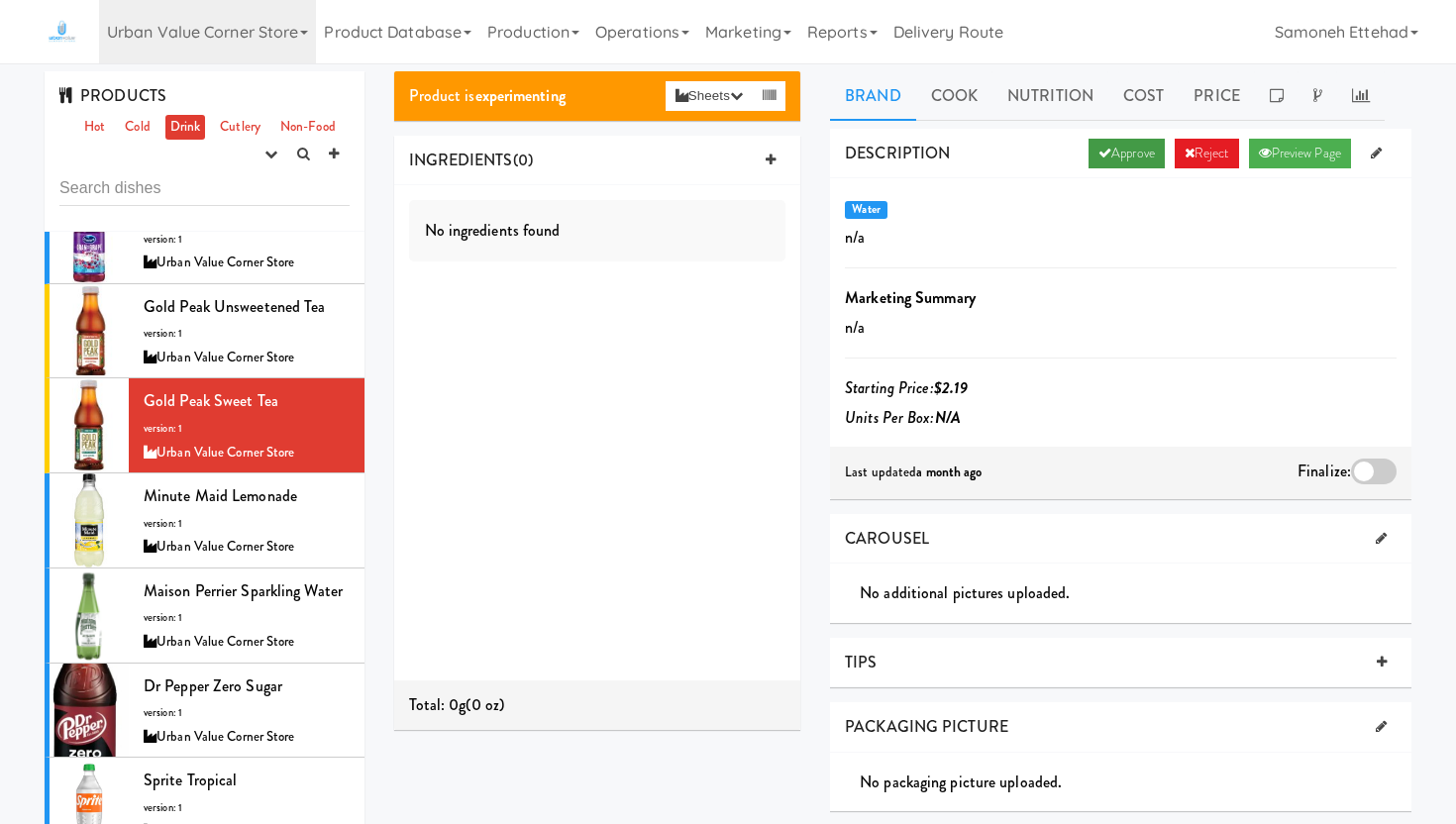 click on "Approve" at bounding box center (1126, 154) 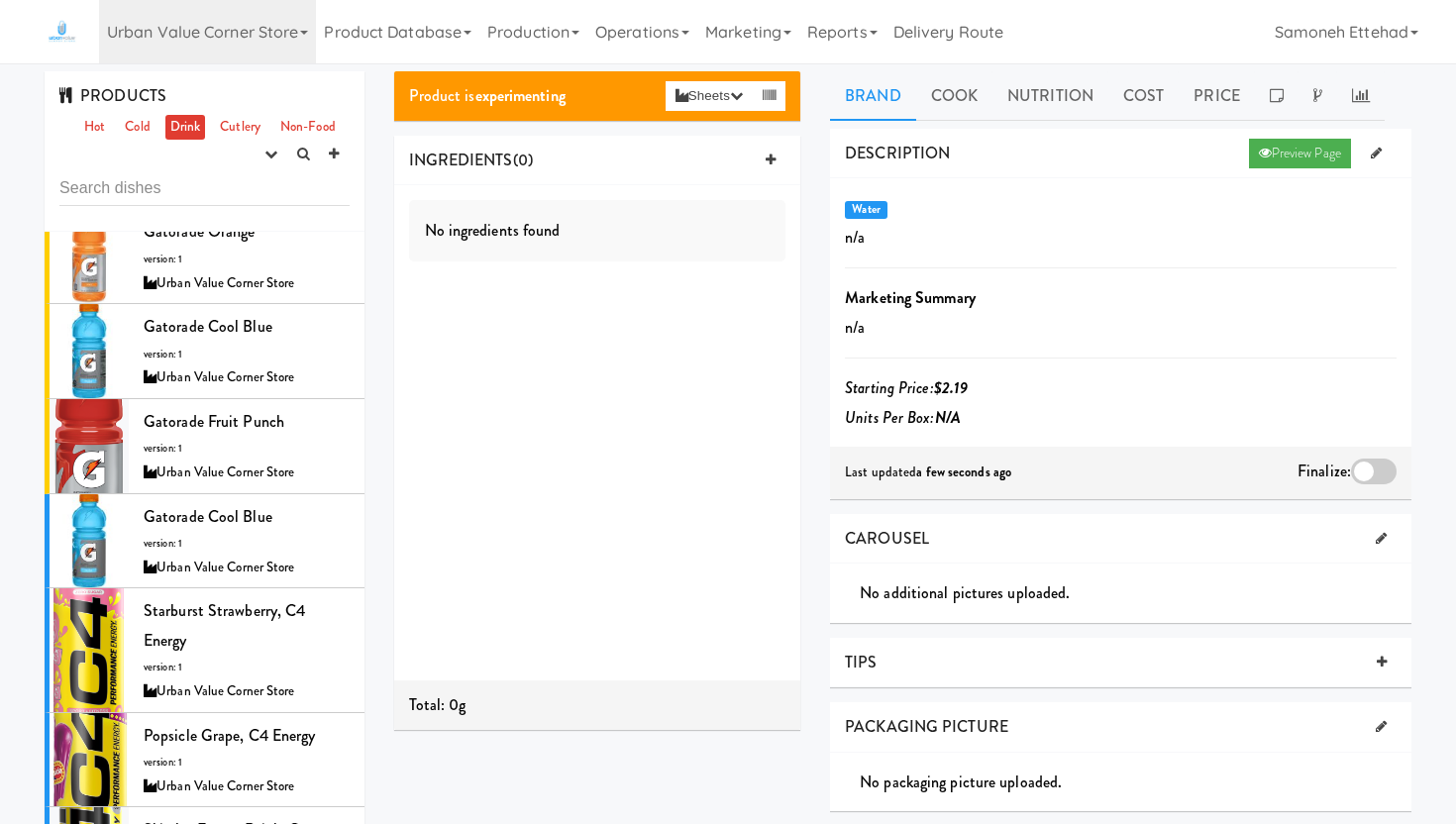 scroll, scrollTop: 1982, scrollLeft: 0, axis: vertical 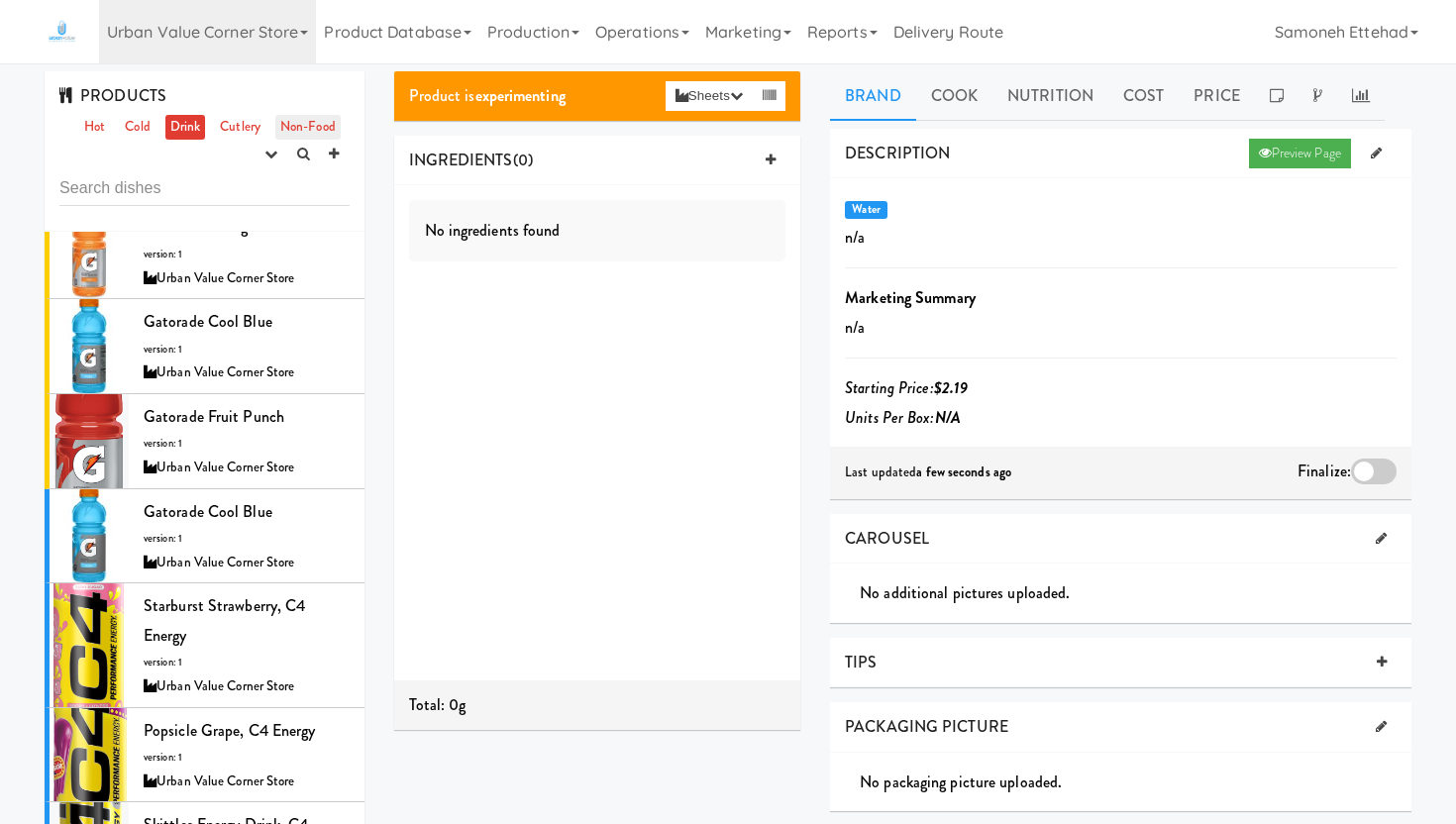 click on "Non-Food" at bounding box center [308, 127] 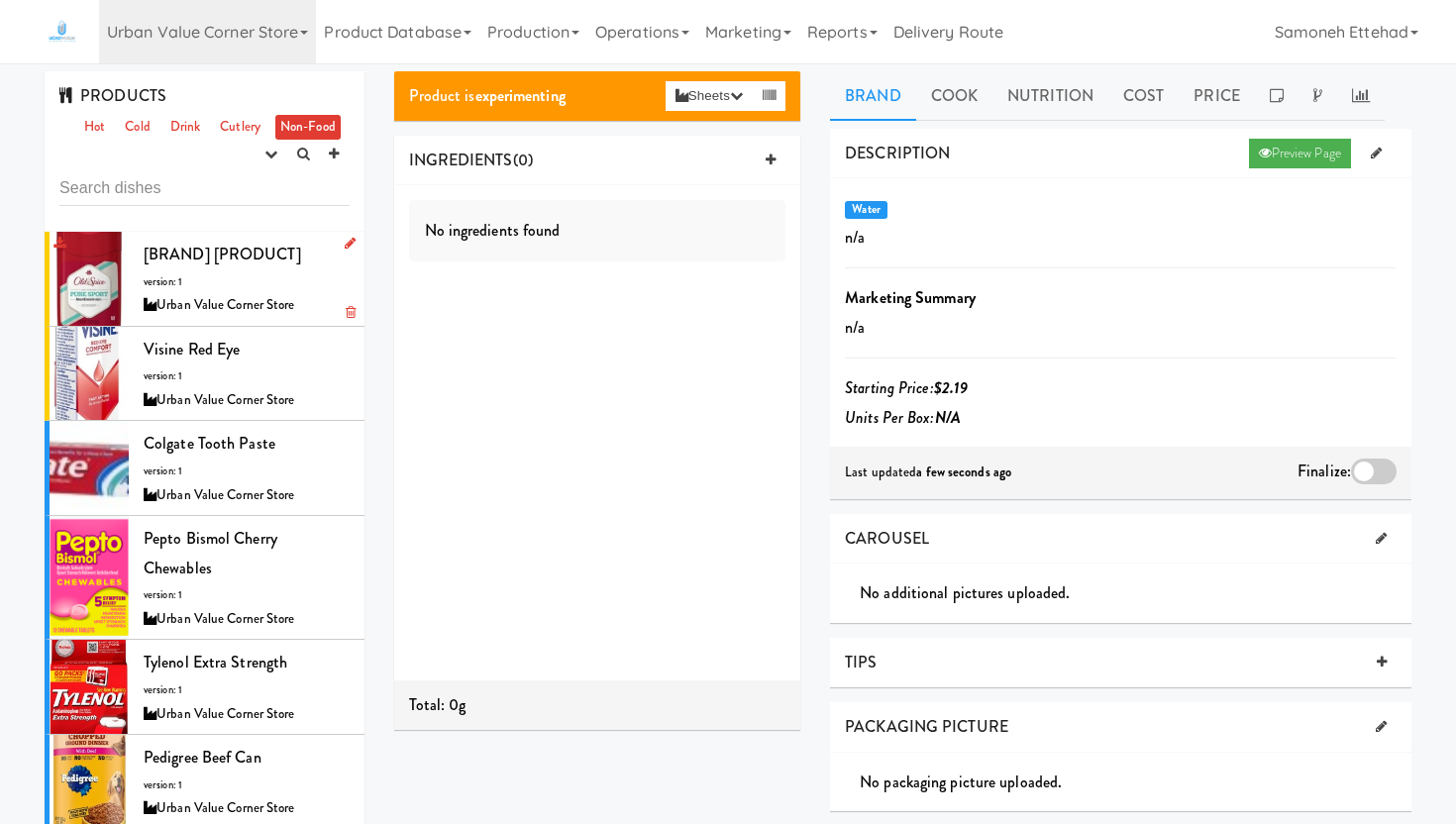 click on "Old Spice Pure Sport  version: 1  Urban Value Corner Store" at bounding box center (247, 278) 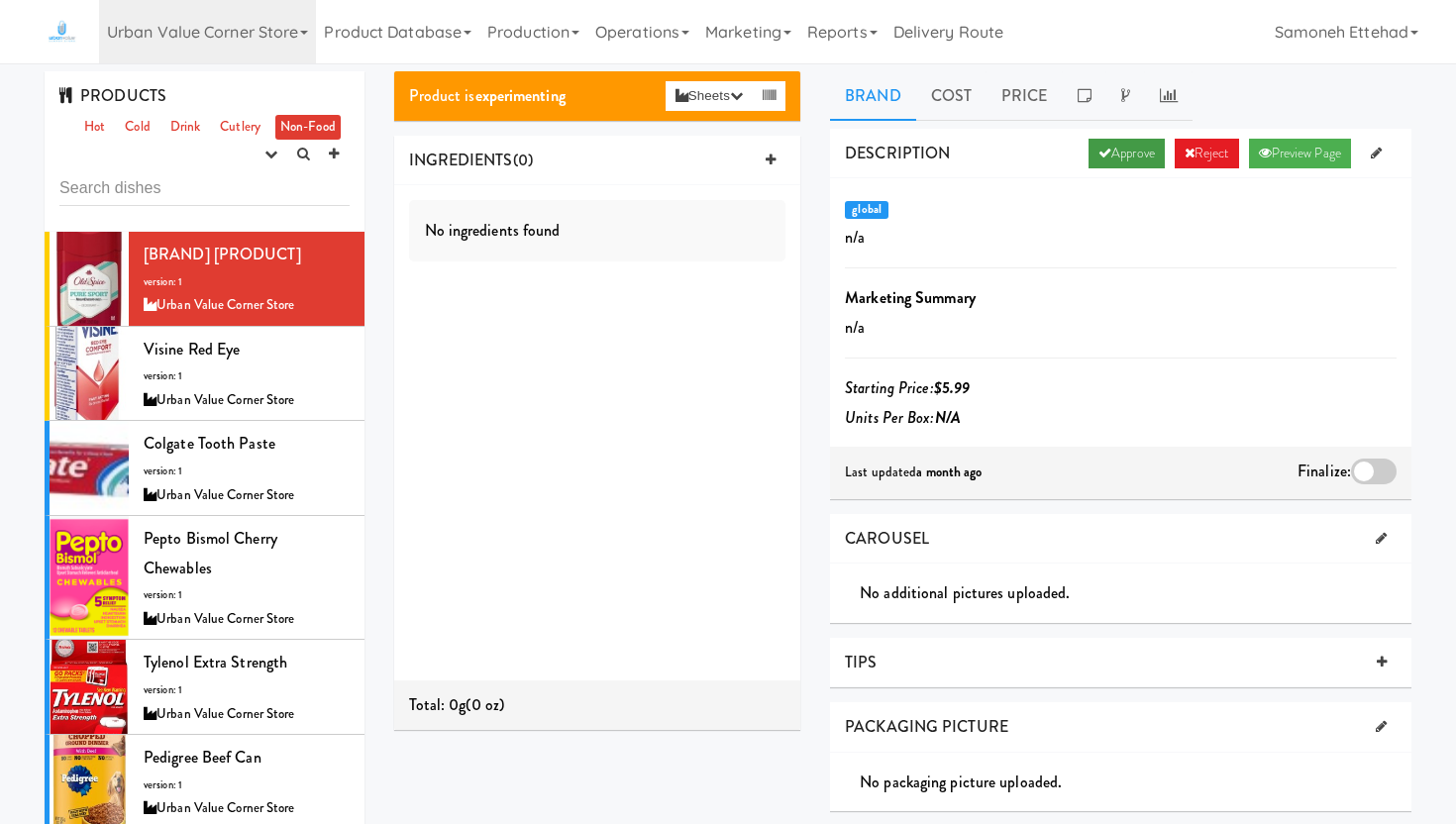 click on "Approve" at bounding box center (1126, 154) 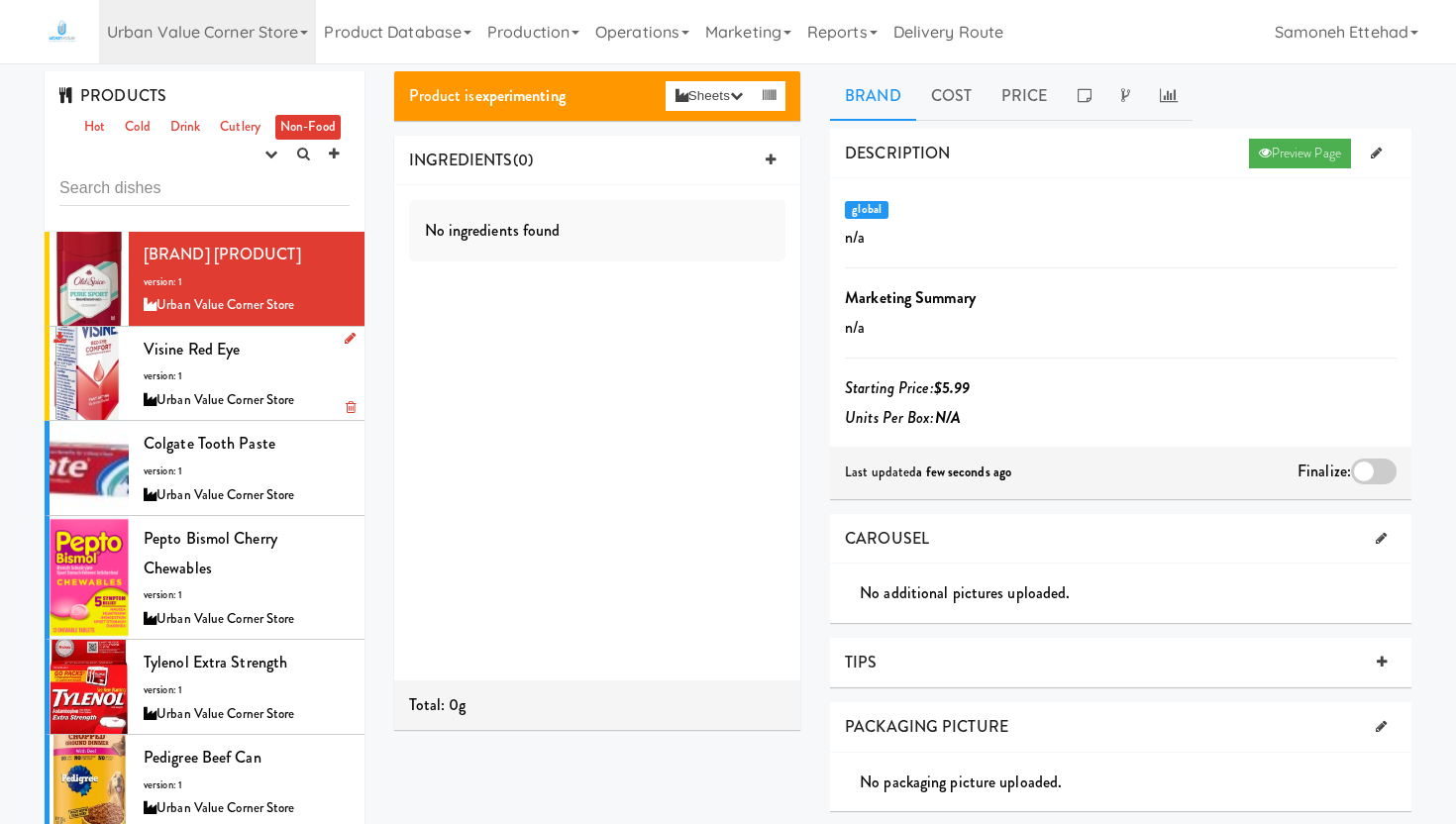 click on "Visine Red Eye  version: 1  Urban Value Corner Store" at bounding box center [247, 373] 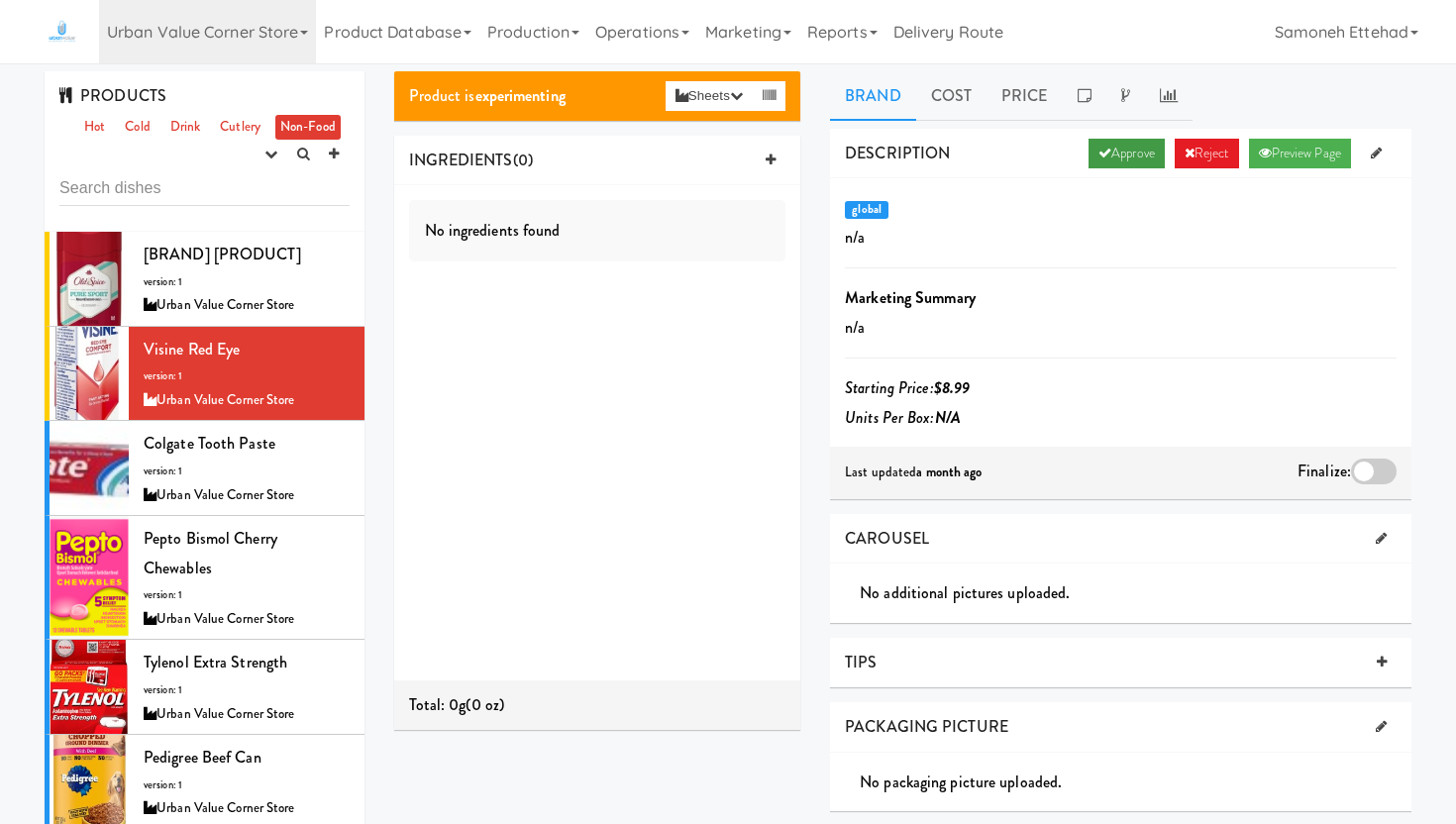 click on "Approve" at bounding box center [1126, 154] 